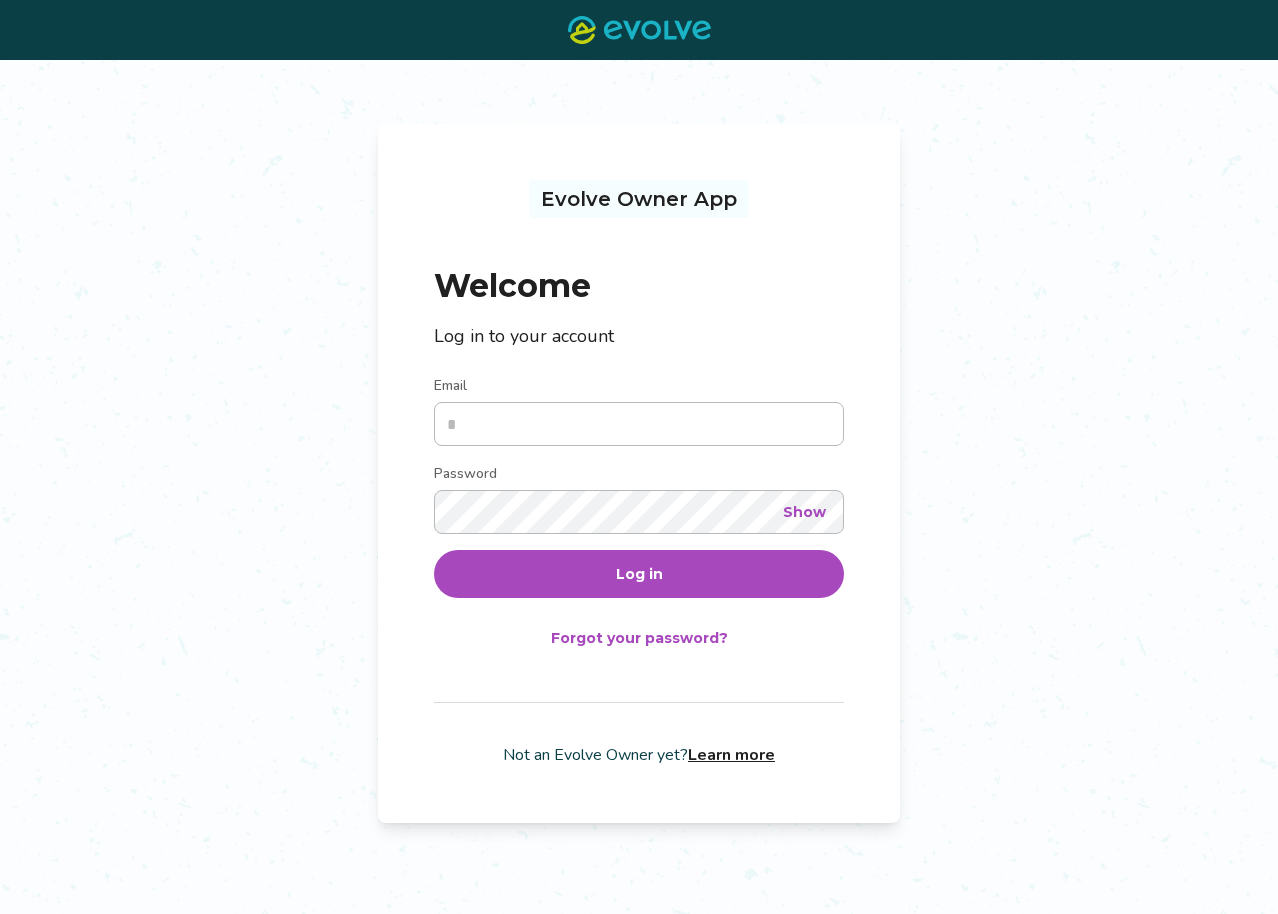 scroll, scrollTop: 0, scrollLeft: 0, axis: both 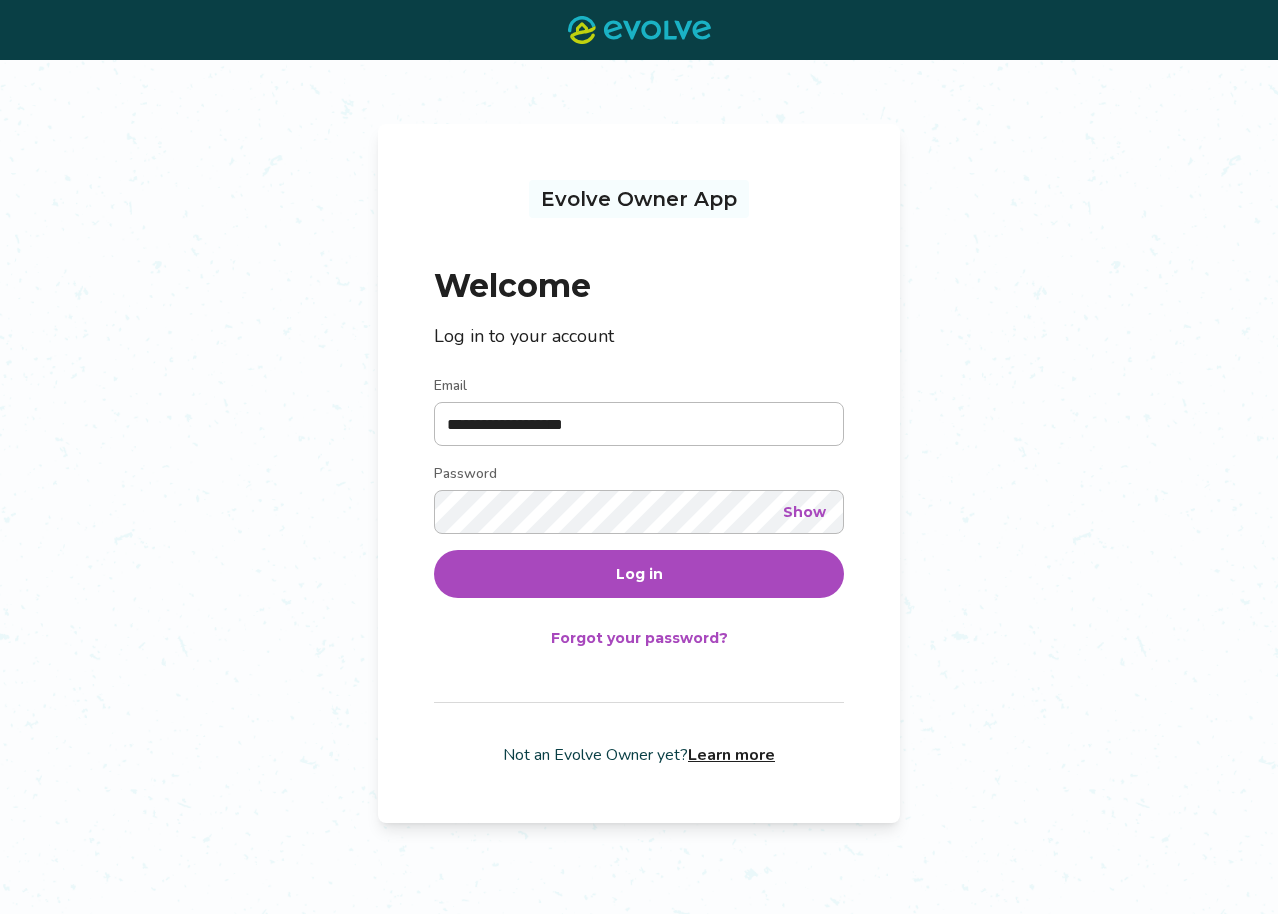 type on "**********" 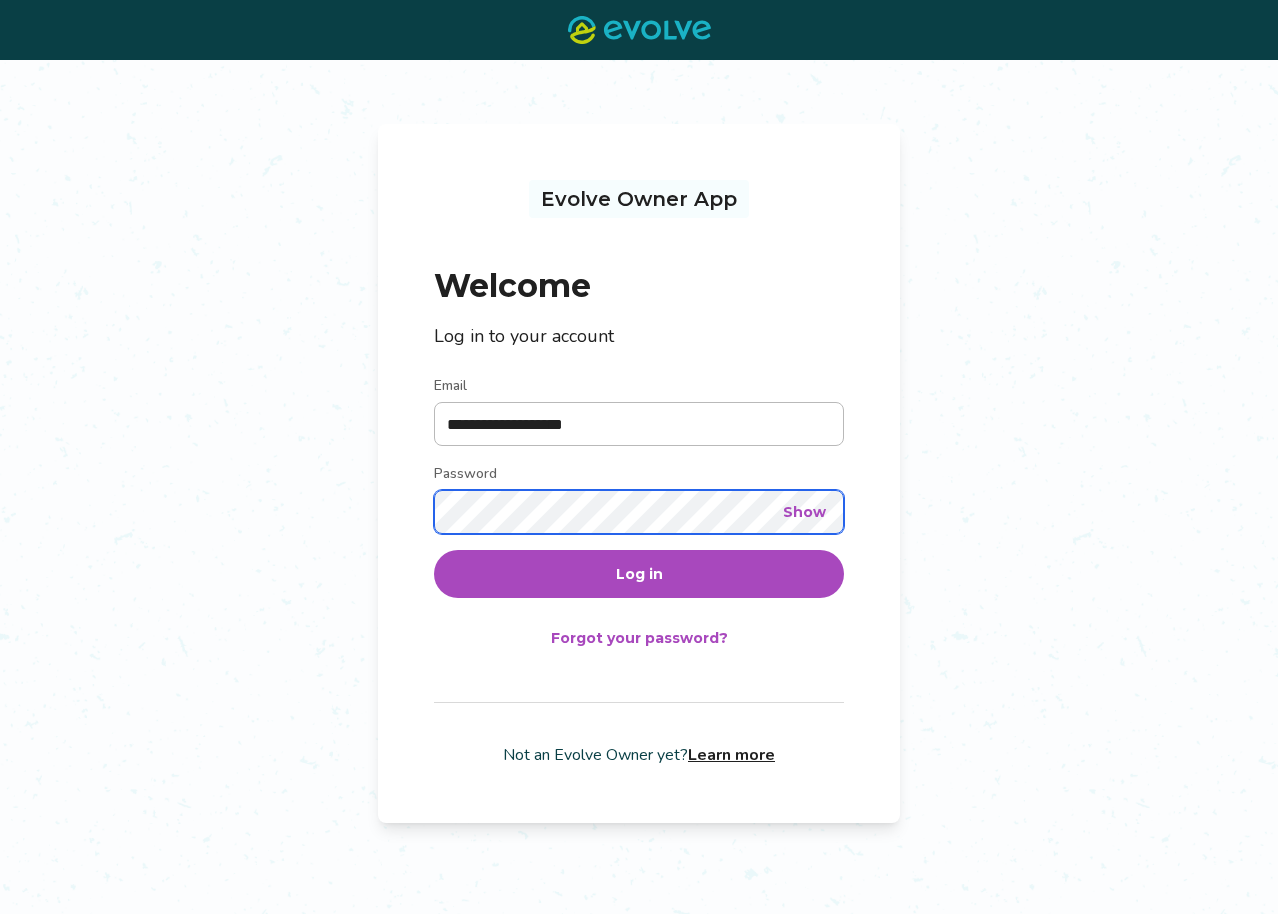 click on "Log in" at bounding box center (639, 574) 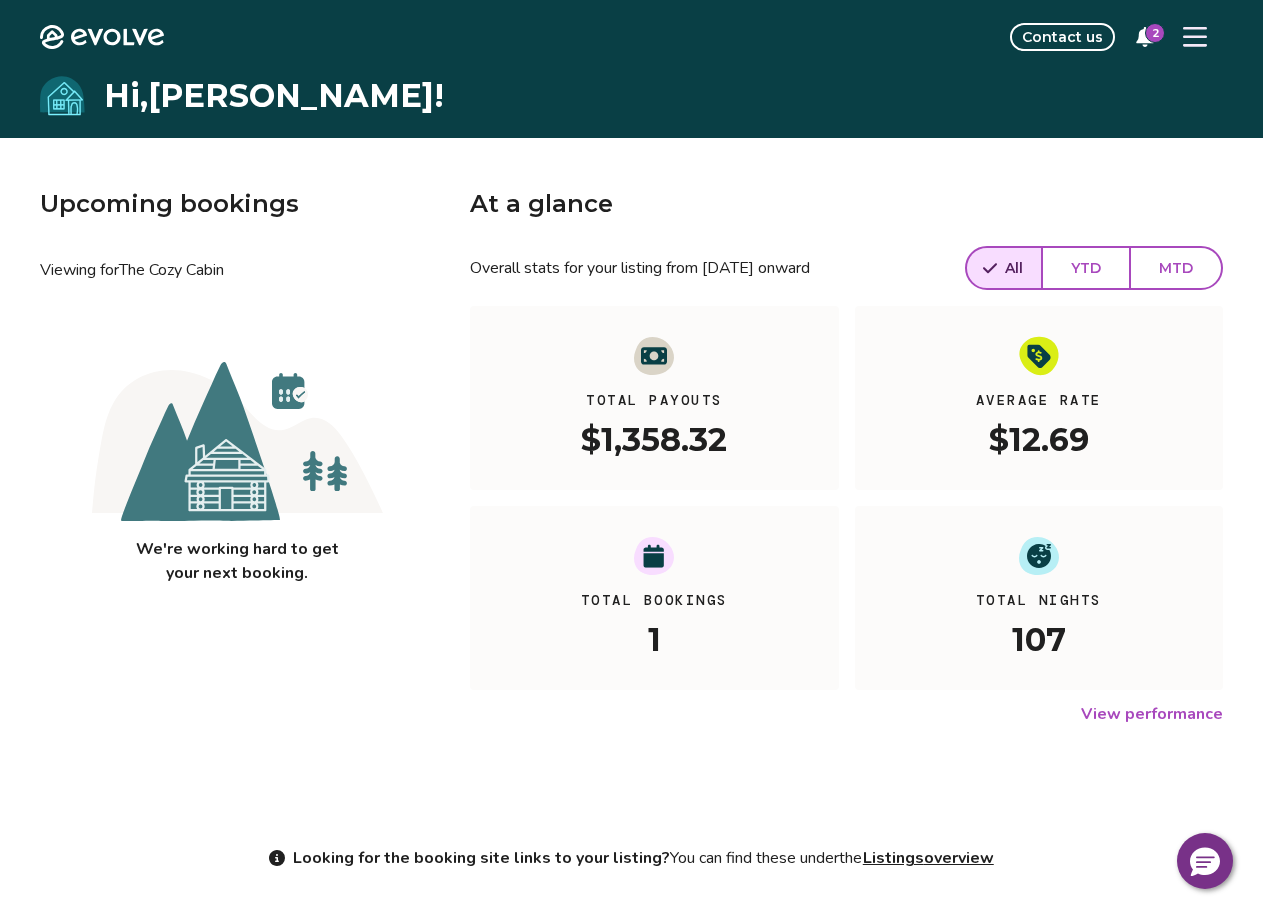 click 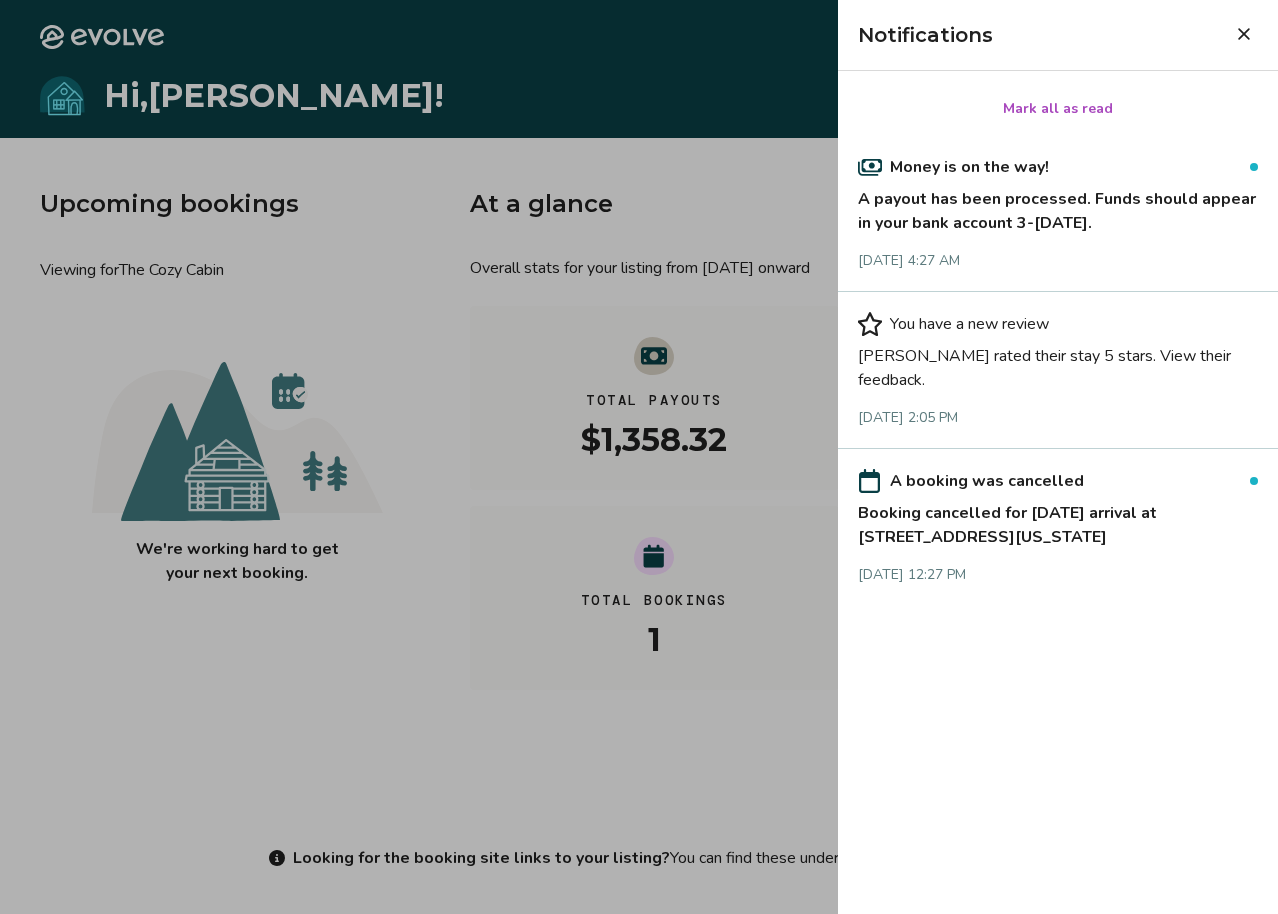 click 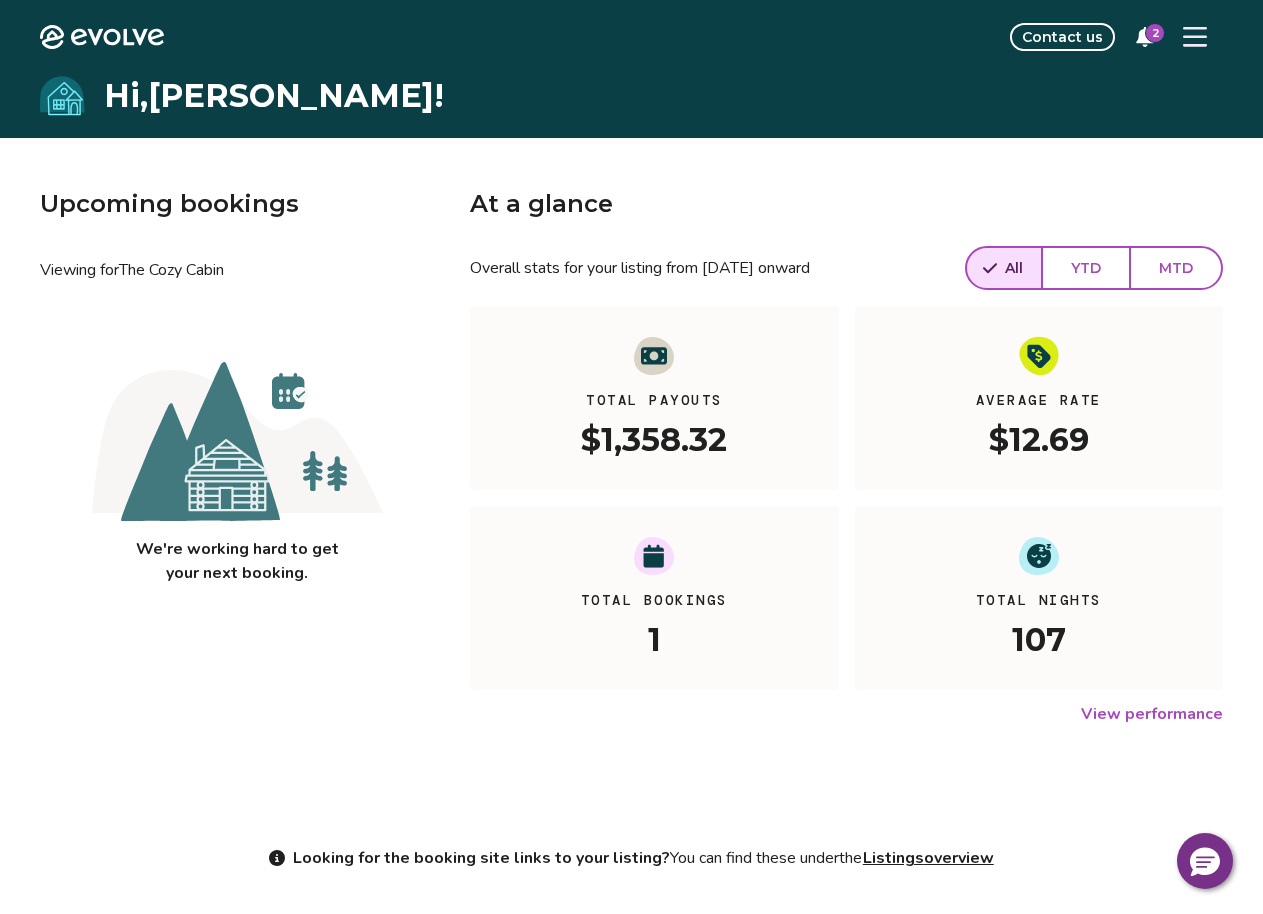click 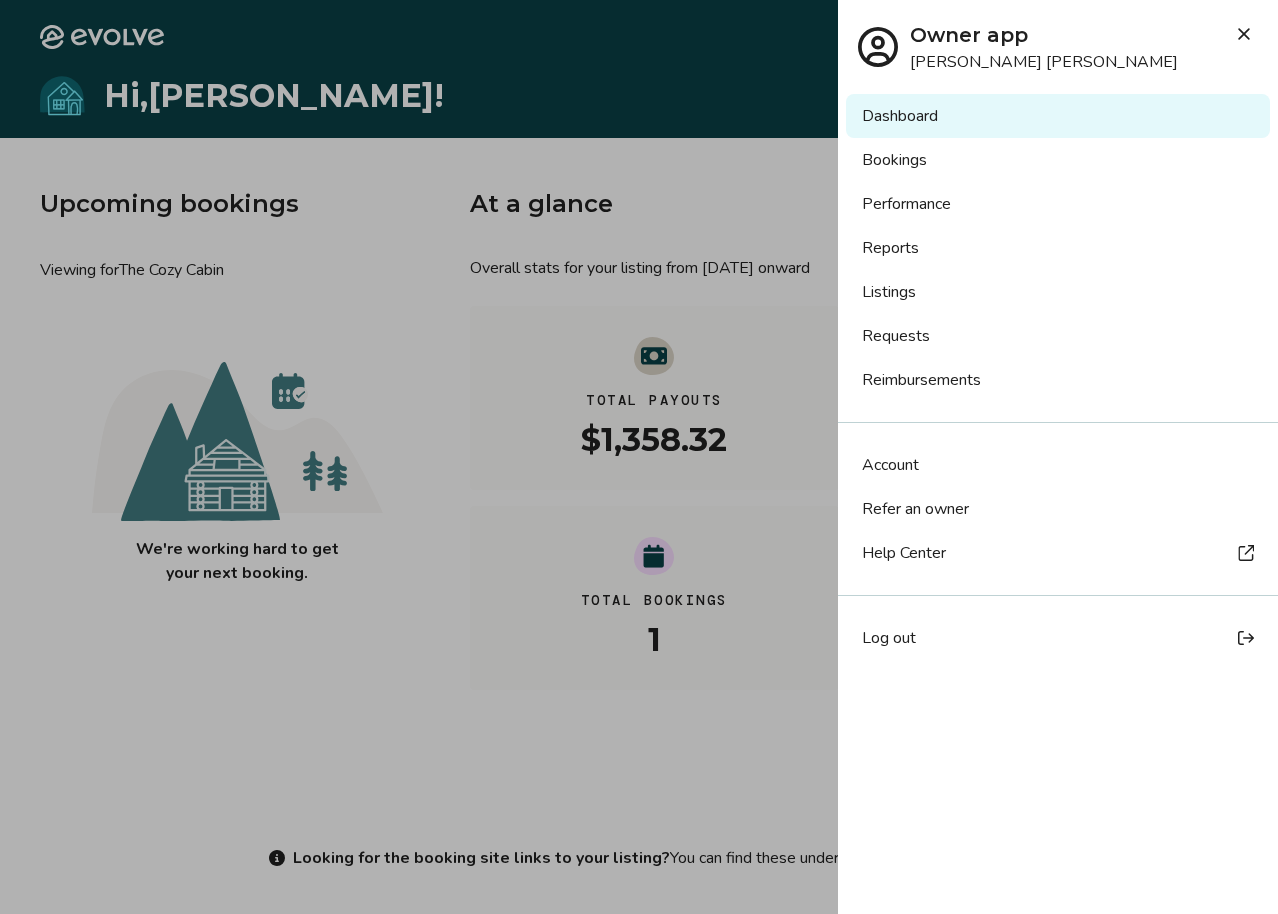 click on "Requests" at bounding box center [1058, 336] 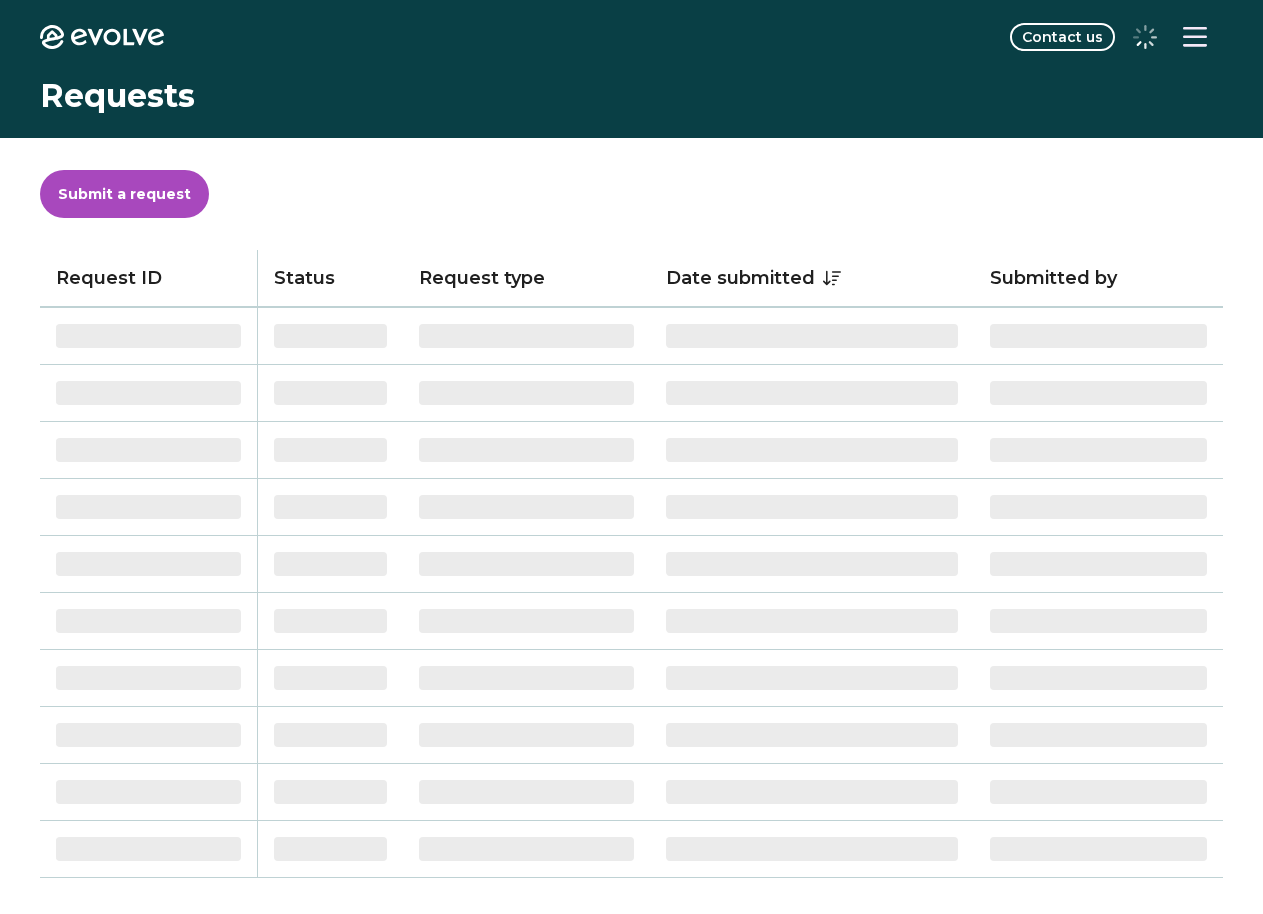 scroll, scrollTop: 0, scrollLeft: 0, axis: both 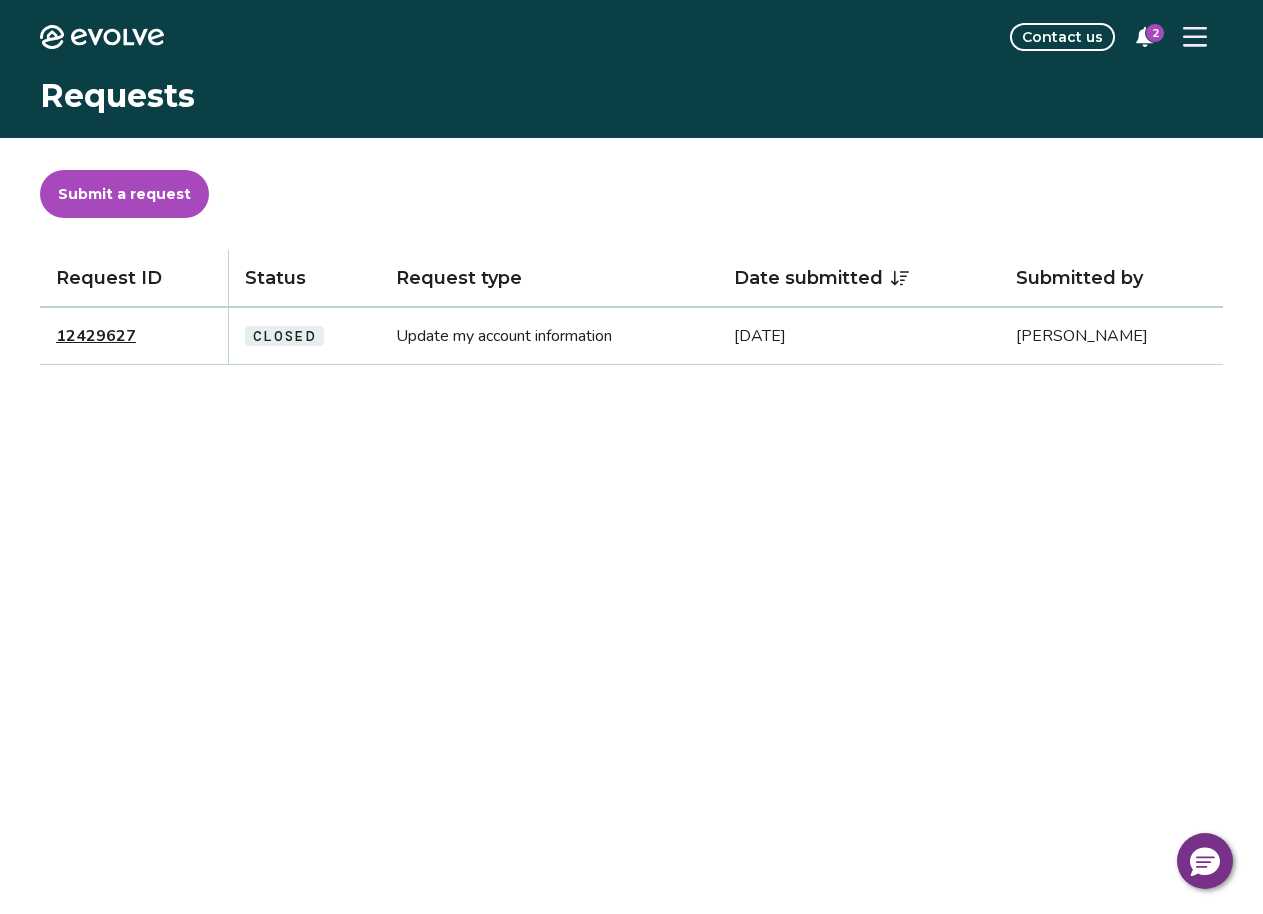 click on "12429627" at bounding box center [96, 336] 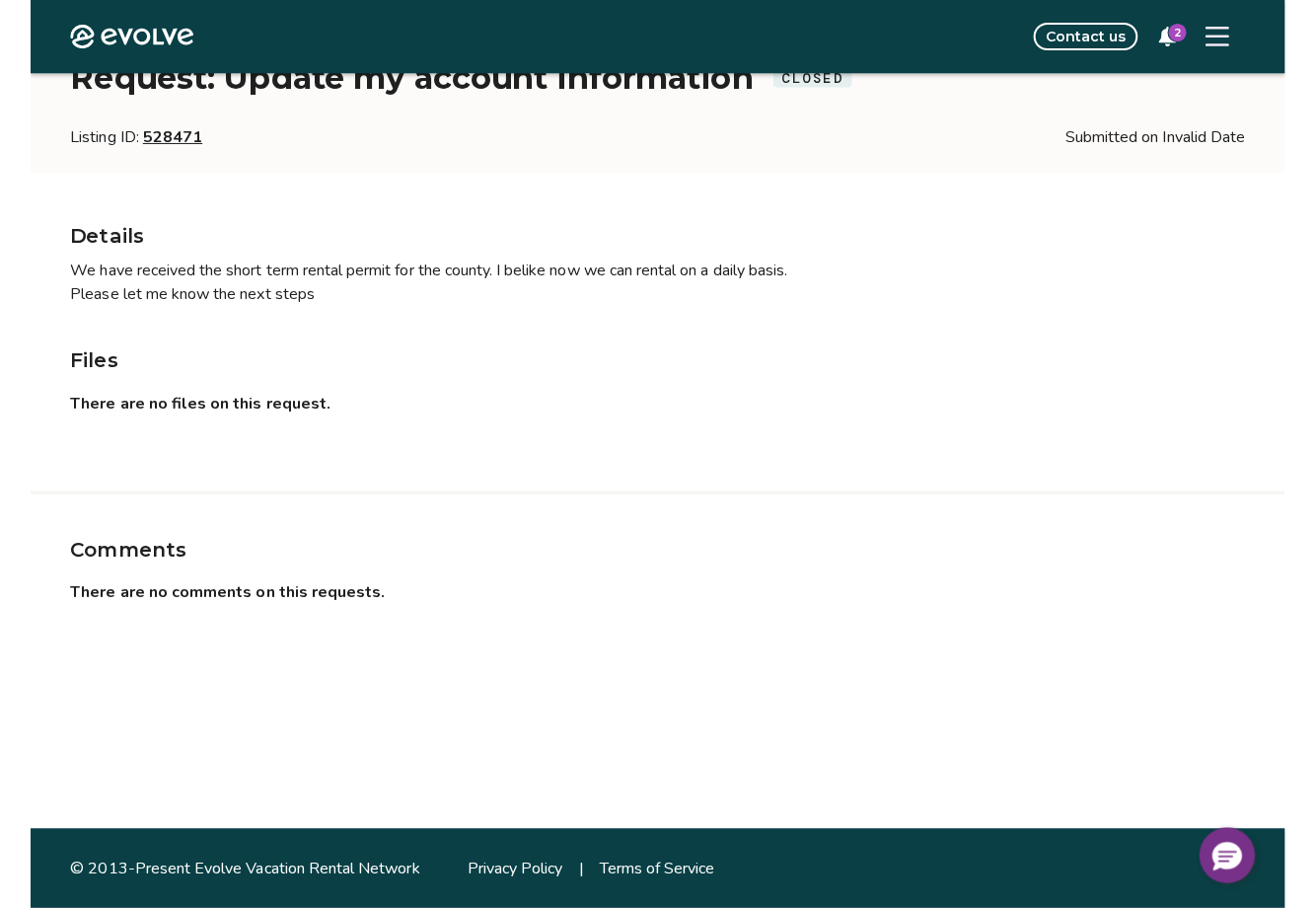 scroll, scrollTop: 0, scrollLeft: 0, axis: both 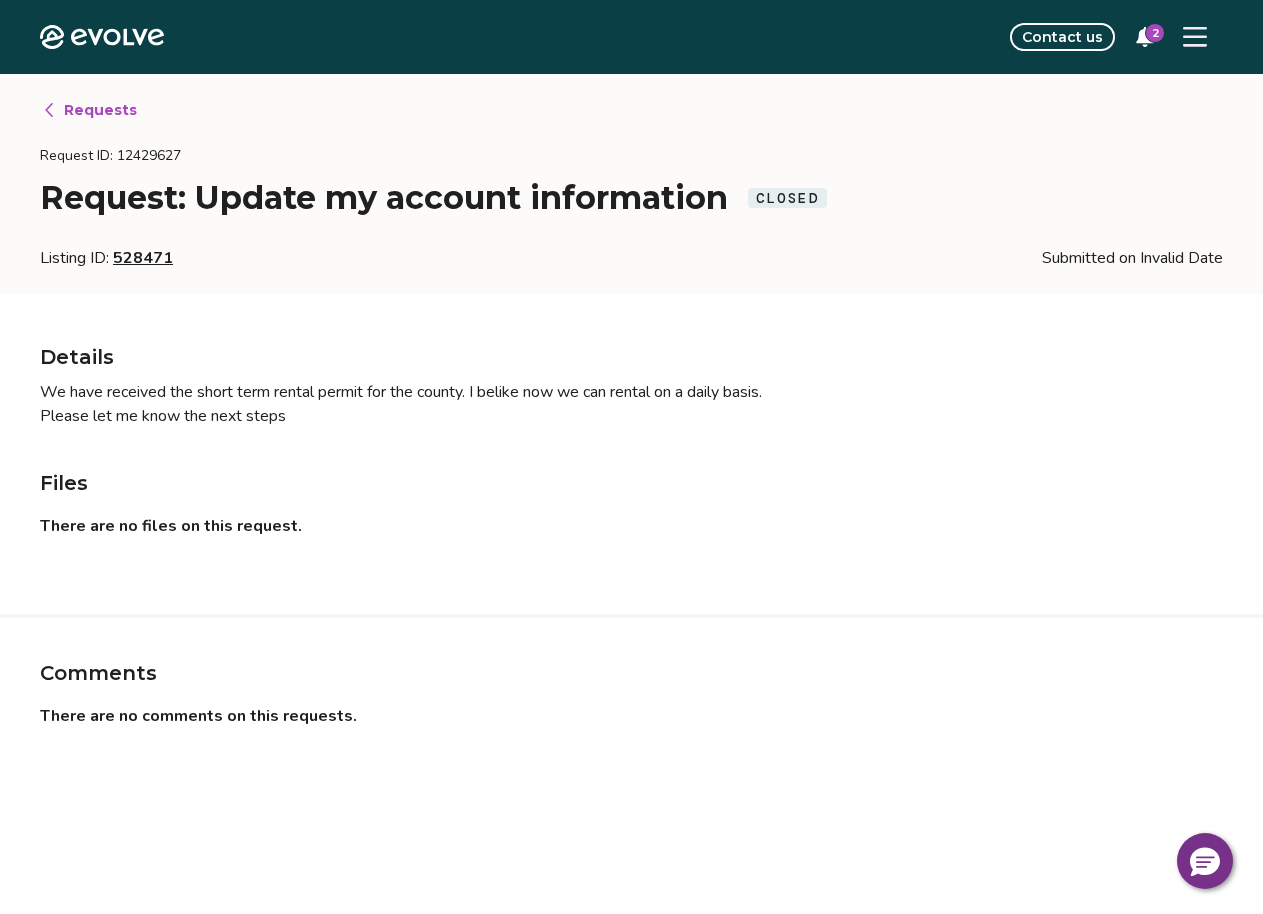 click on "Requests" at bounding box center [100, 110] 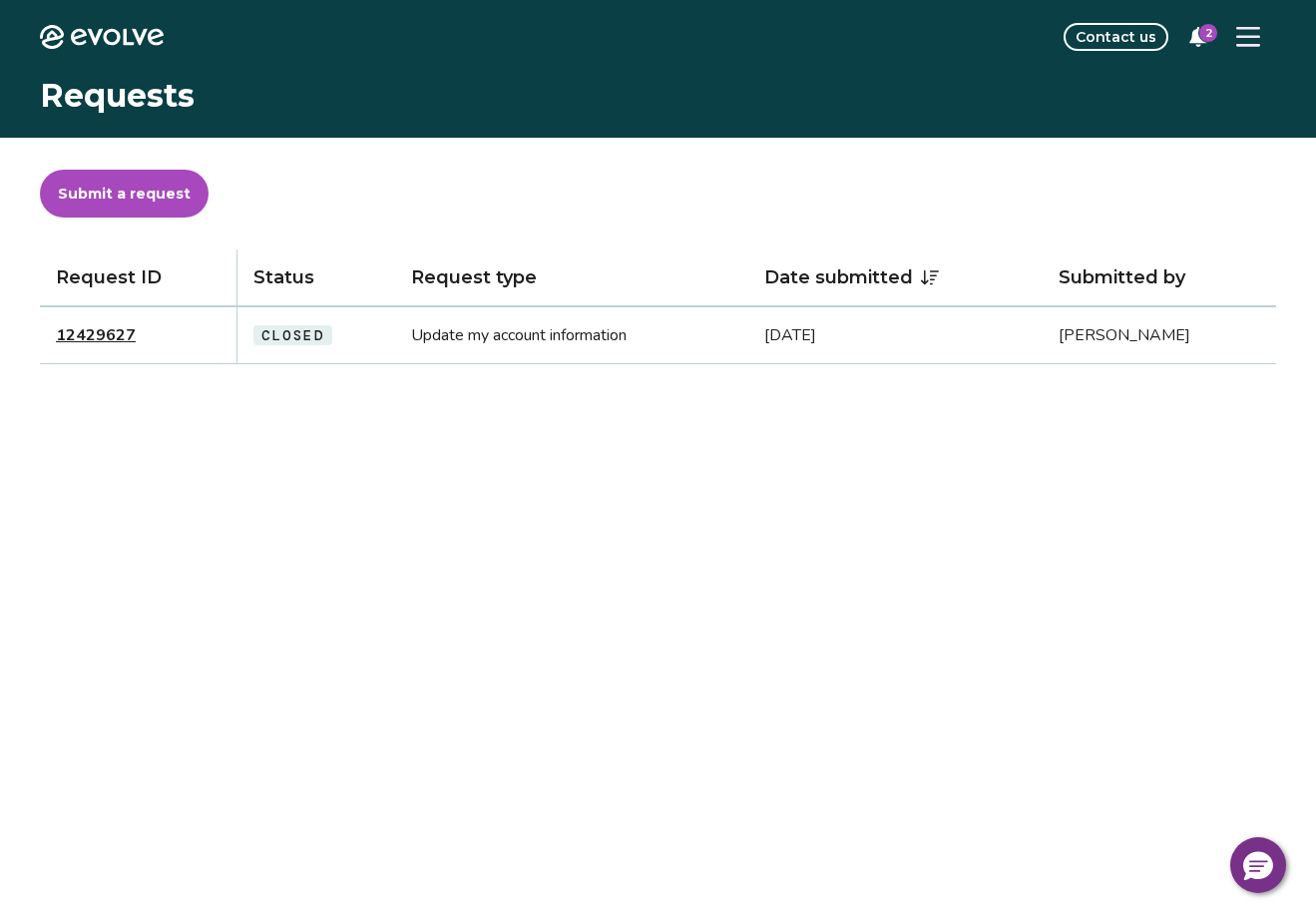click 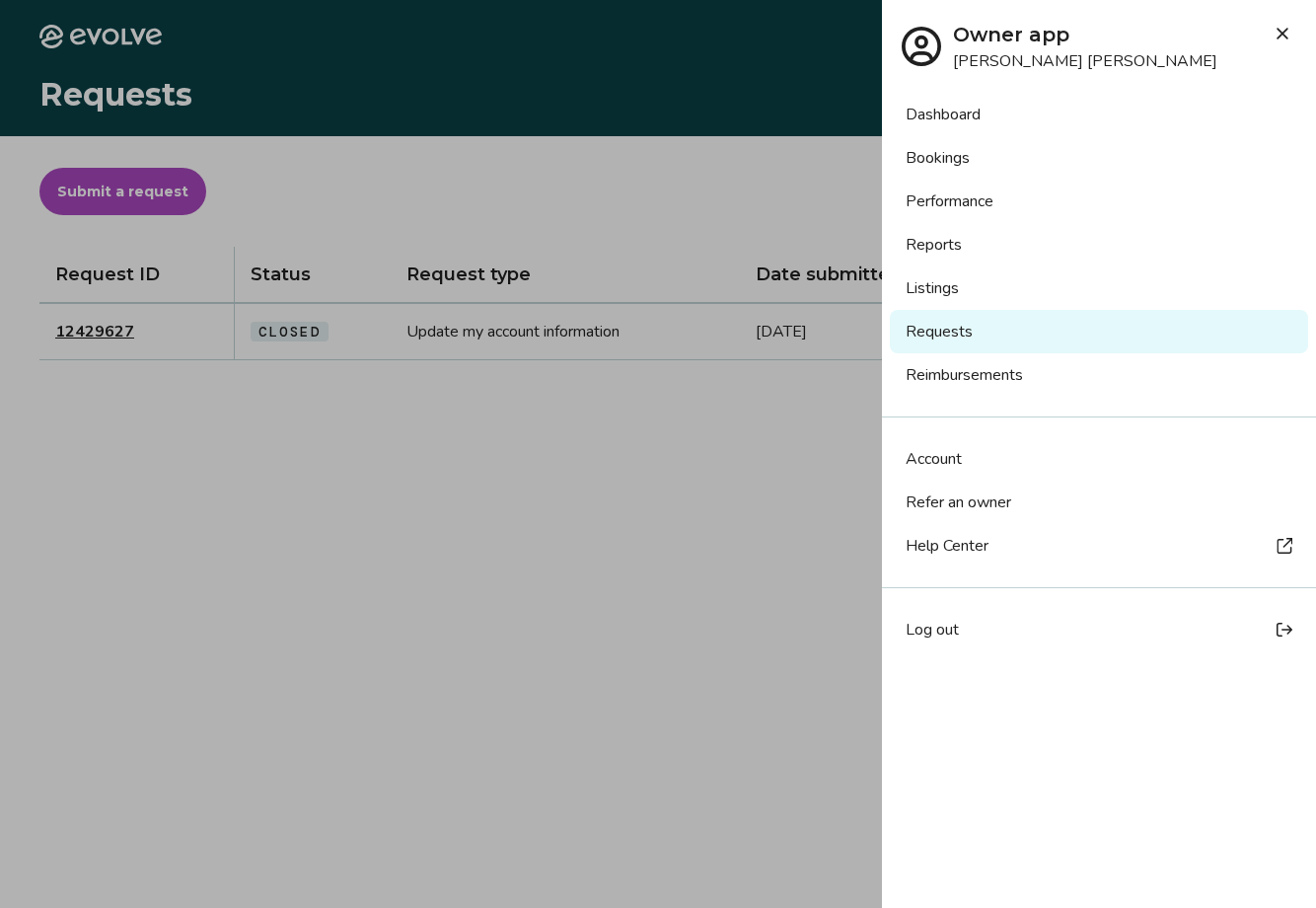 click on "Account" at bounding box center [933, 459] 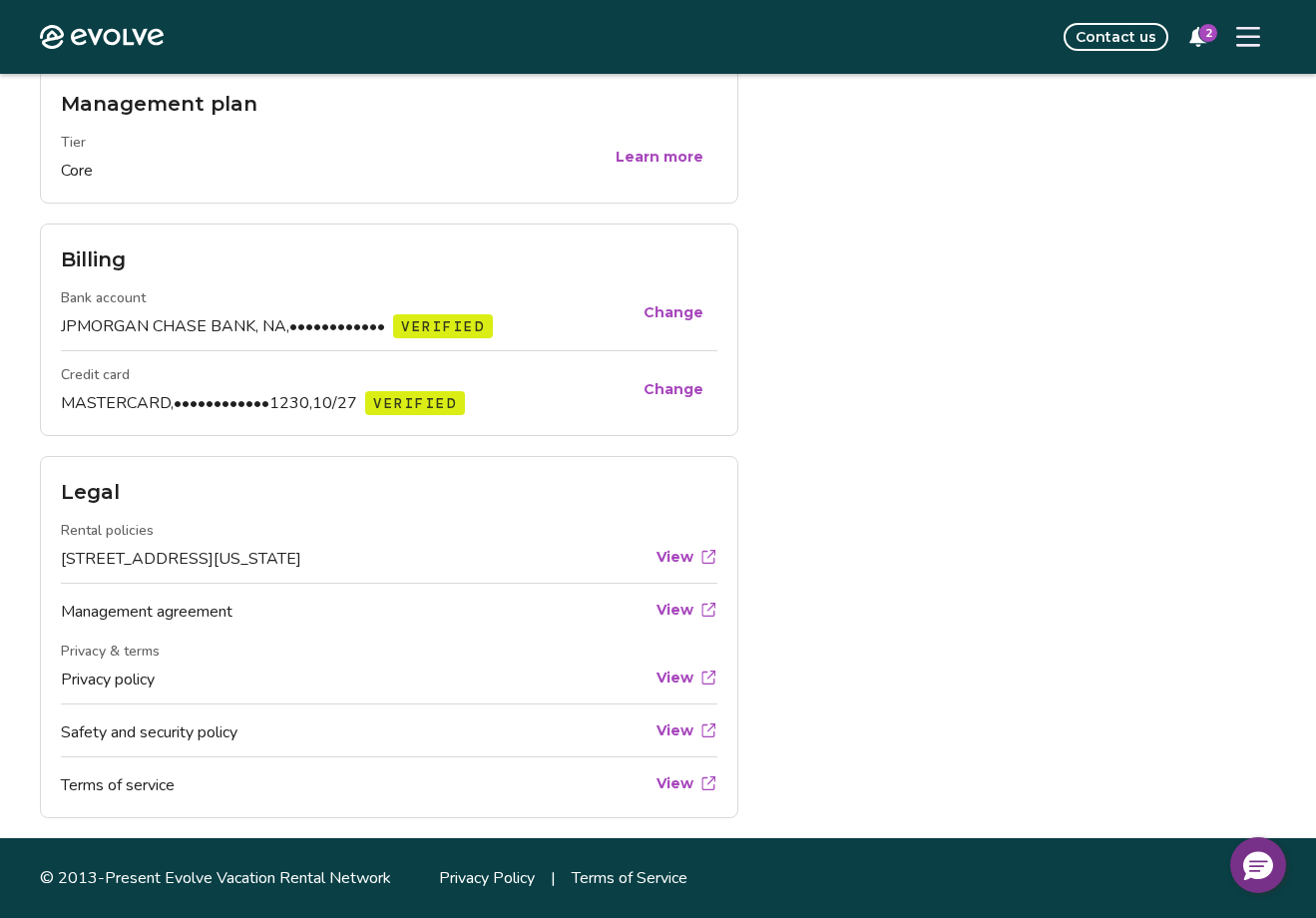 scroll, scrollTop: 0, scrollLeft: 0, axis: both 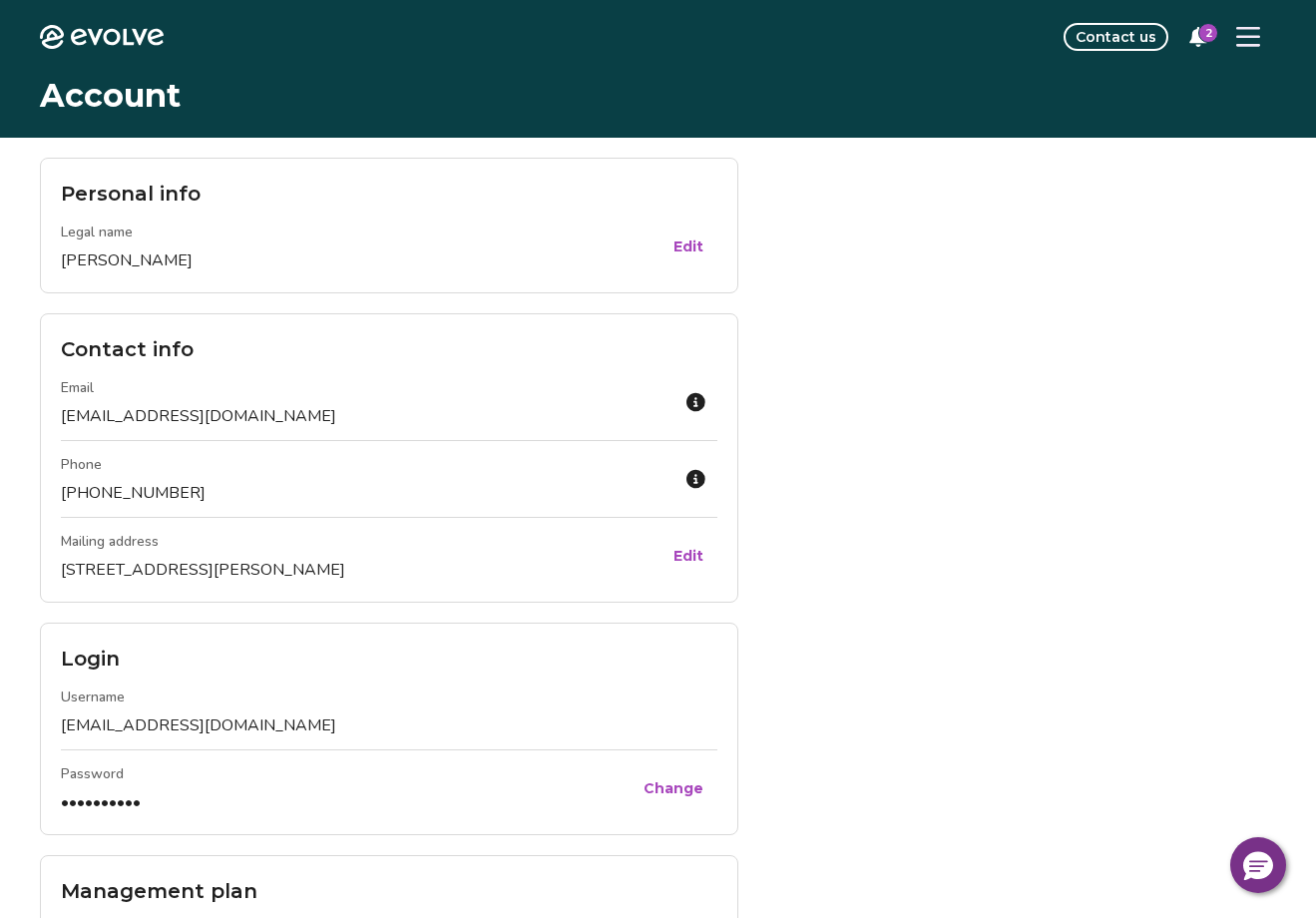 click on "Contact us" at bounding box center (1115, 37) 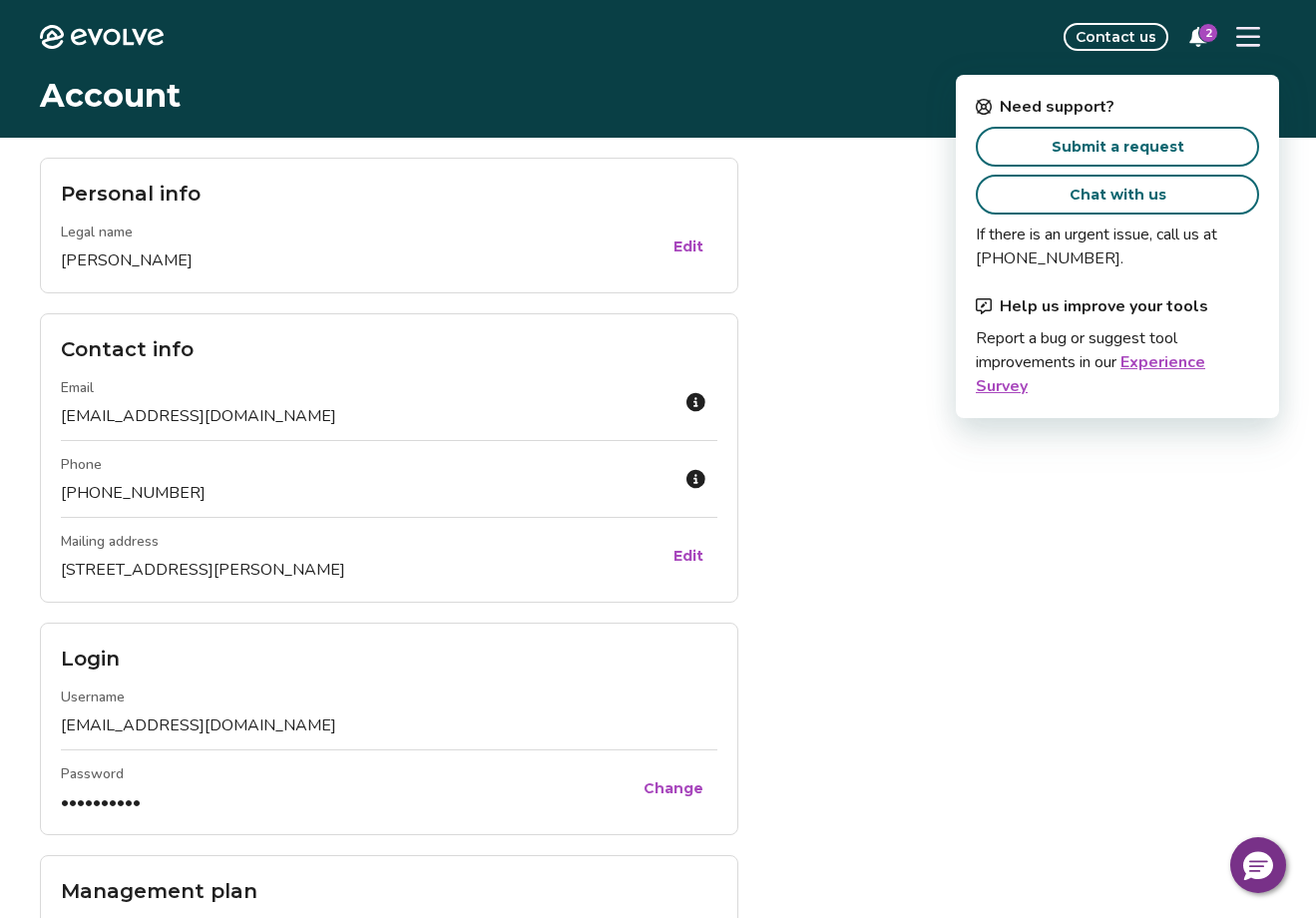 click on "Chat with us" at bounding box center (1117, 195) 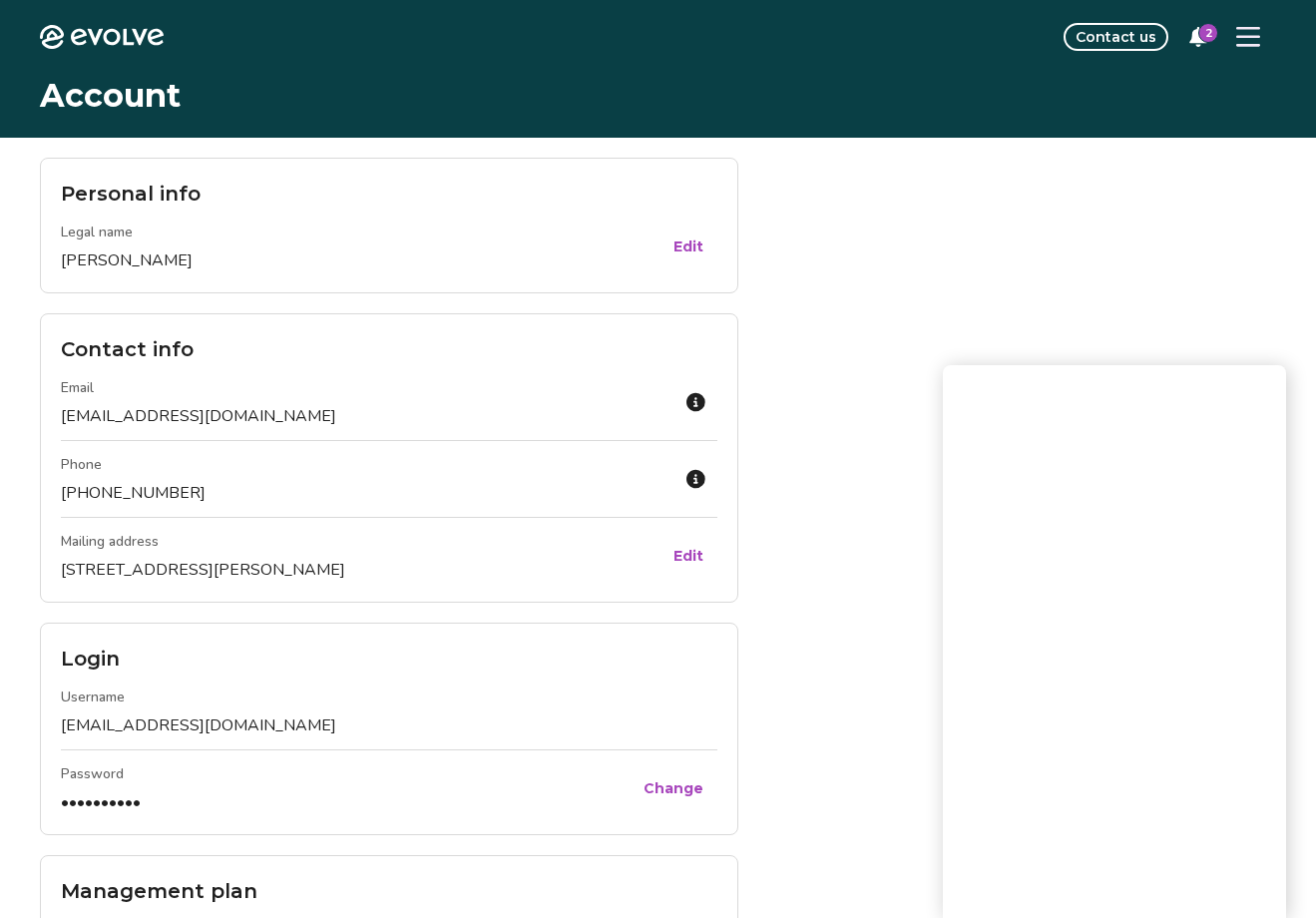 type 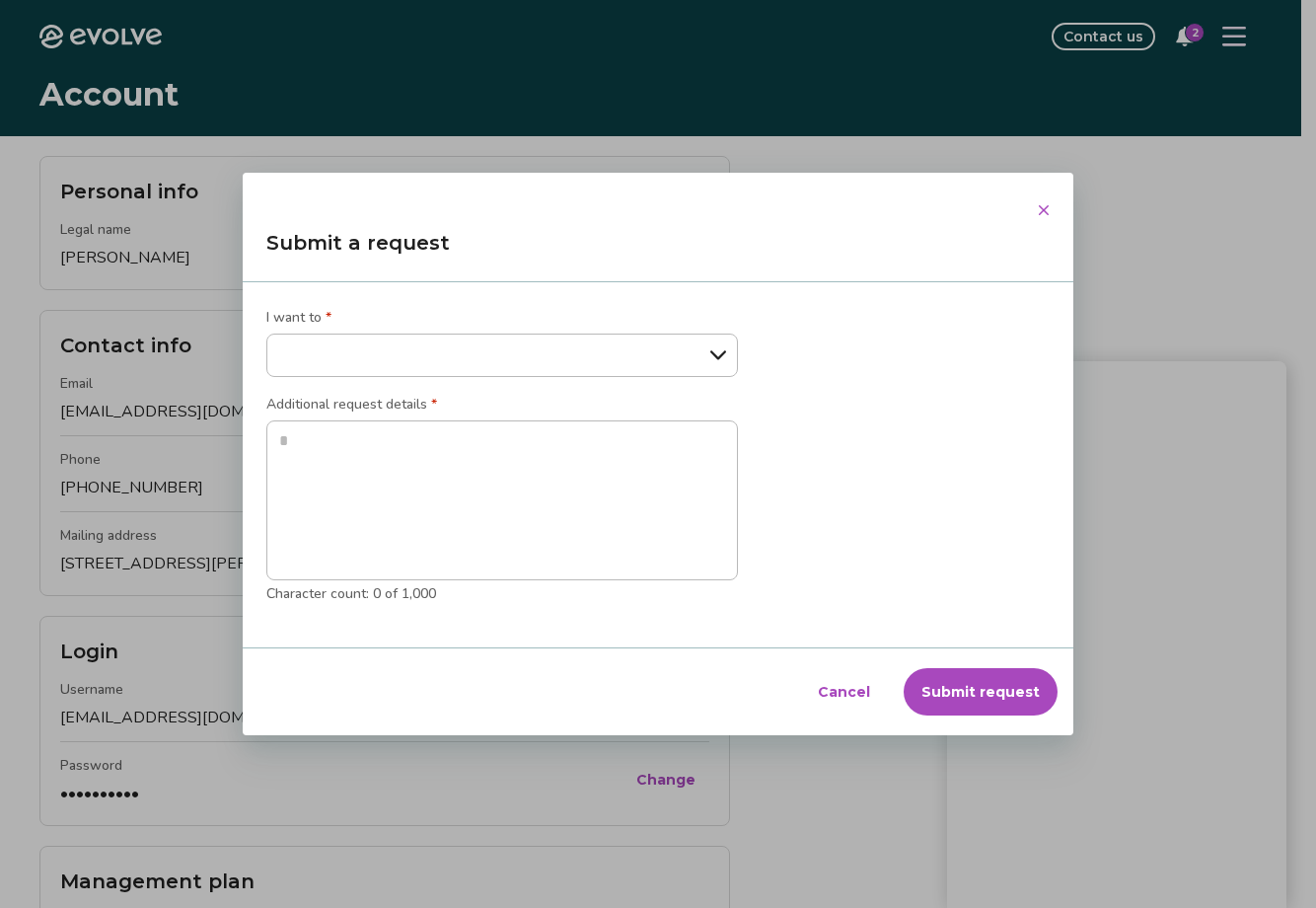 select on "*********" 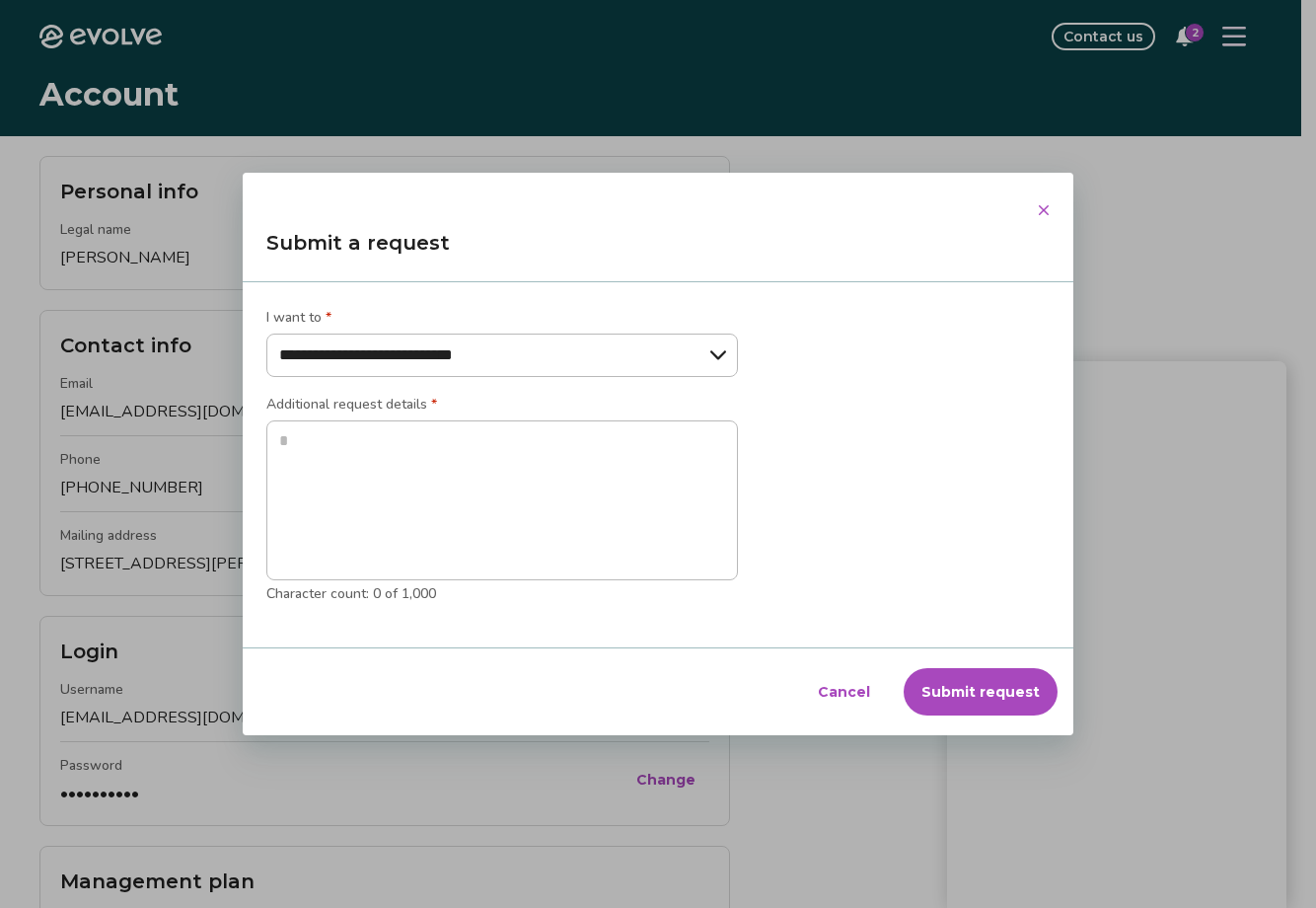 type on "*" 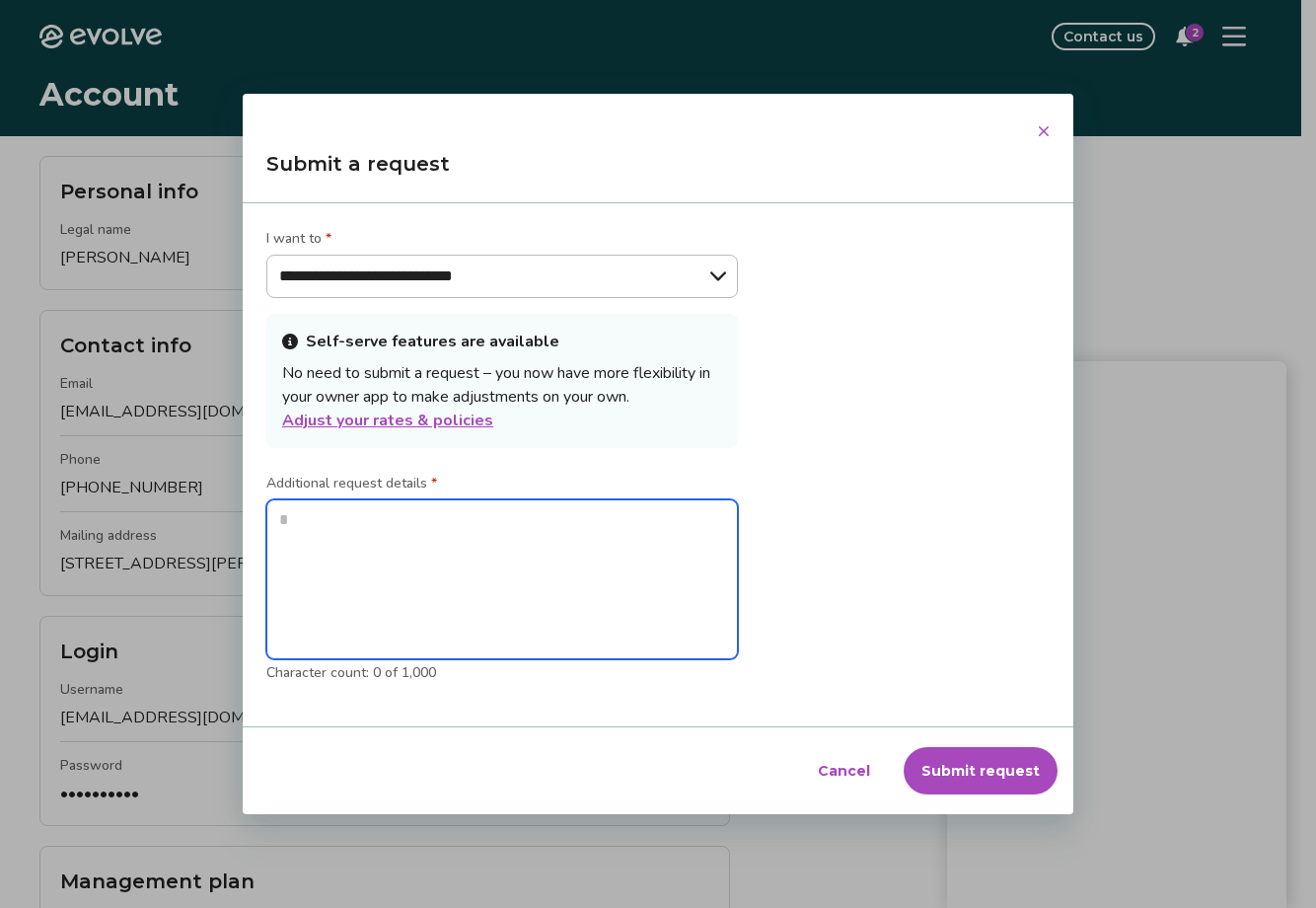 click at bounding box center [502, 579] 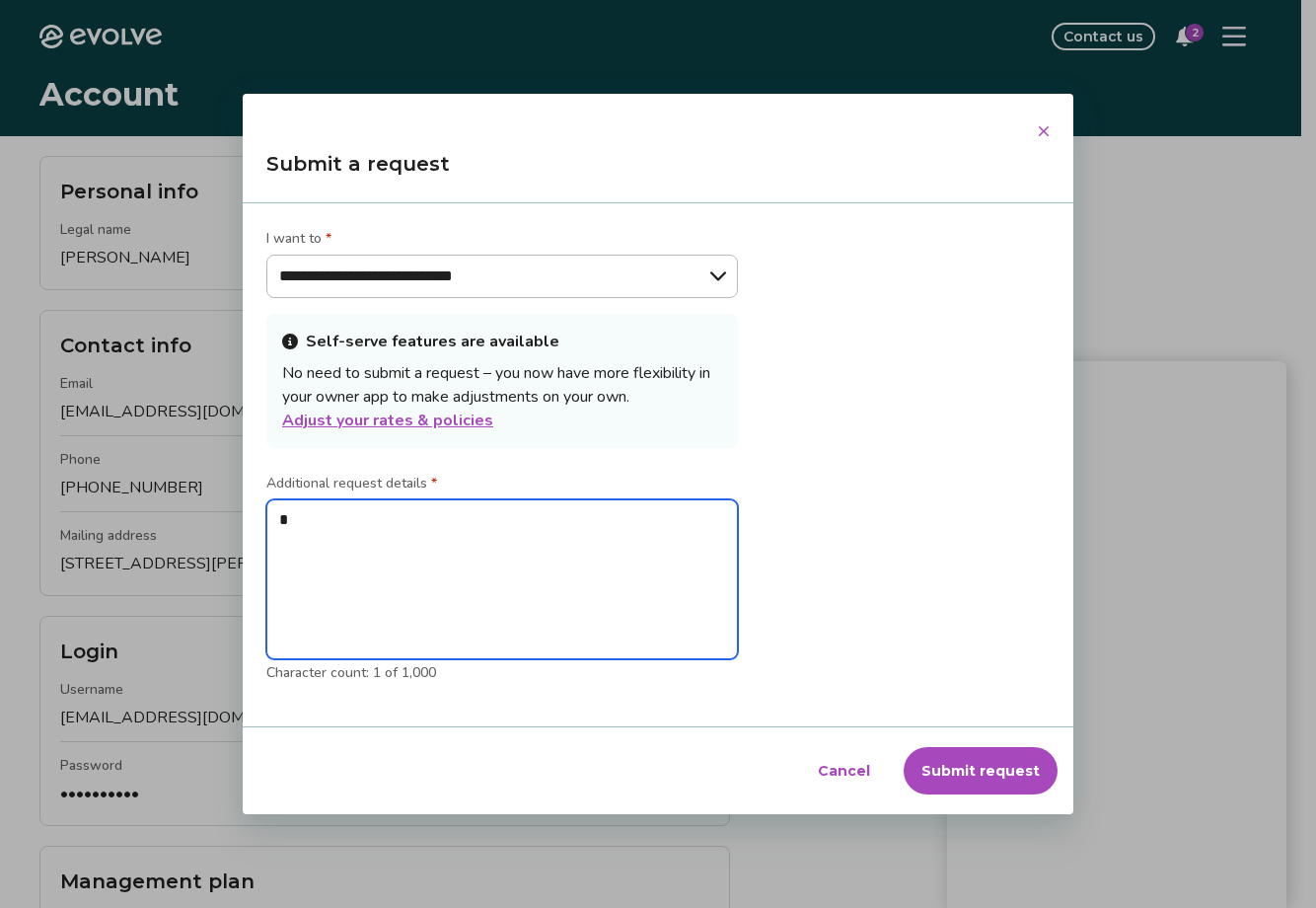 type on "**" 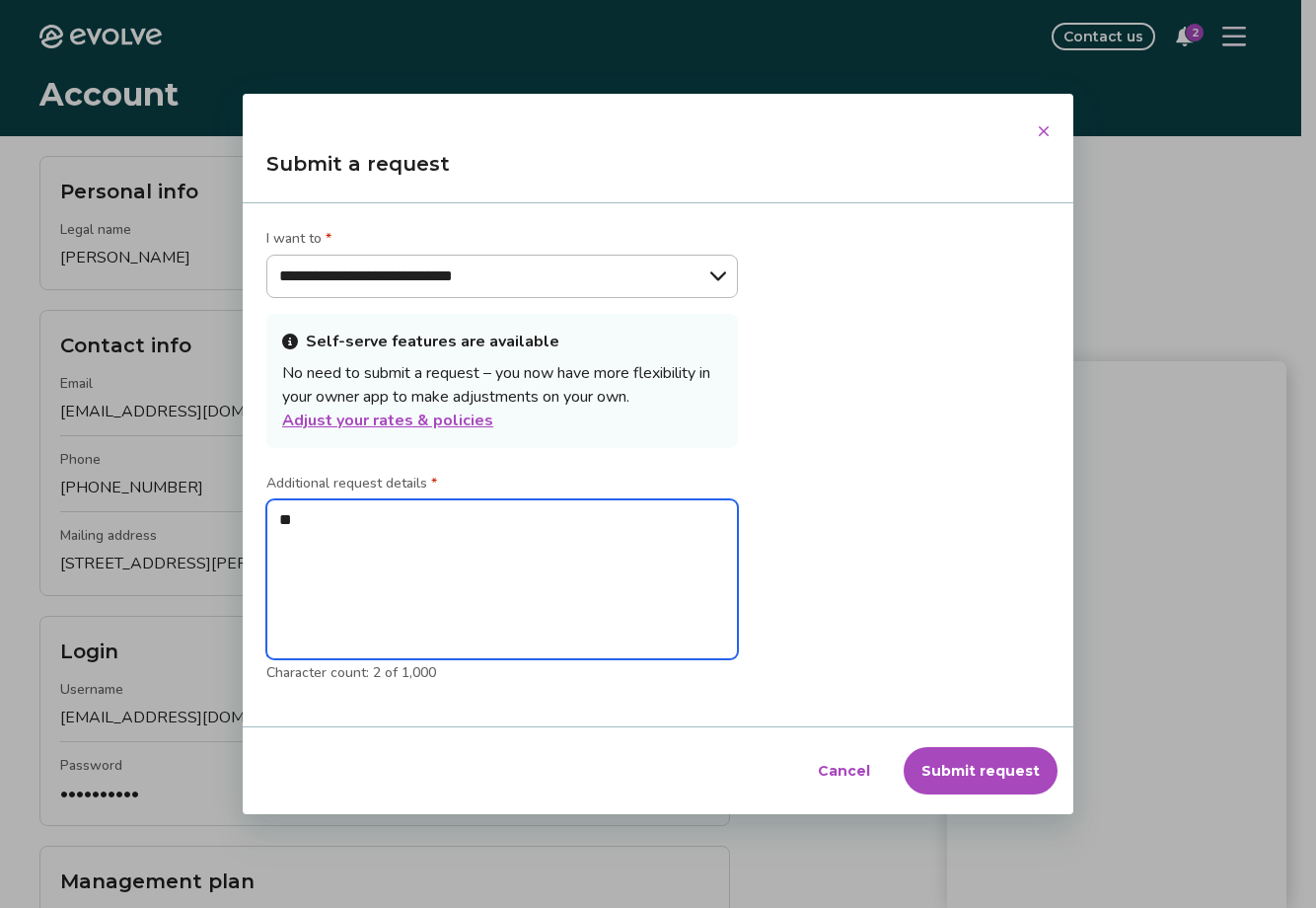 type on "***" 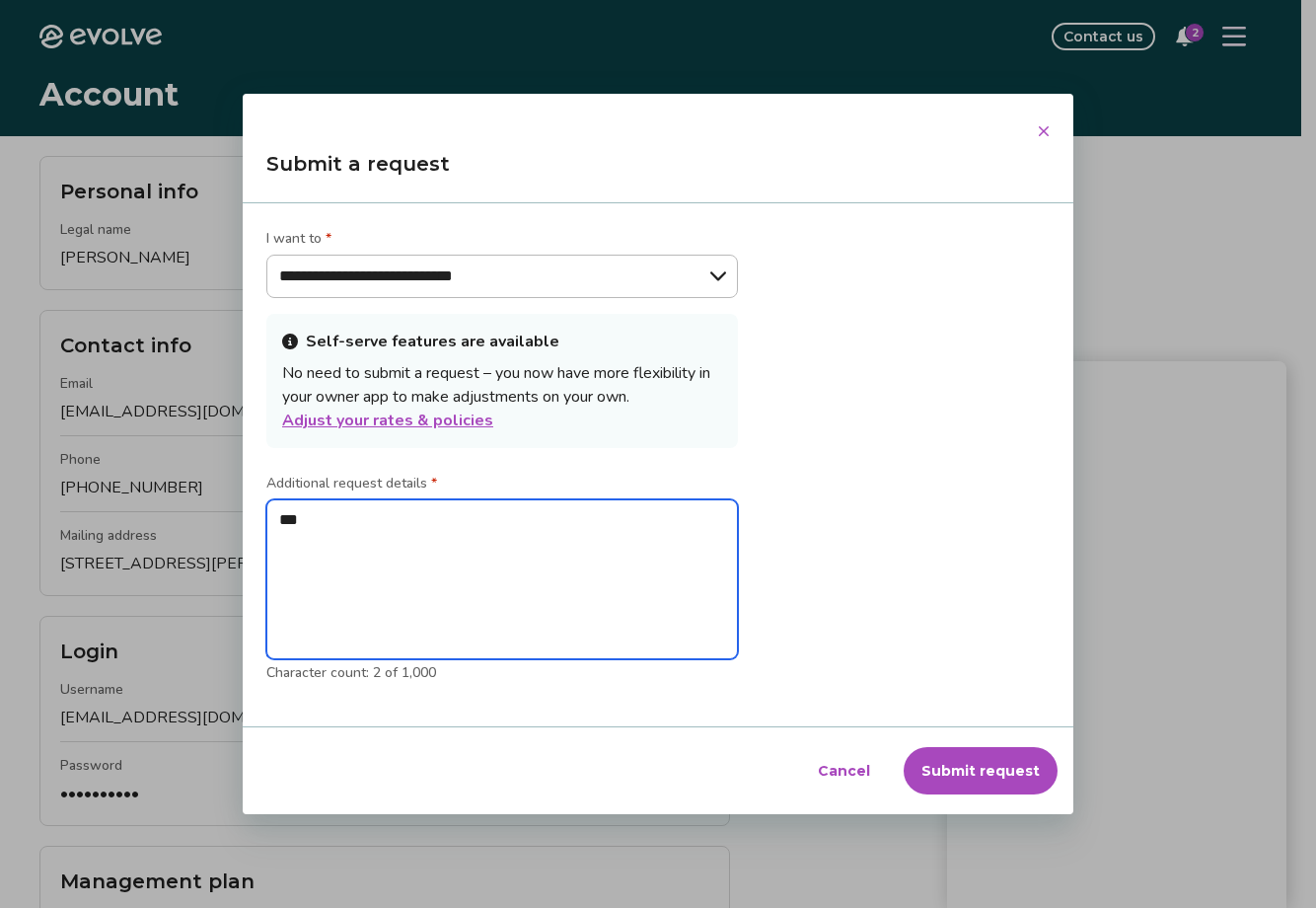 type on "****" 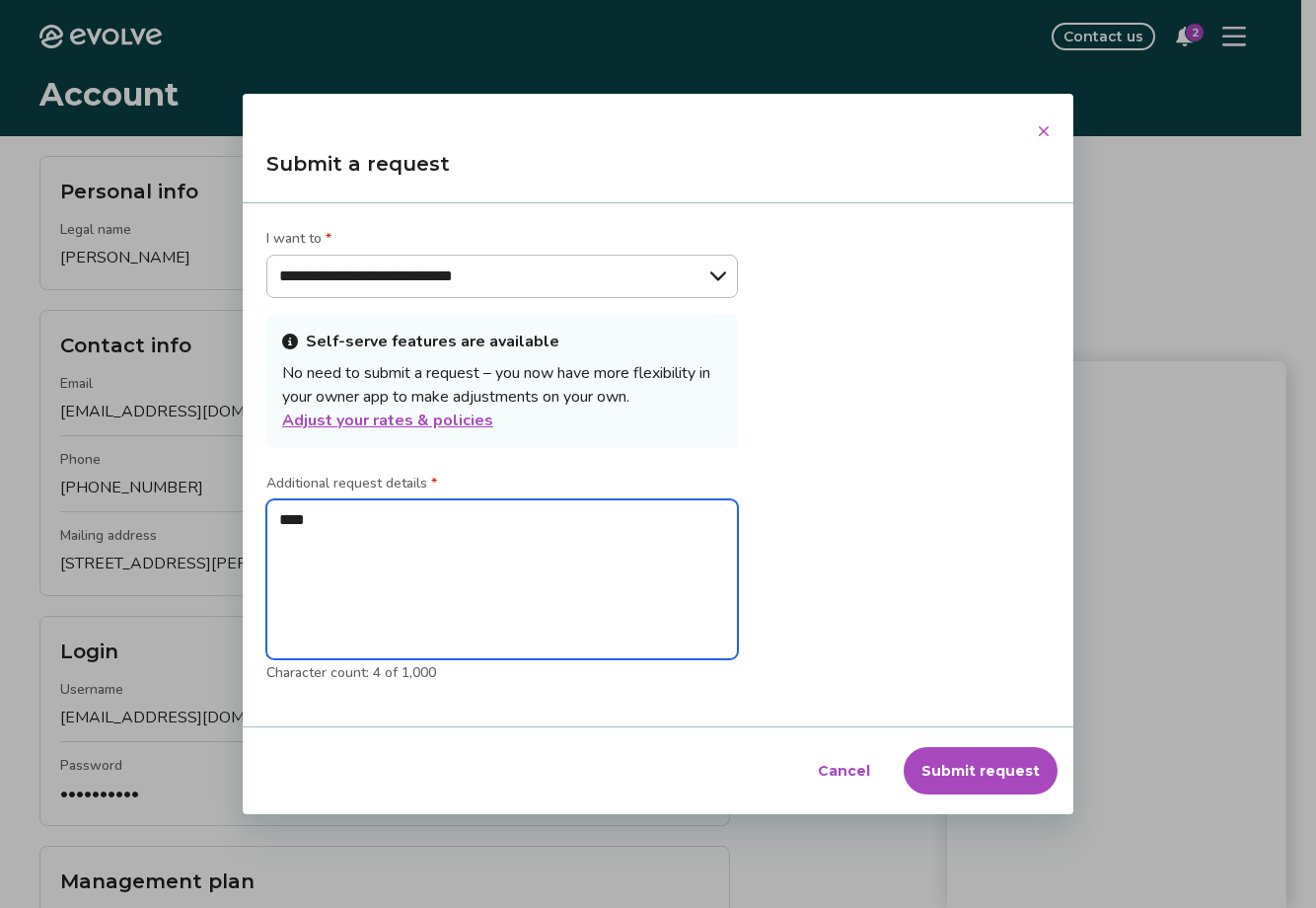 type on "*****" 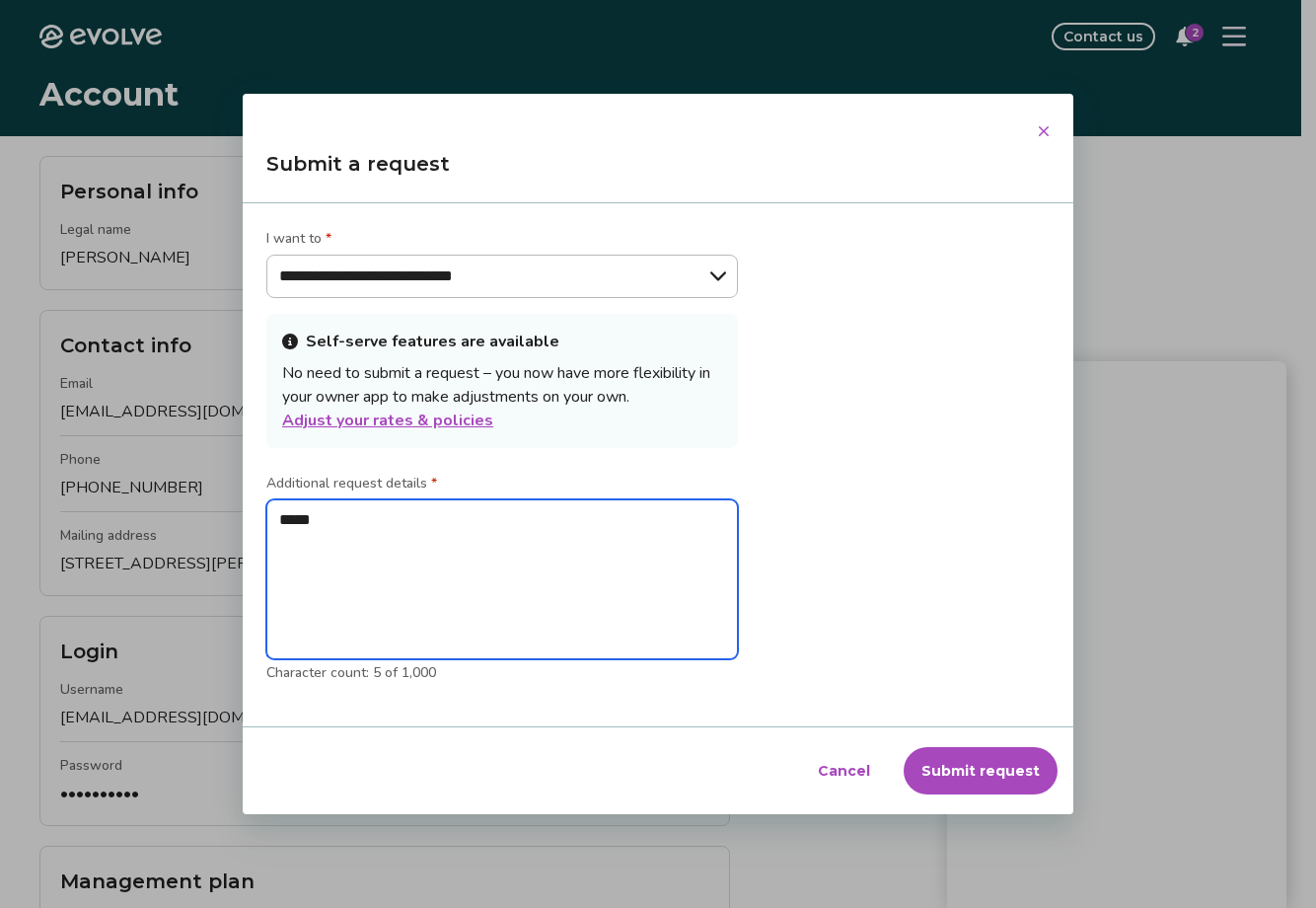 type on "*****" 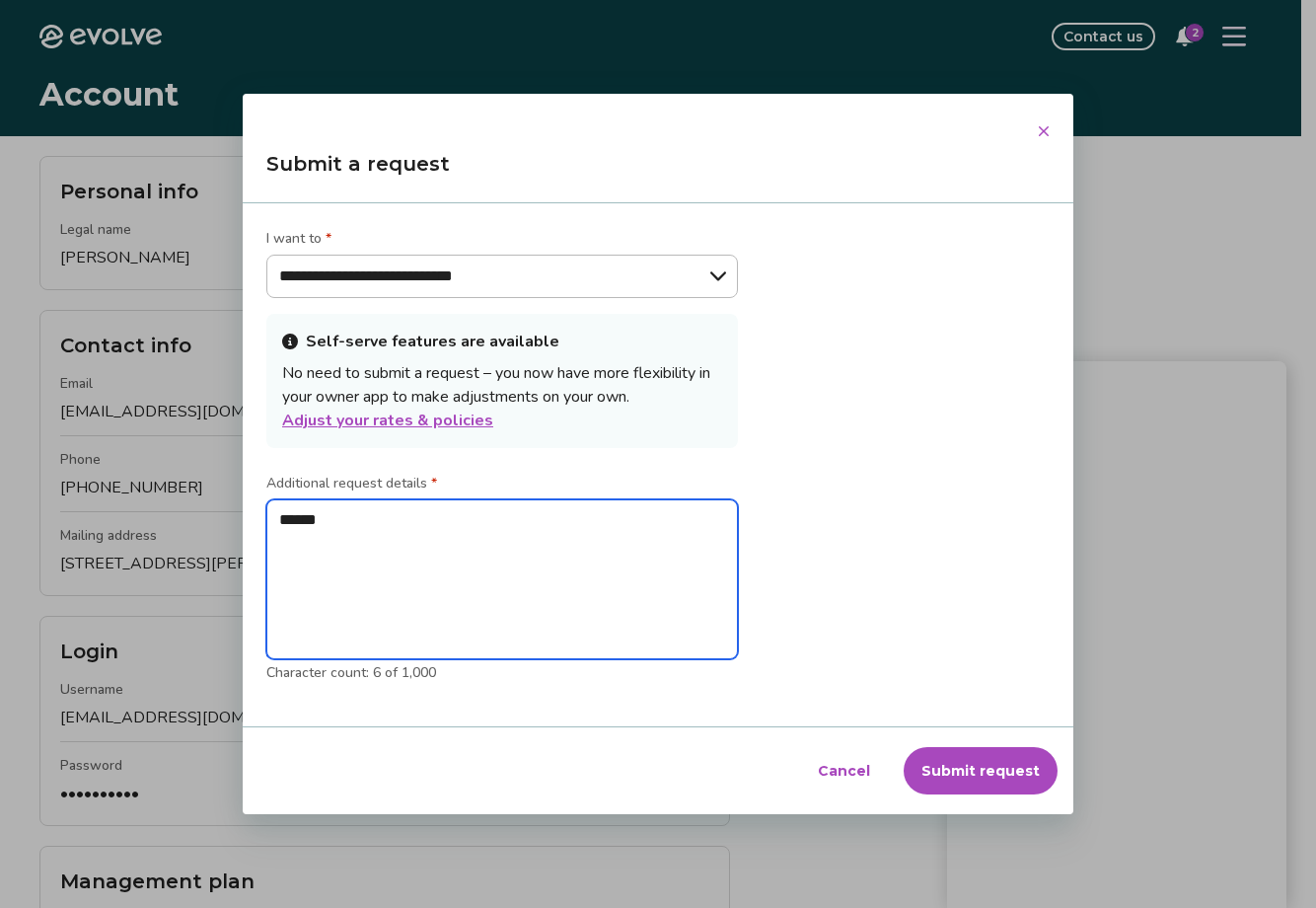 type on "*****" 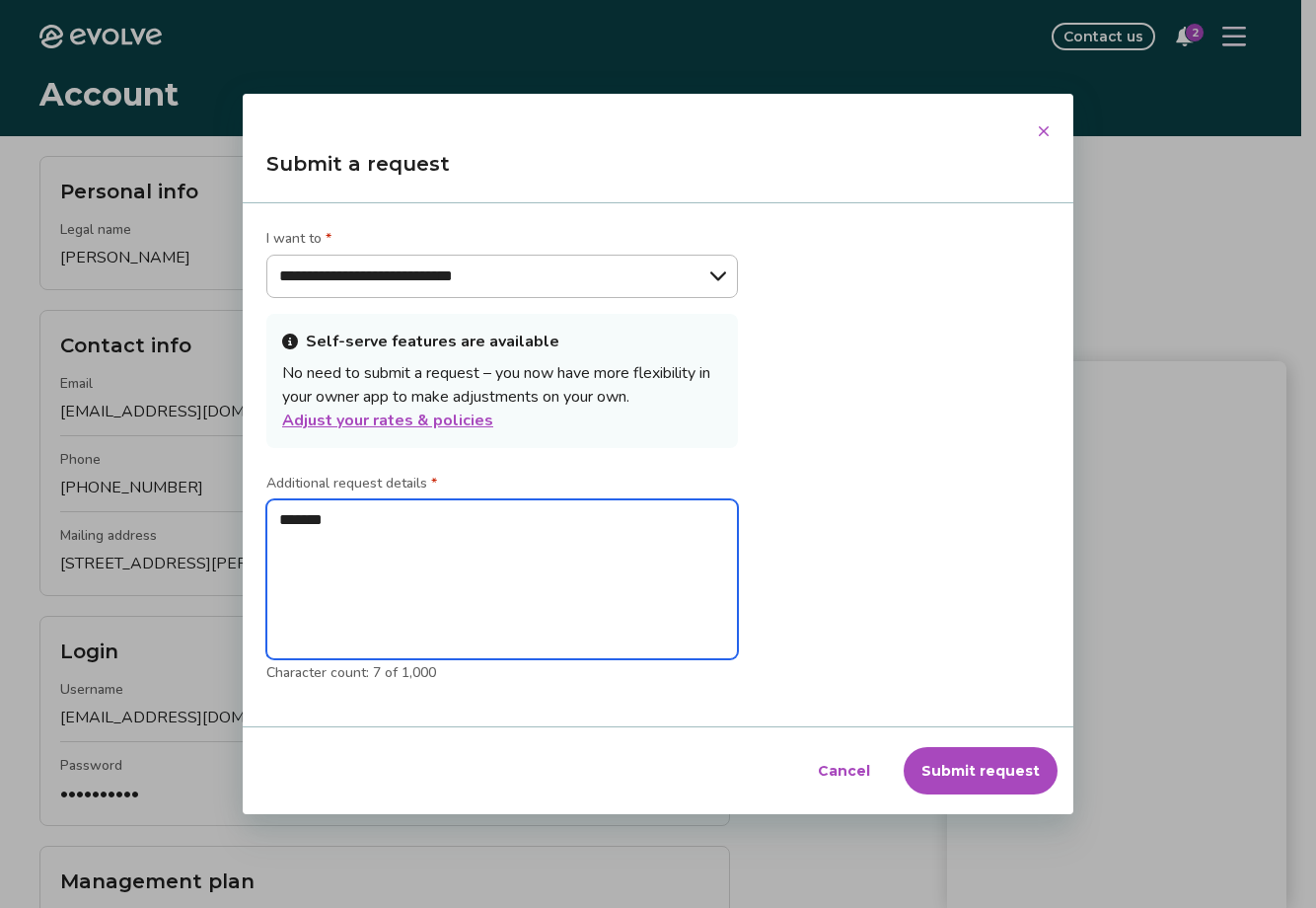 type on "*****
*" 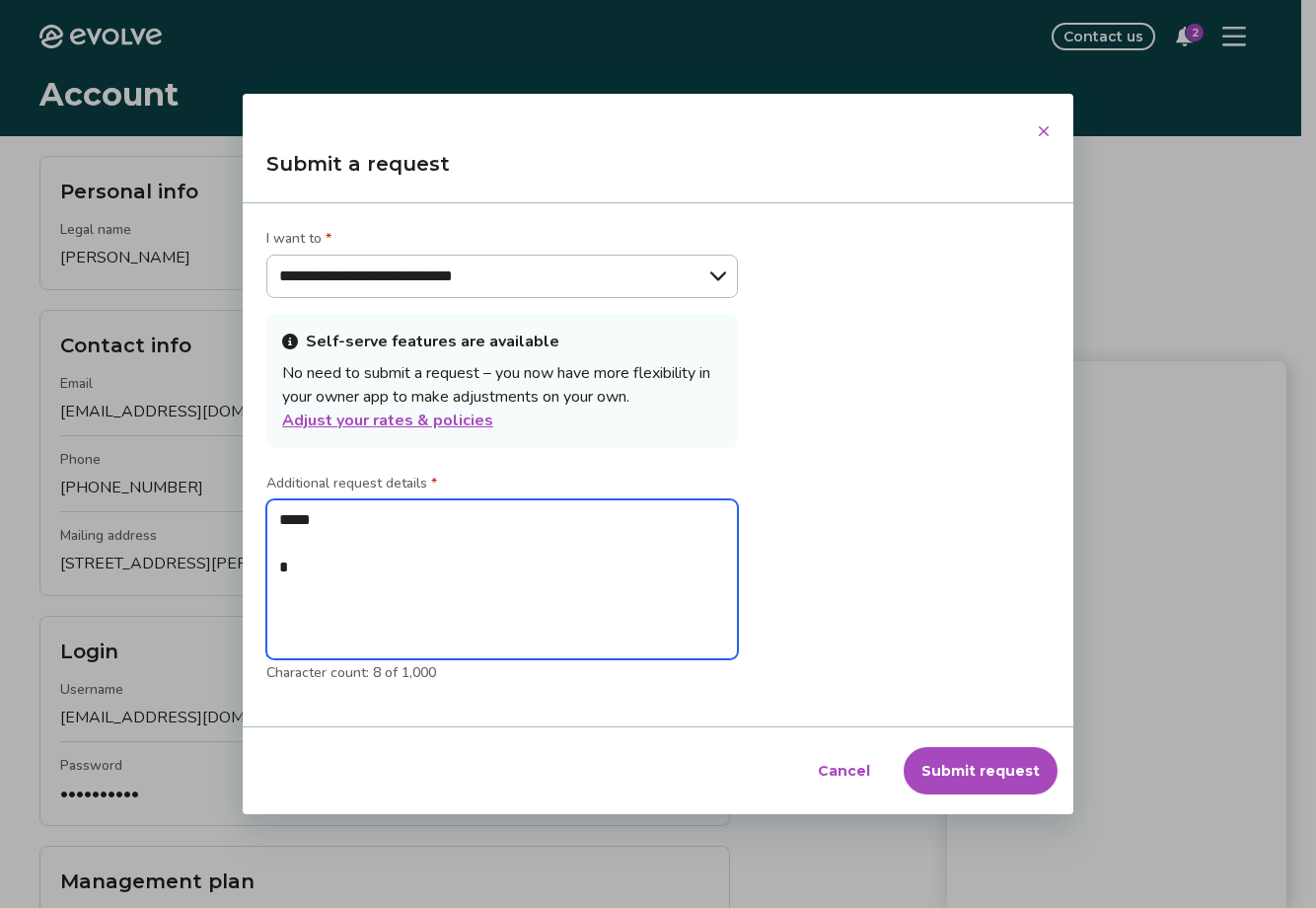 type on "*****
**" 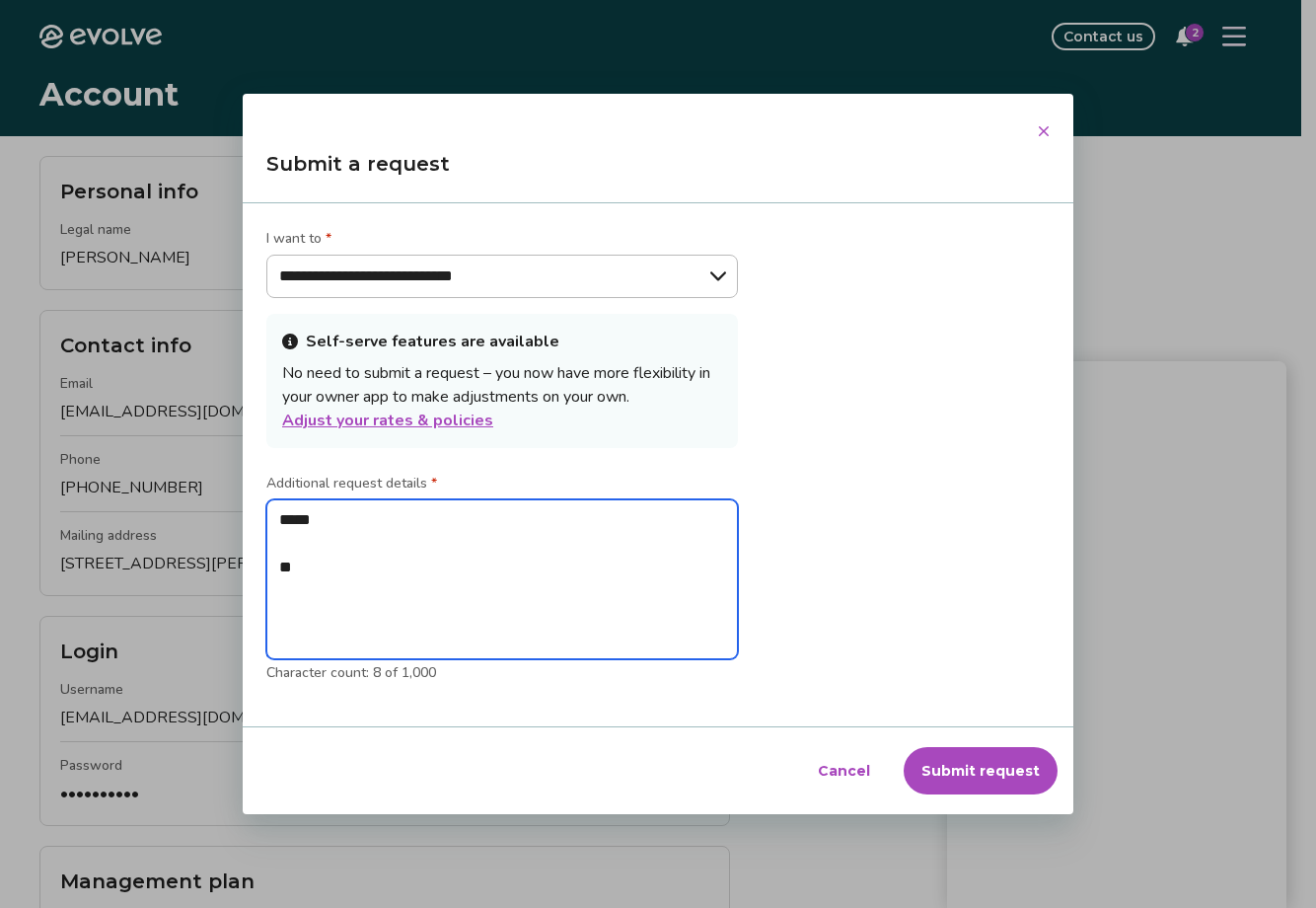 type on "*****
**" 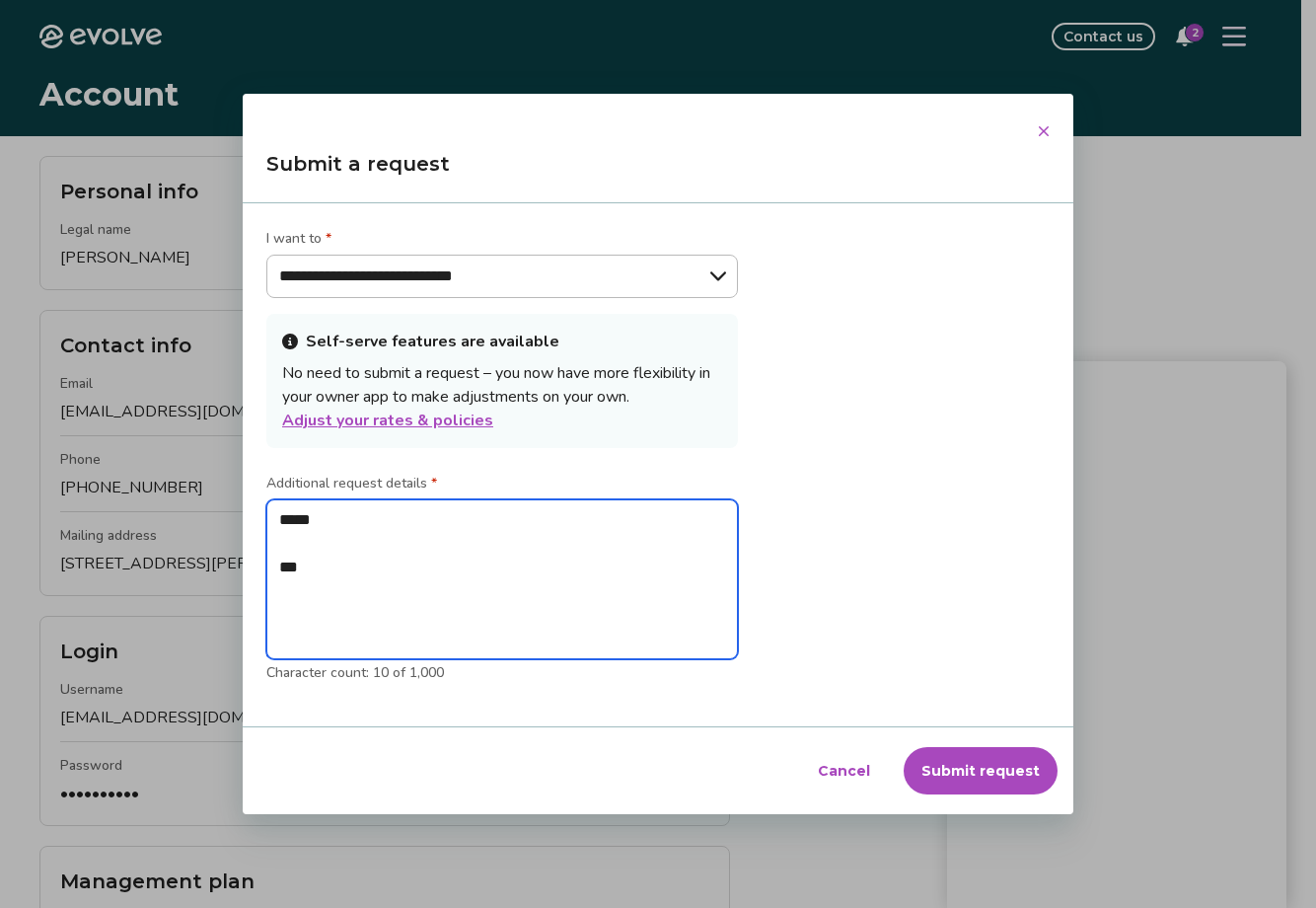 type on "*****
****" 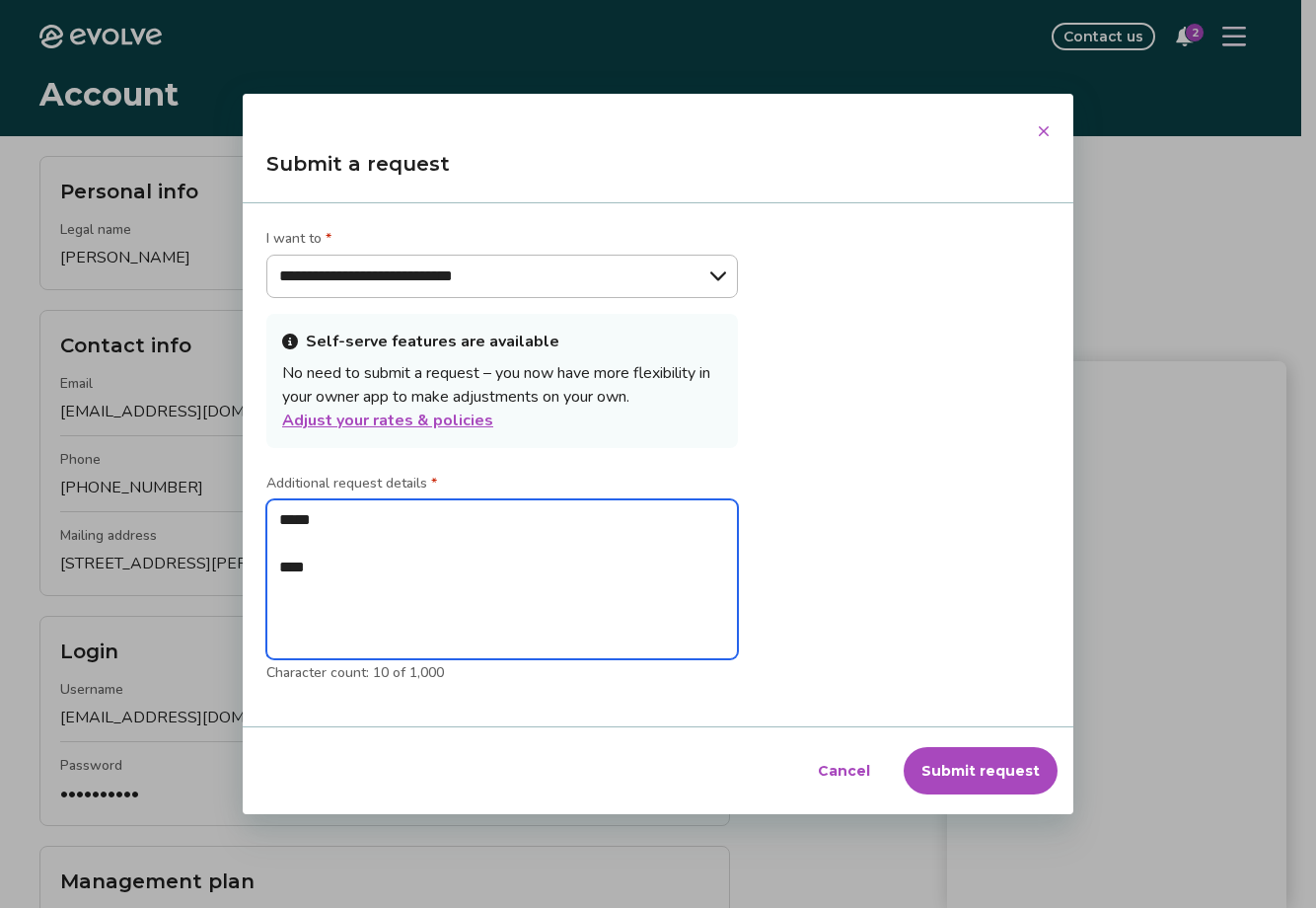 type on "*****
*****" 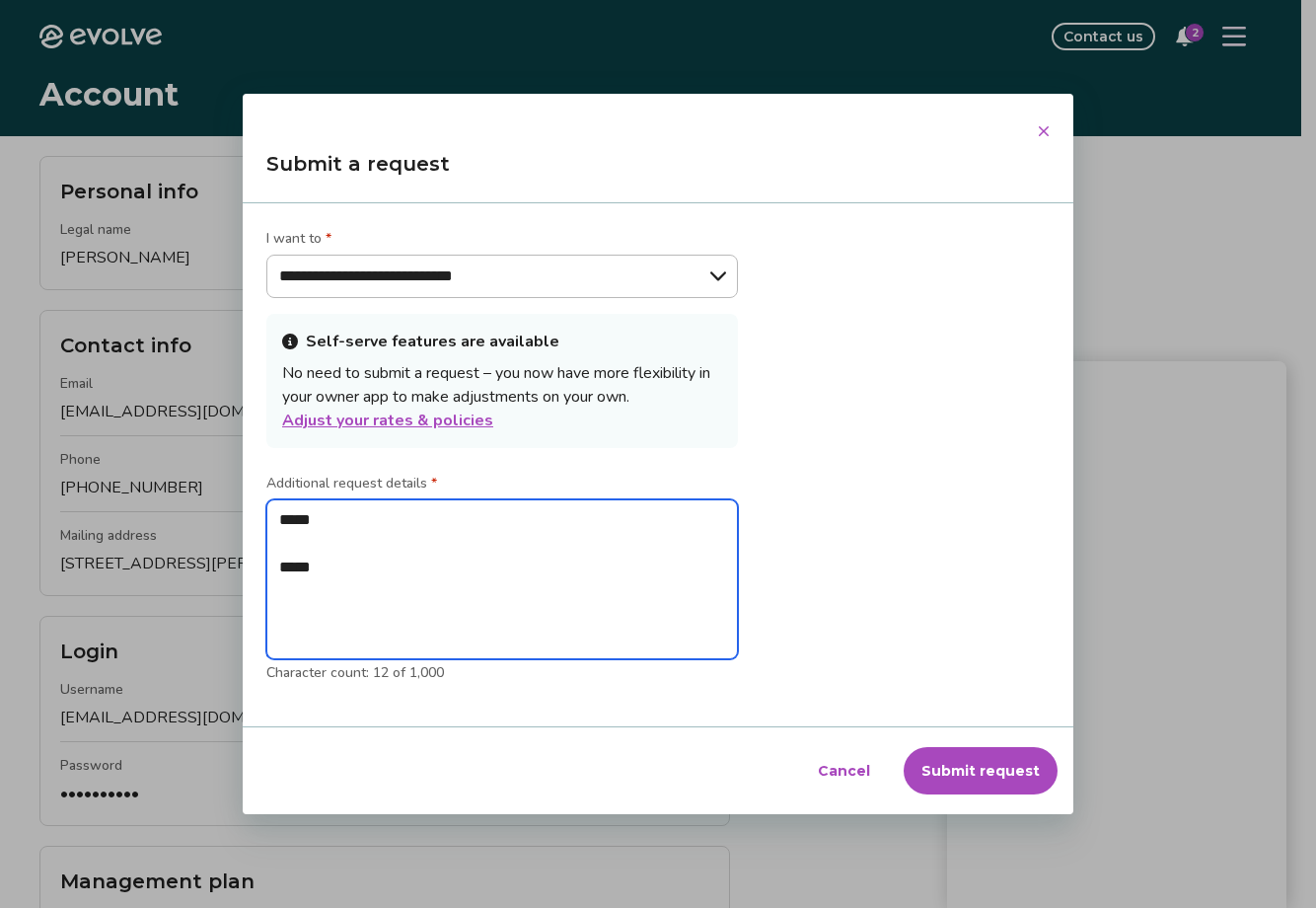 type on "*****
******" 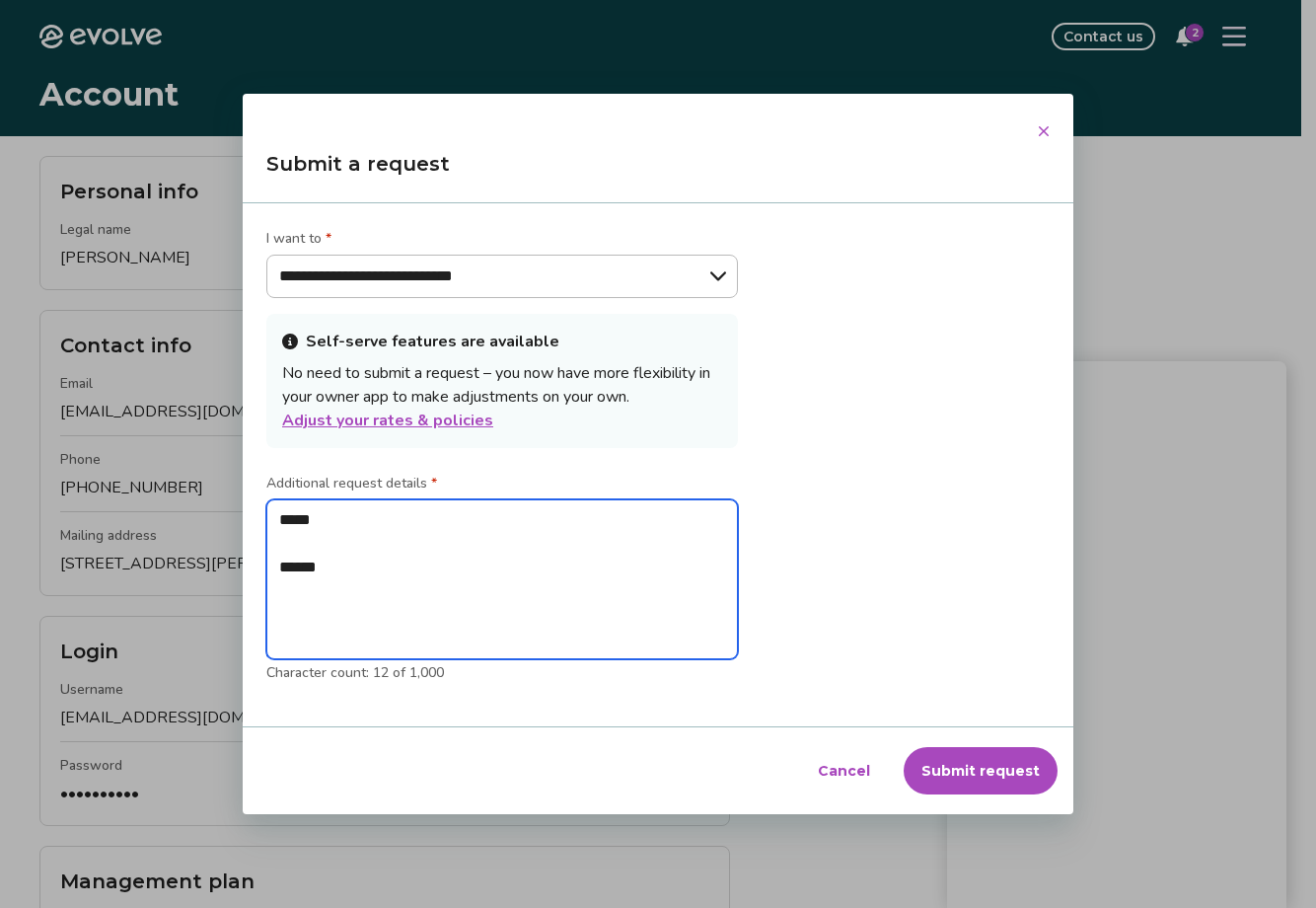 type on "*****
*******" 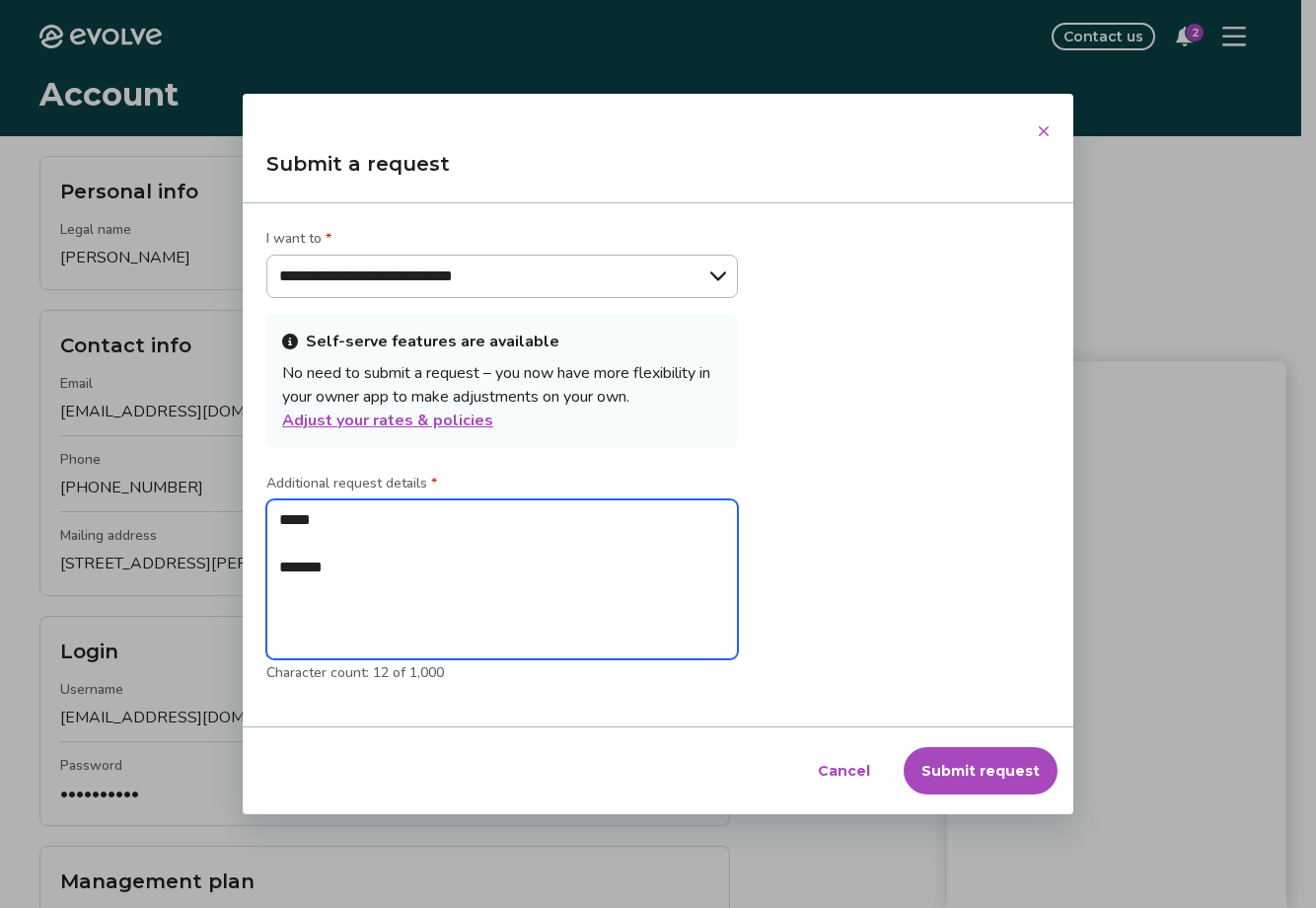 type on "*****
*******" 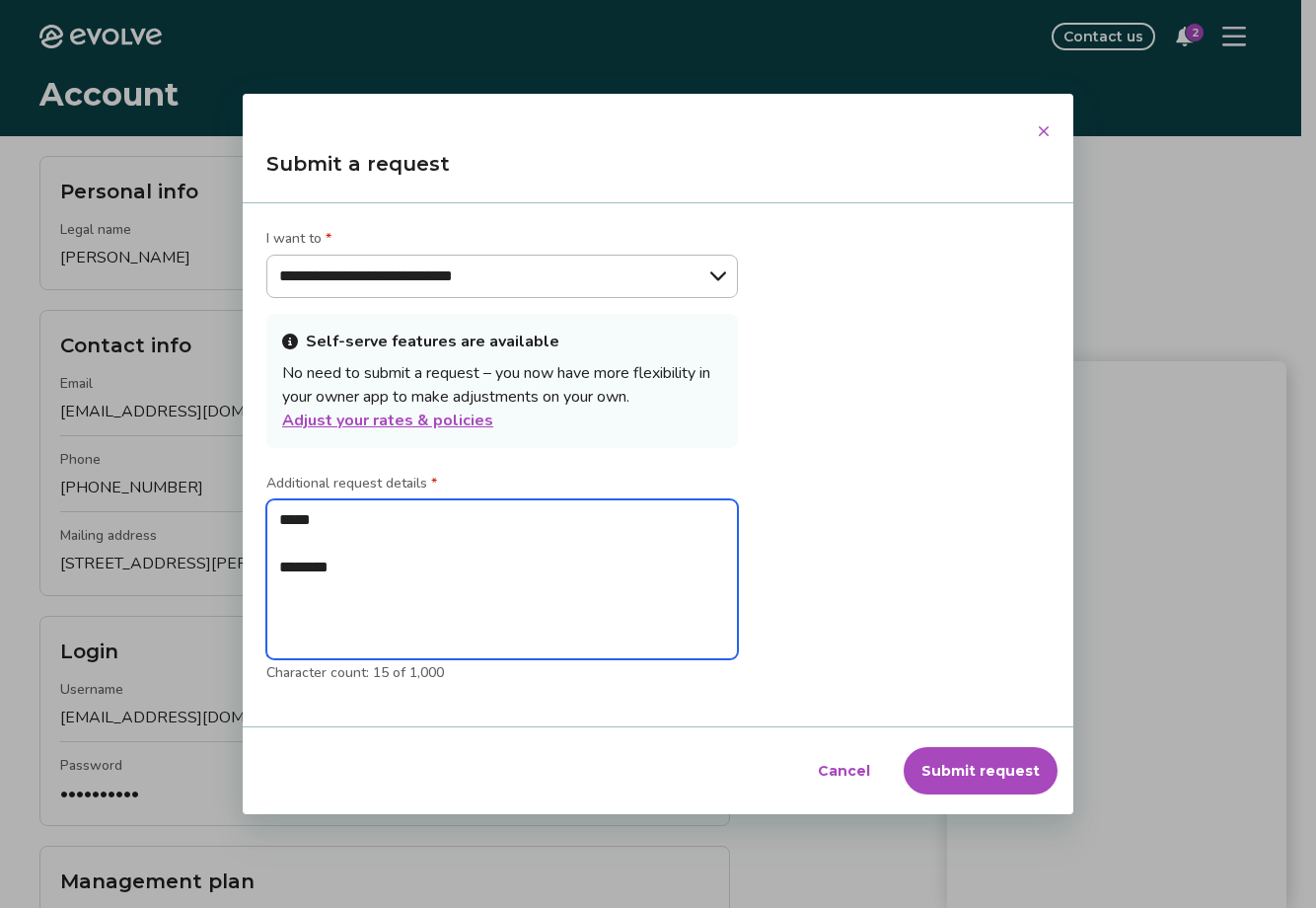 type on "*****
*********" 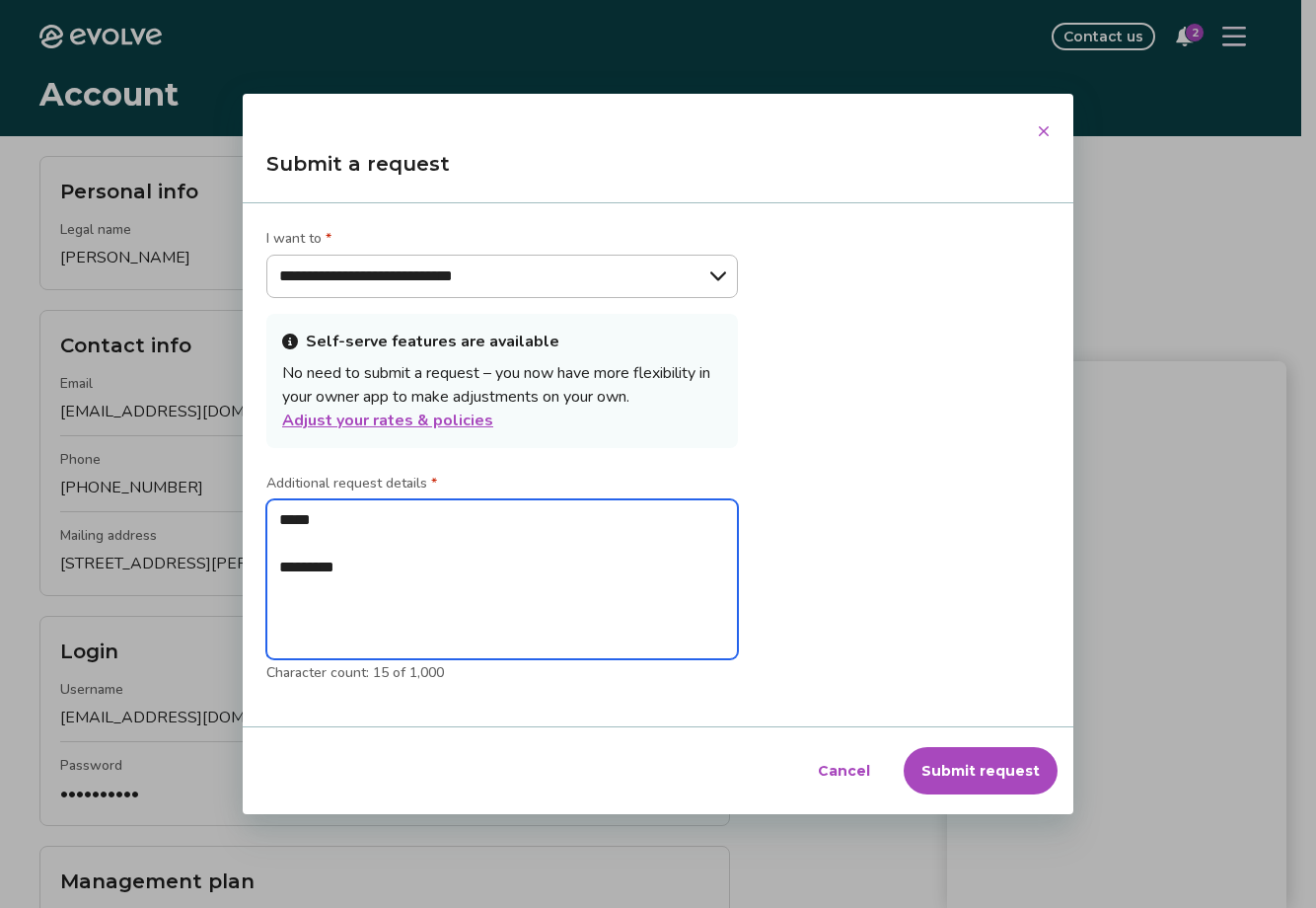 type on "**********" 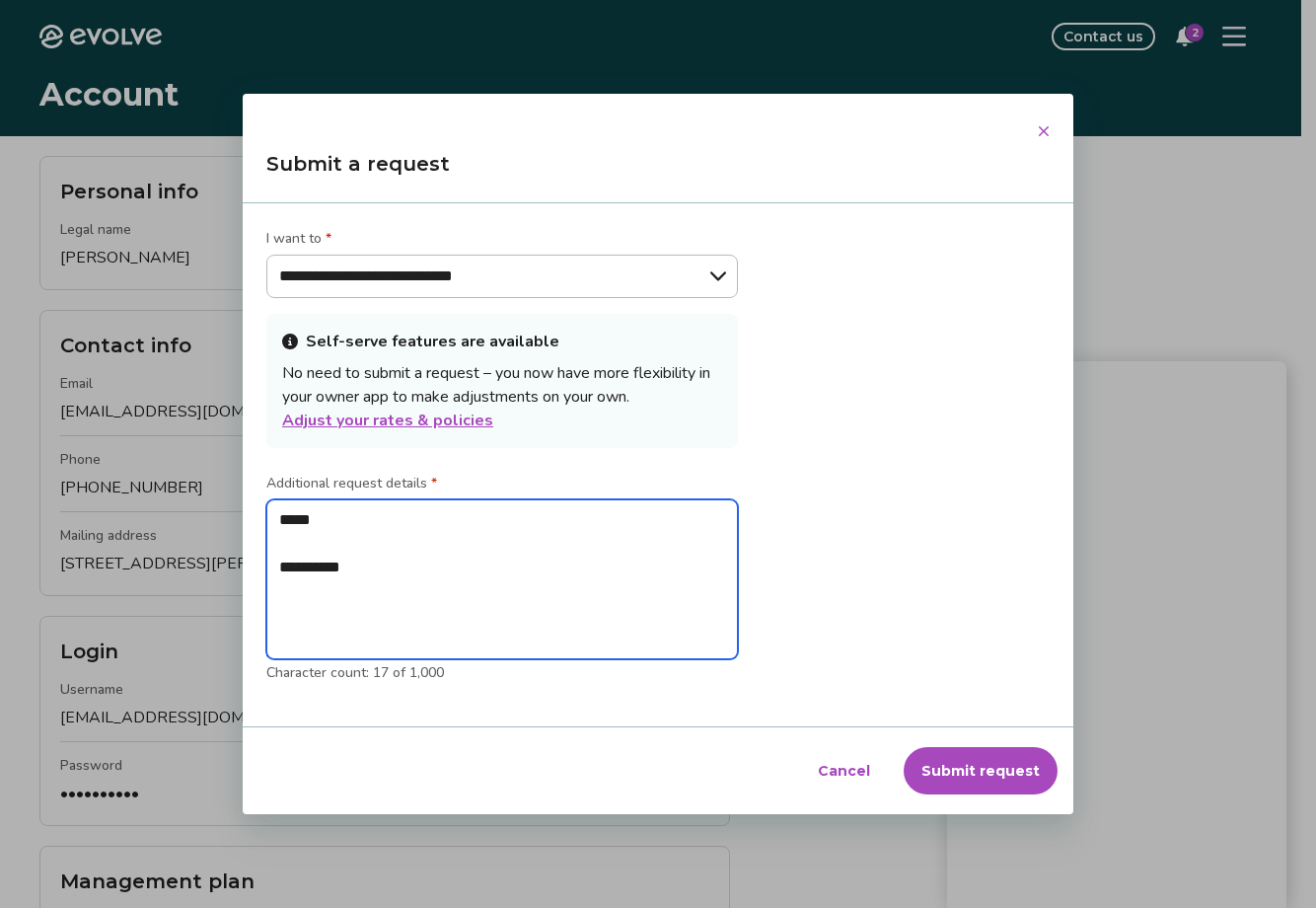 type on "**********" 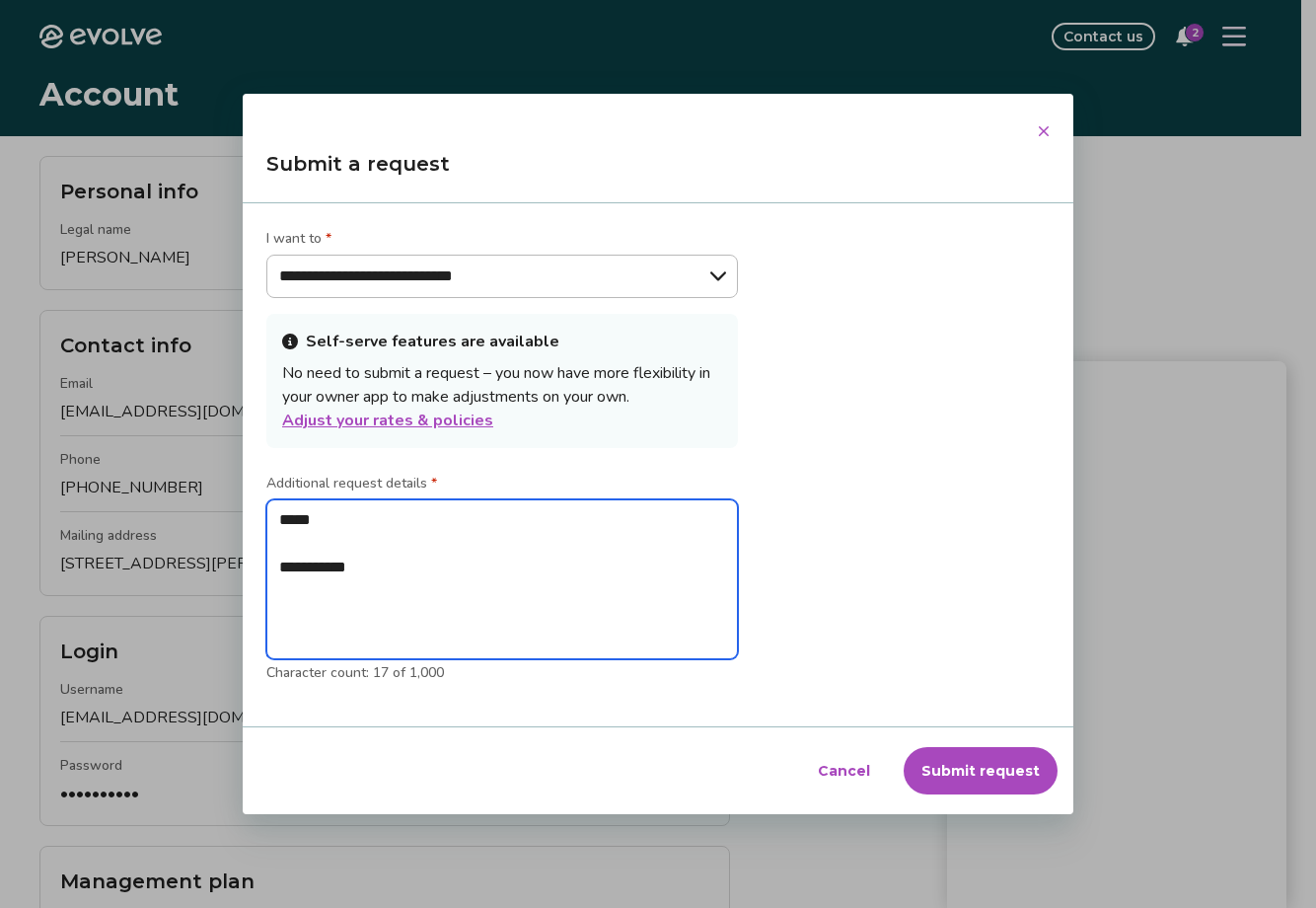 type on "**********" 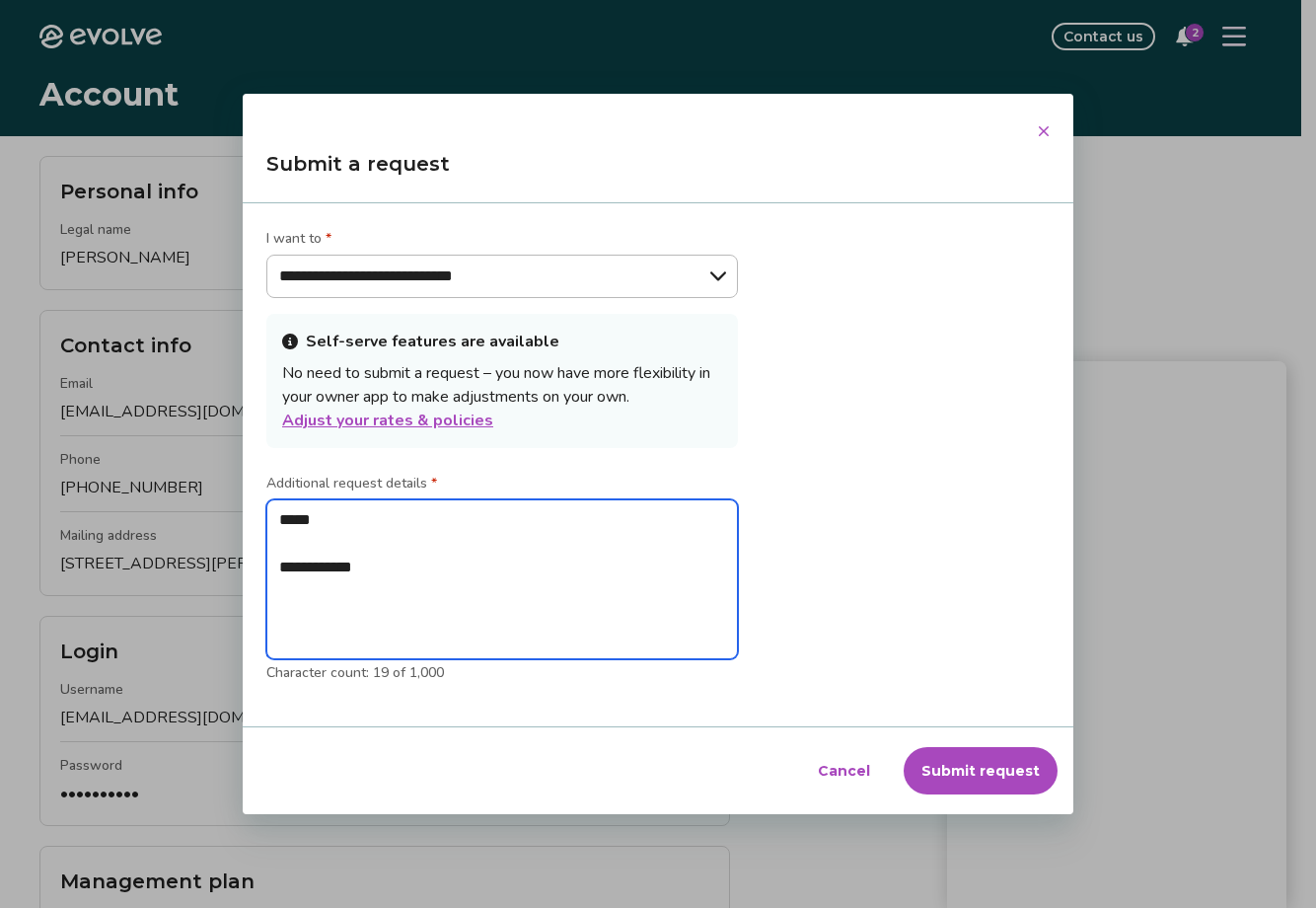type on "**********" 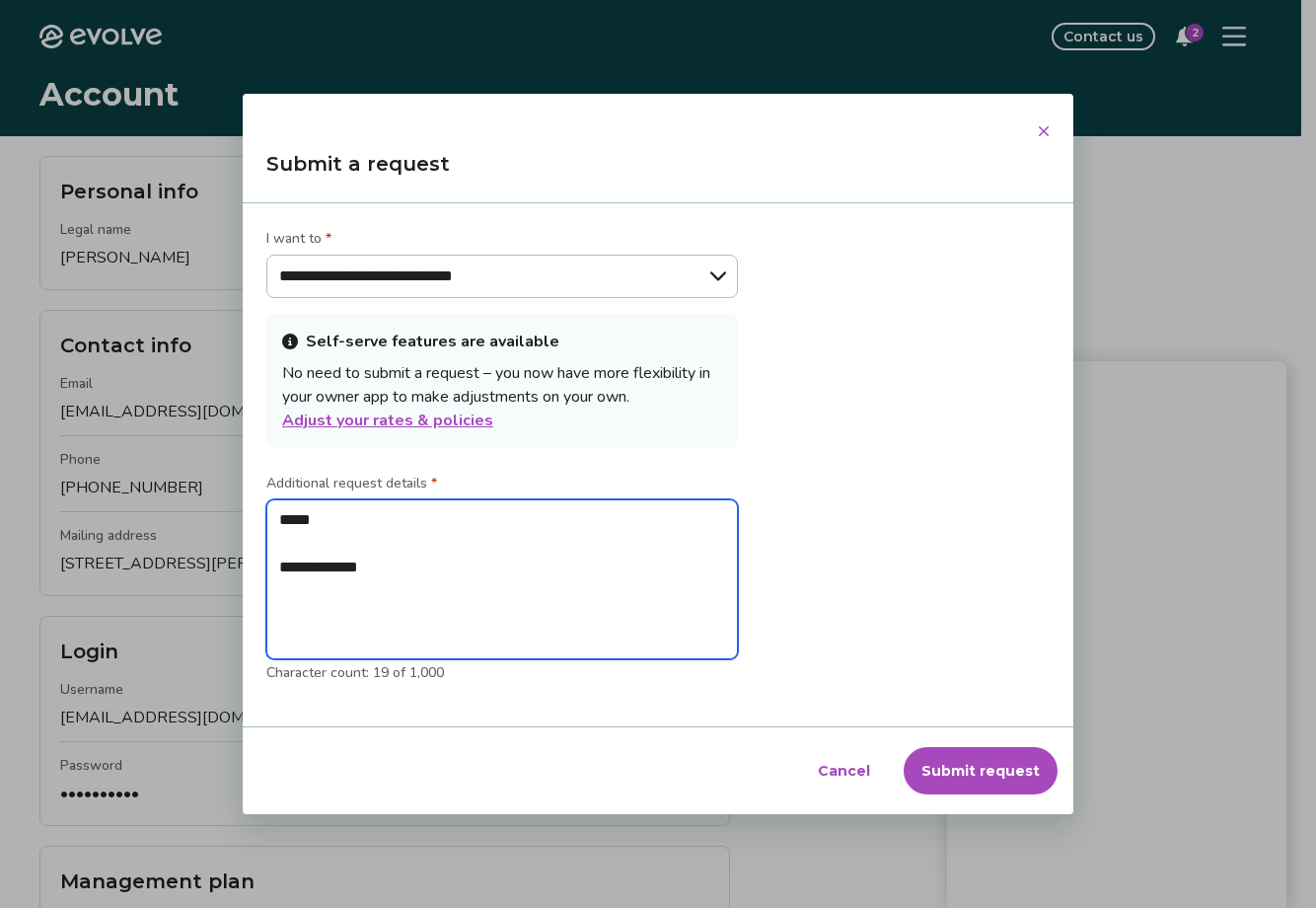 type on "**********" 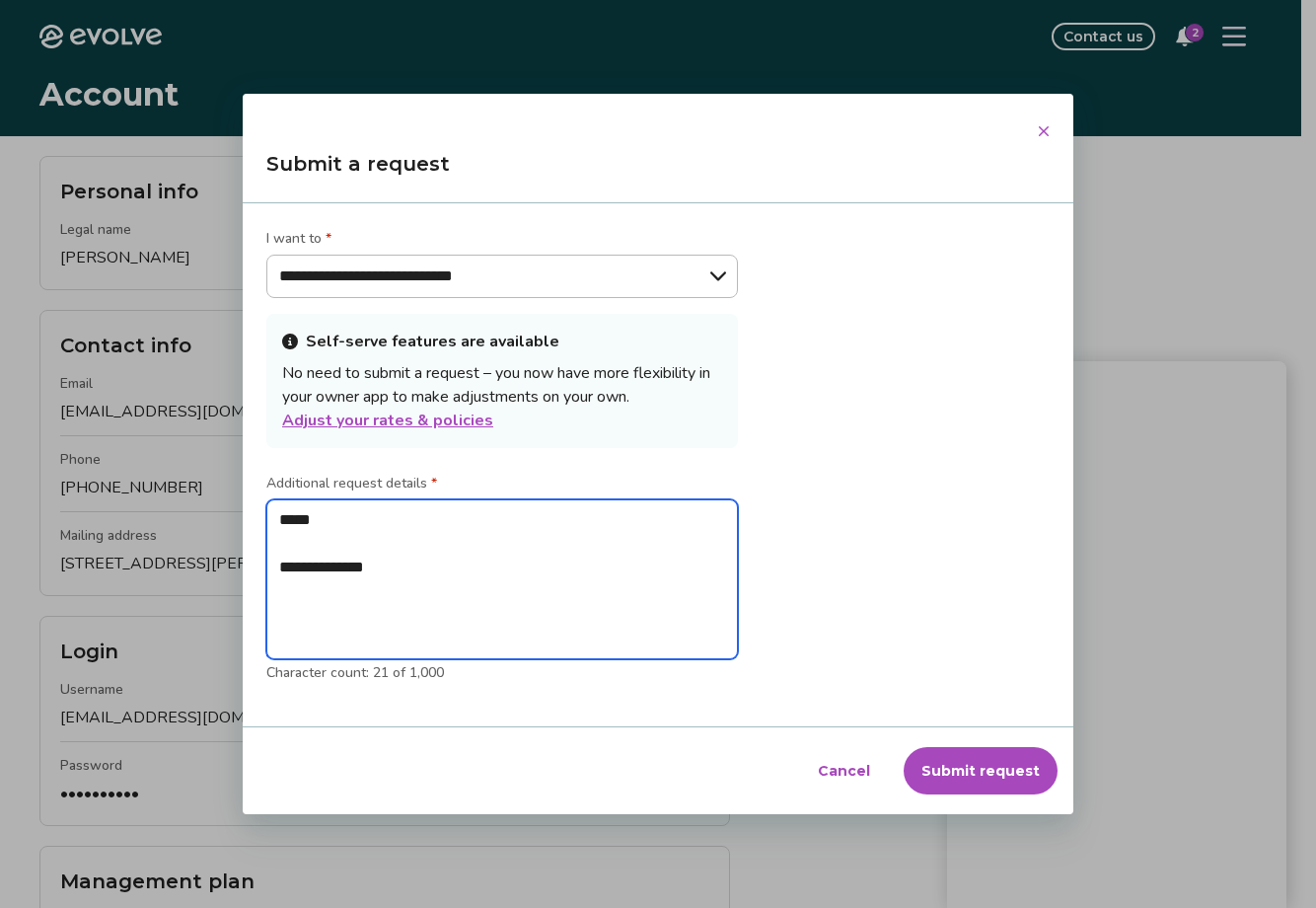 type on "**********" 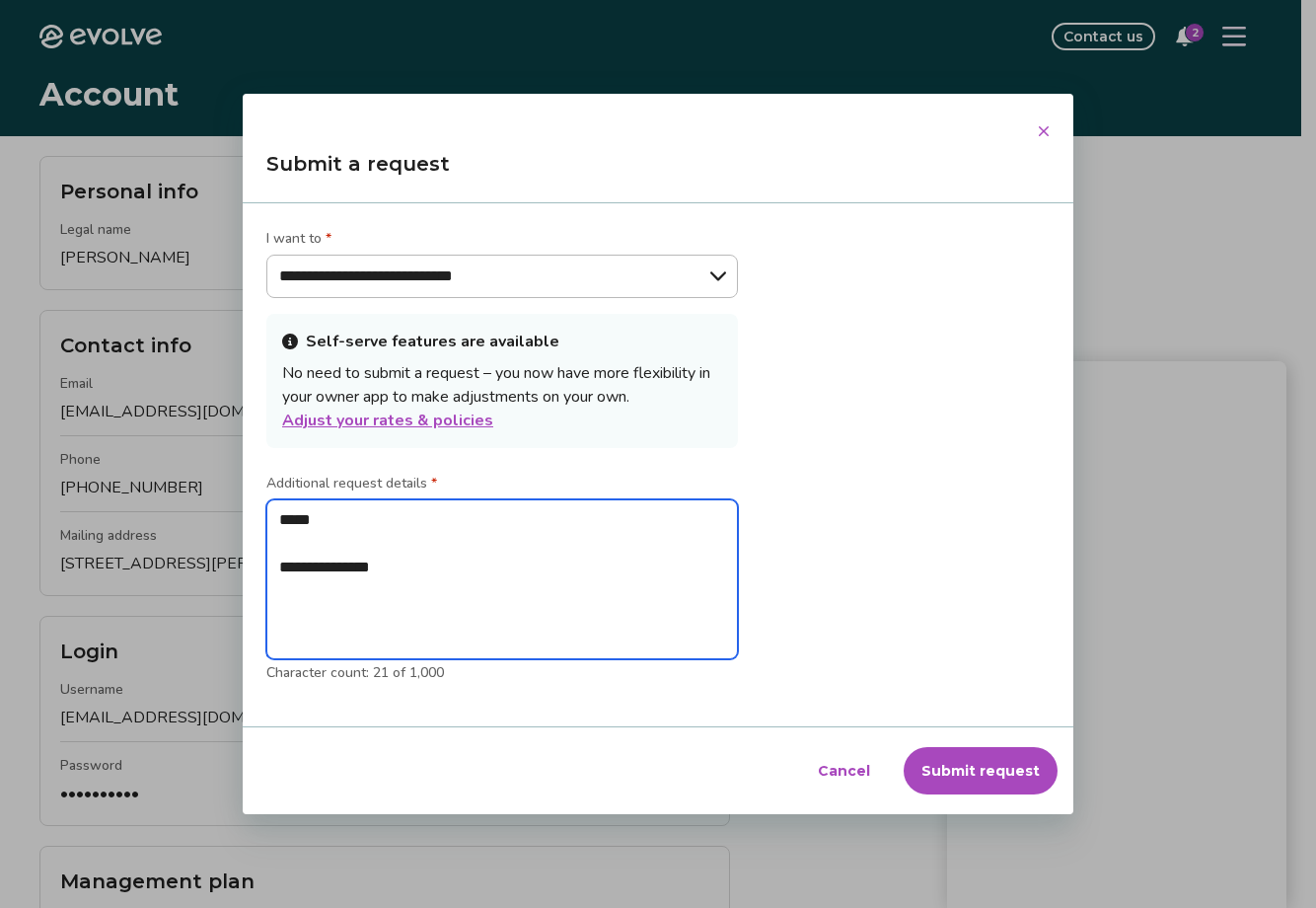 type on "**********" 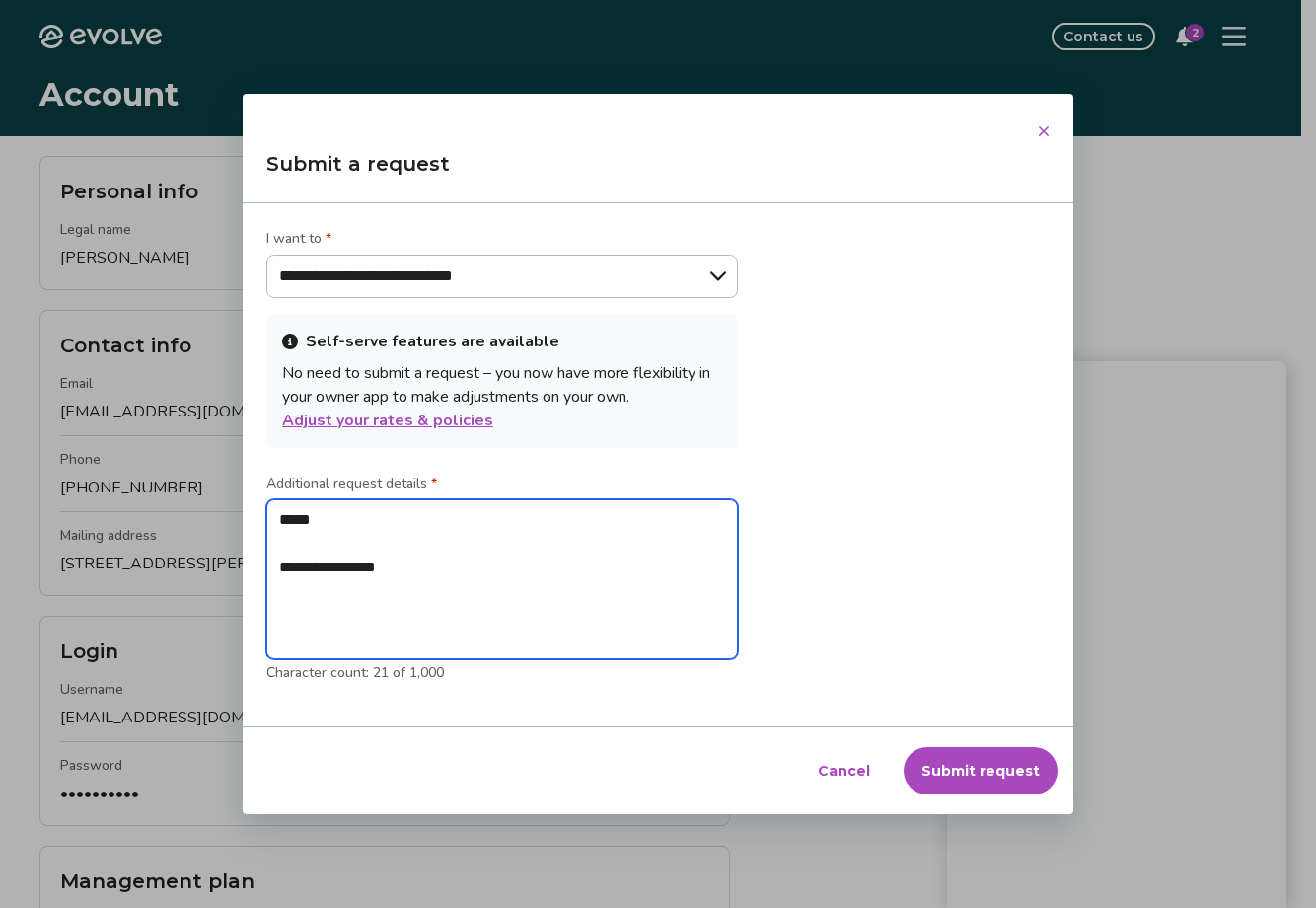 type on "**********" 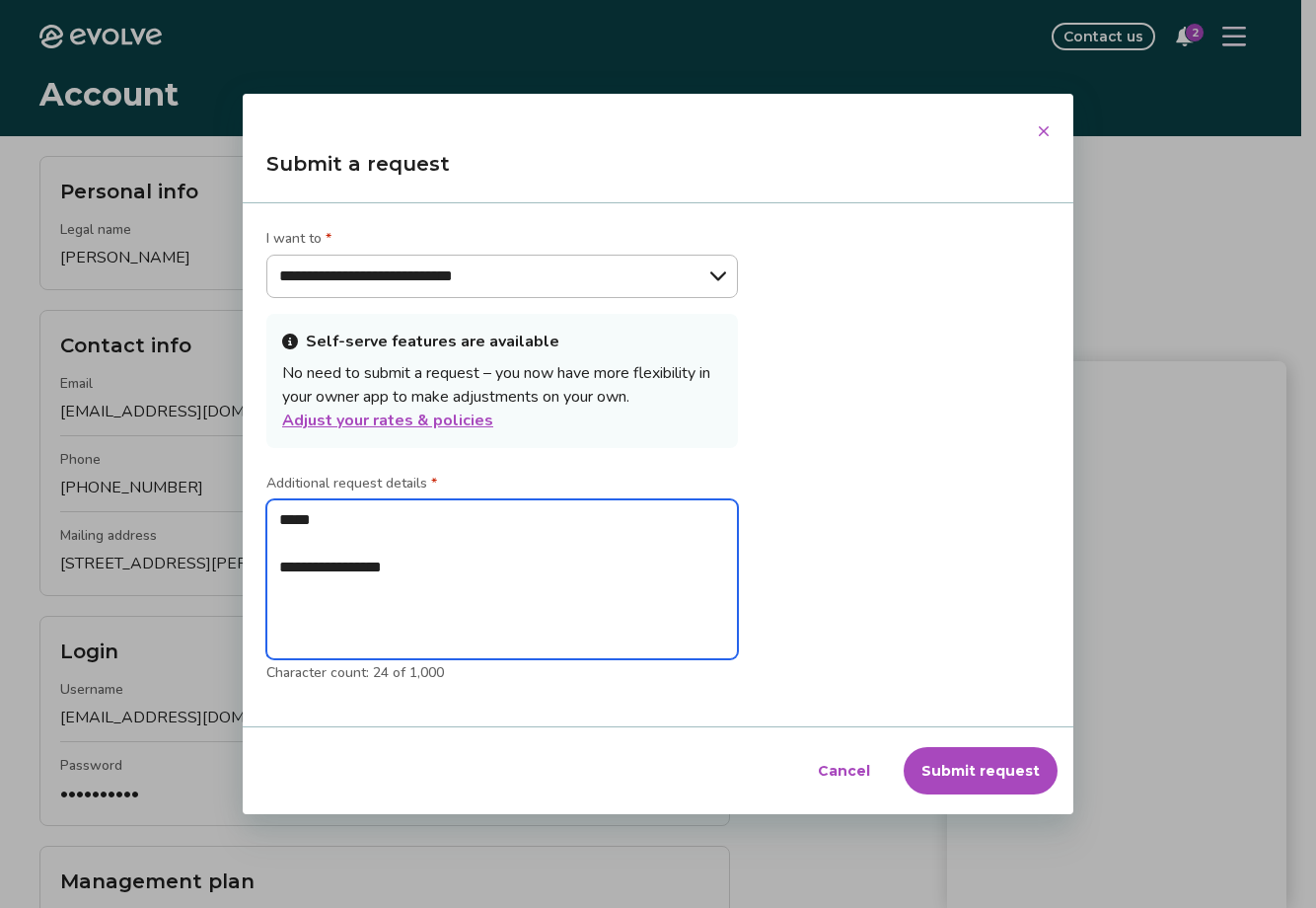type on "**********" 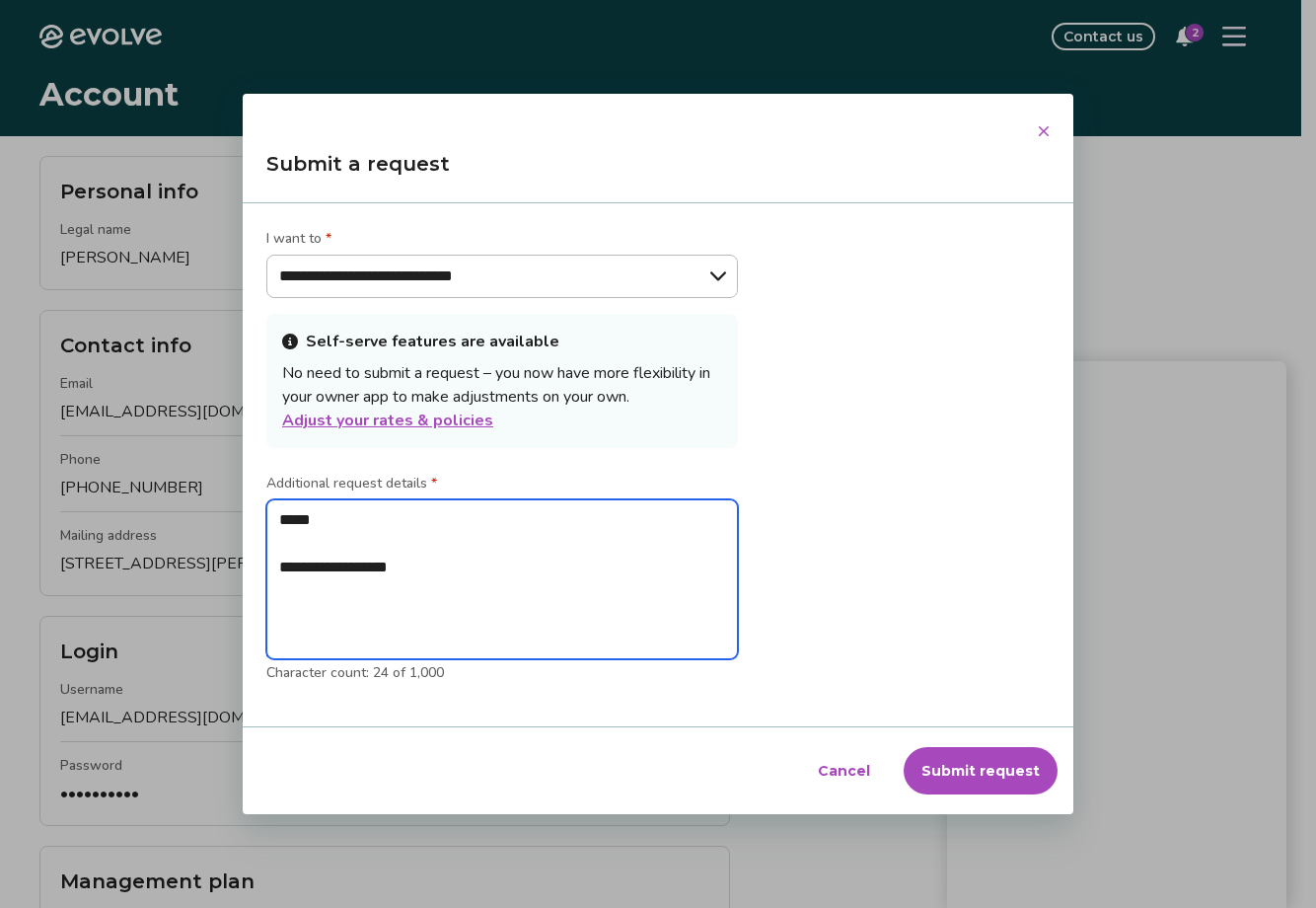 type on "**********" 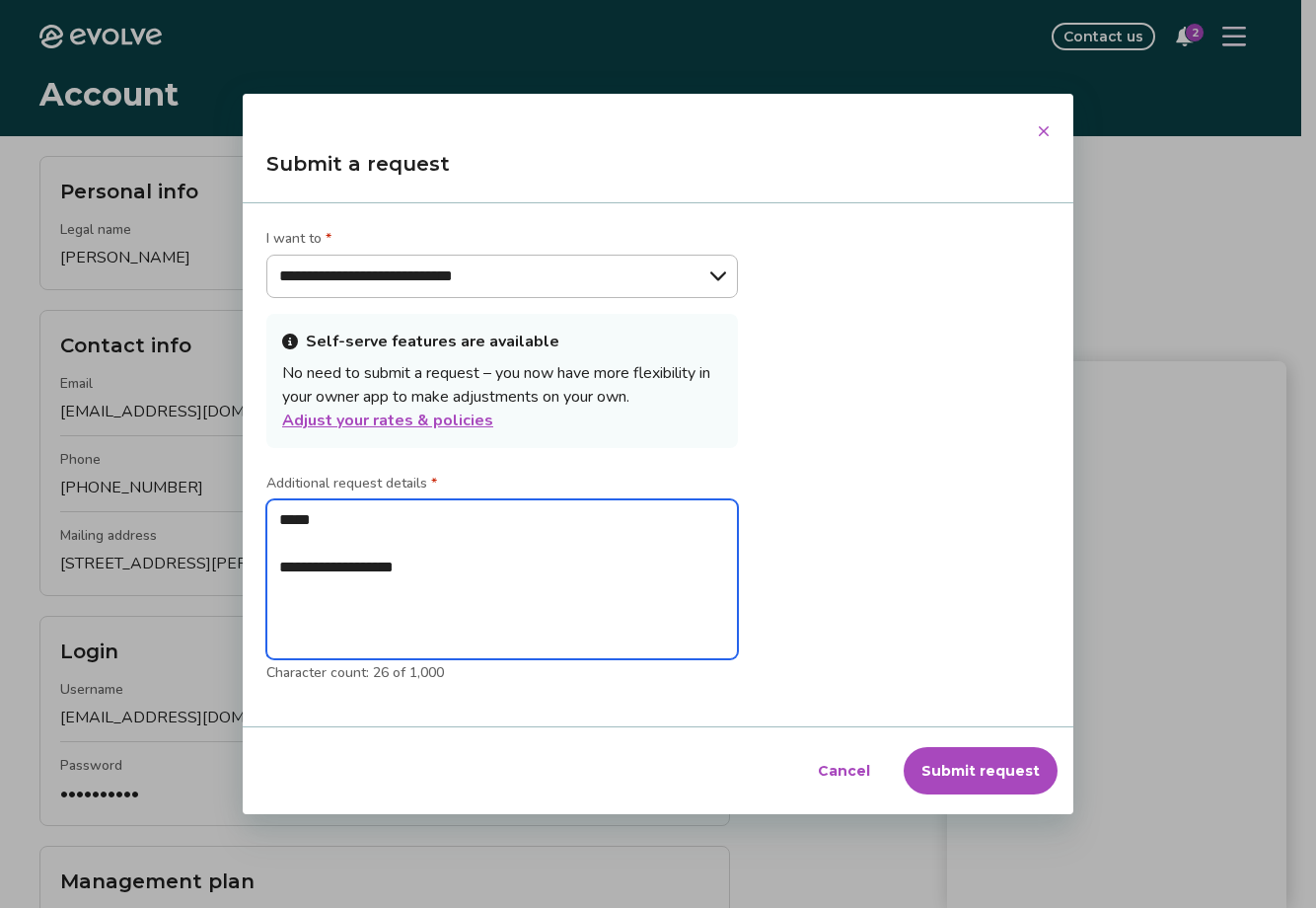 type on "**********" 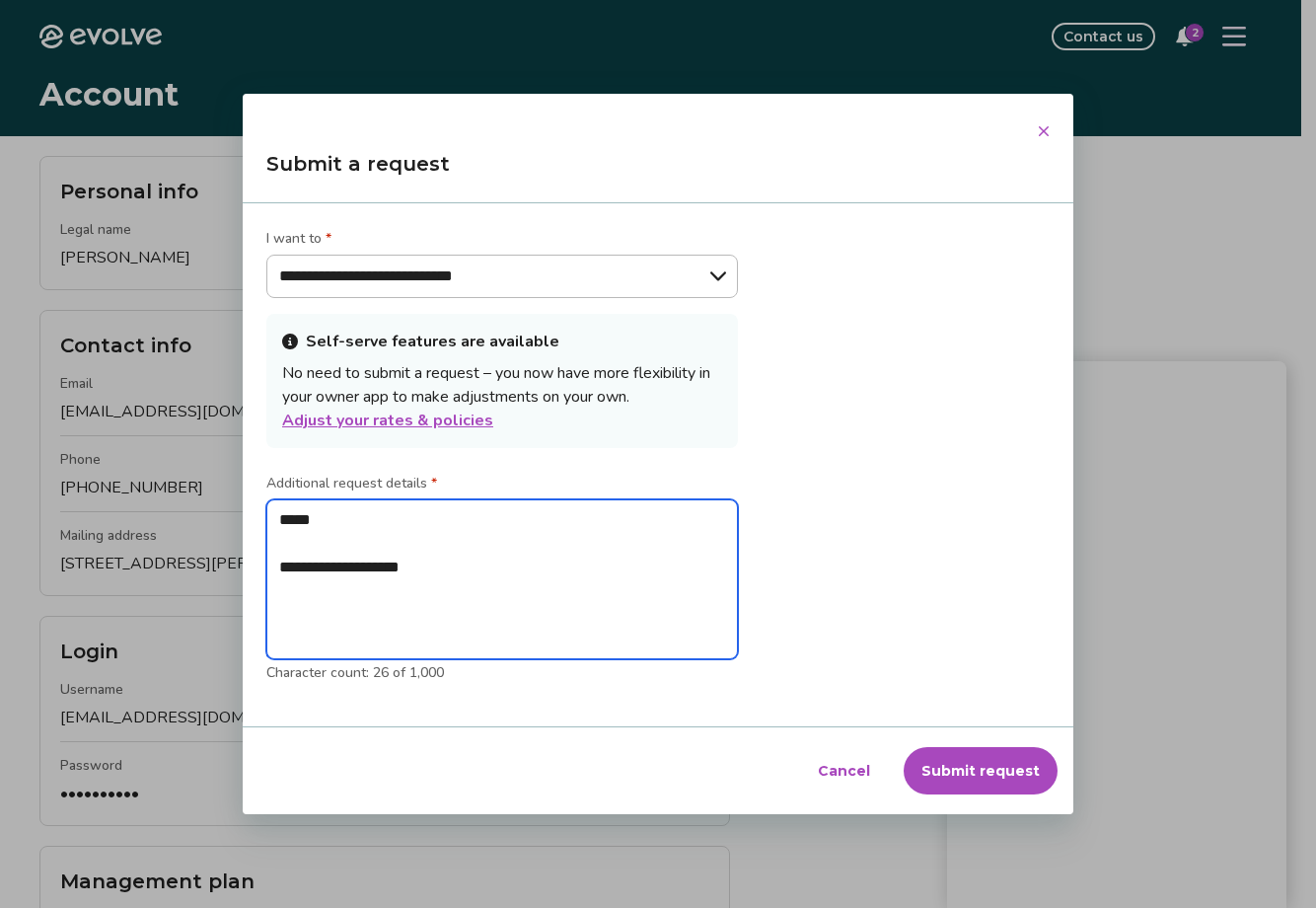 type on "**********" 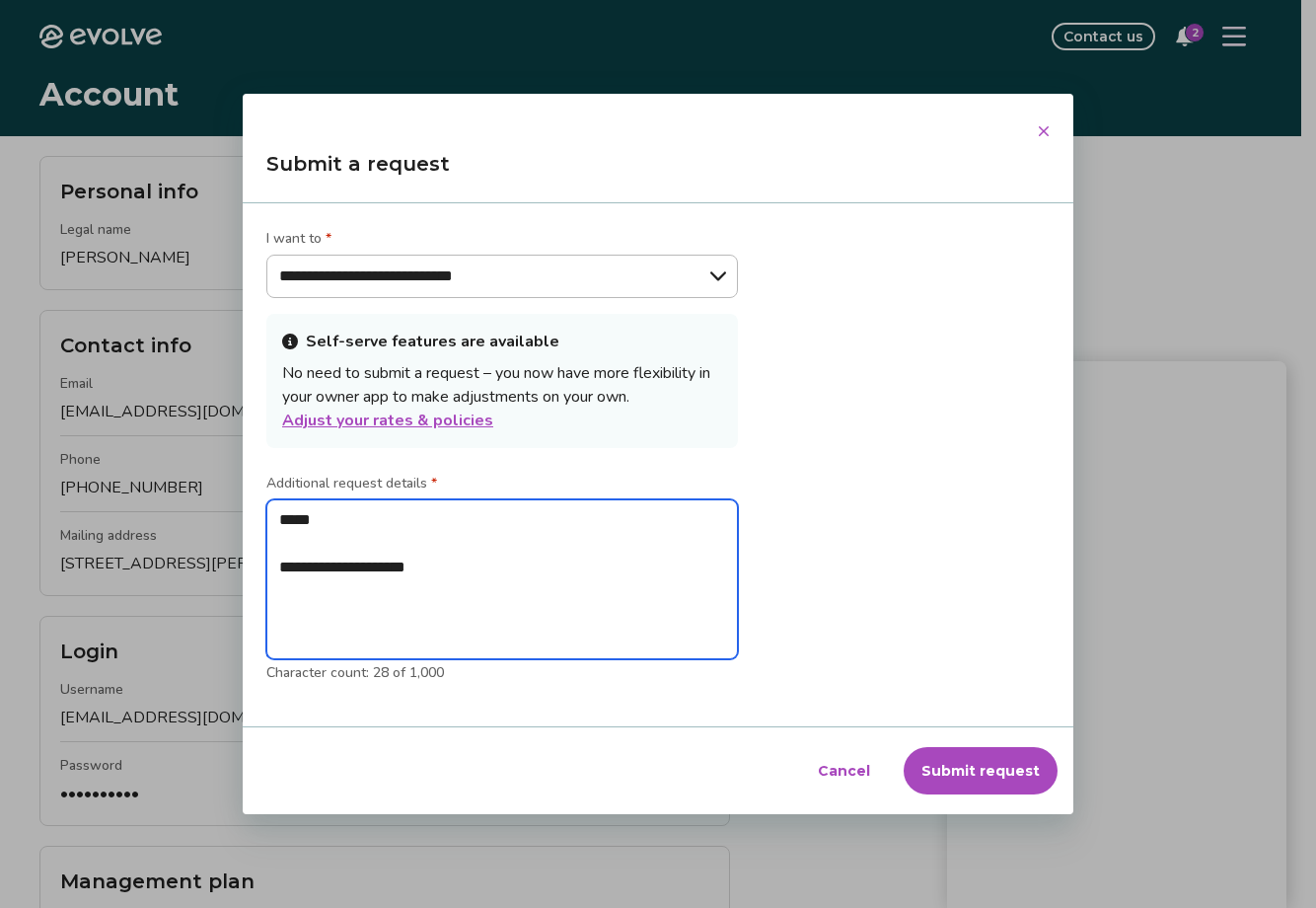type on "**********" 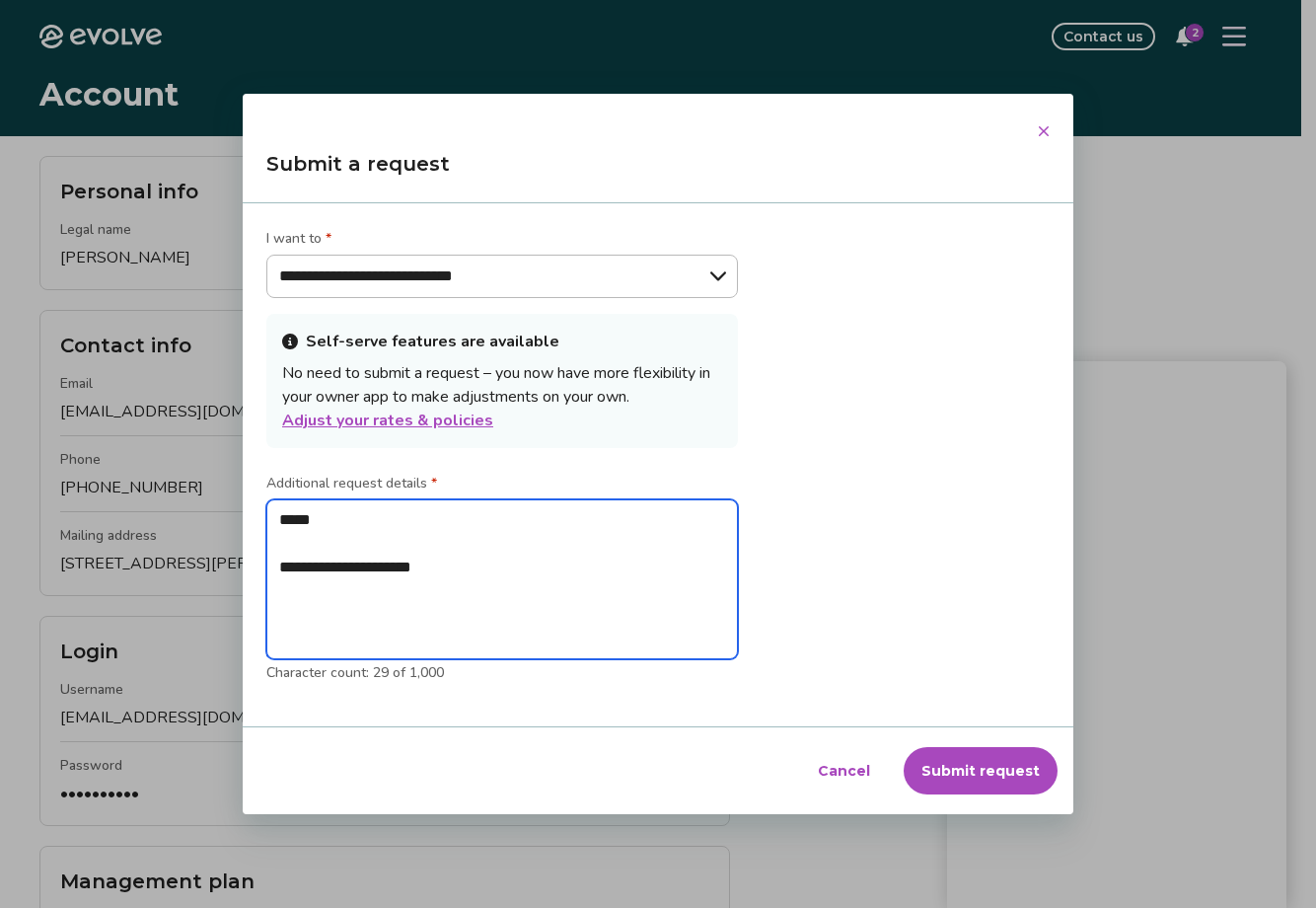 type on "**********" 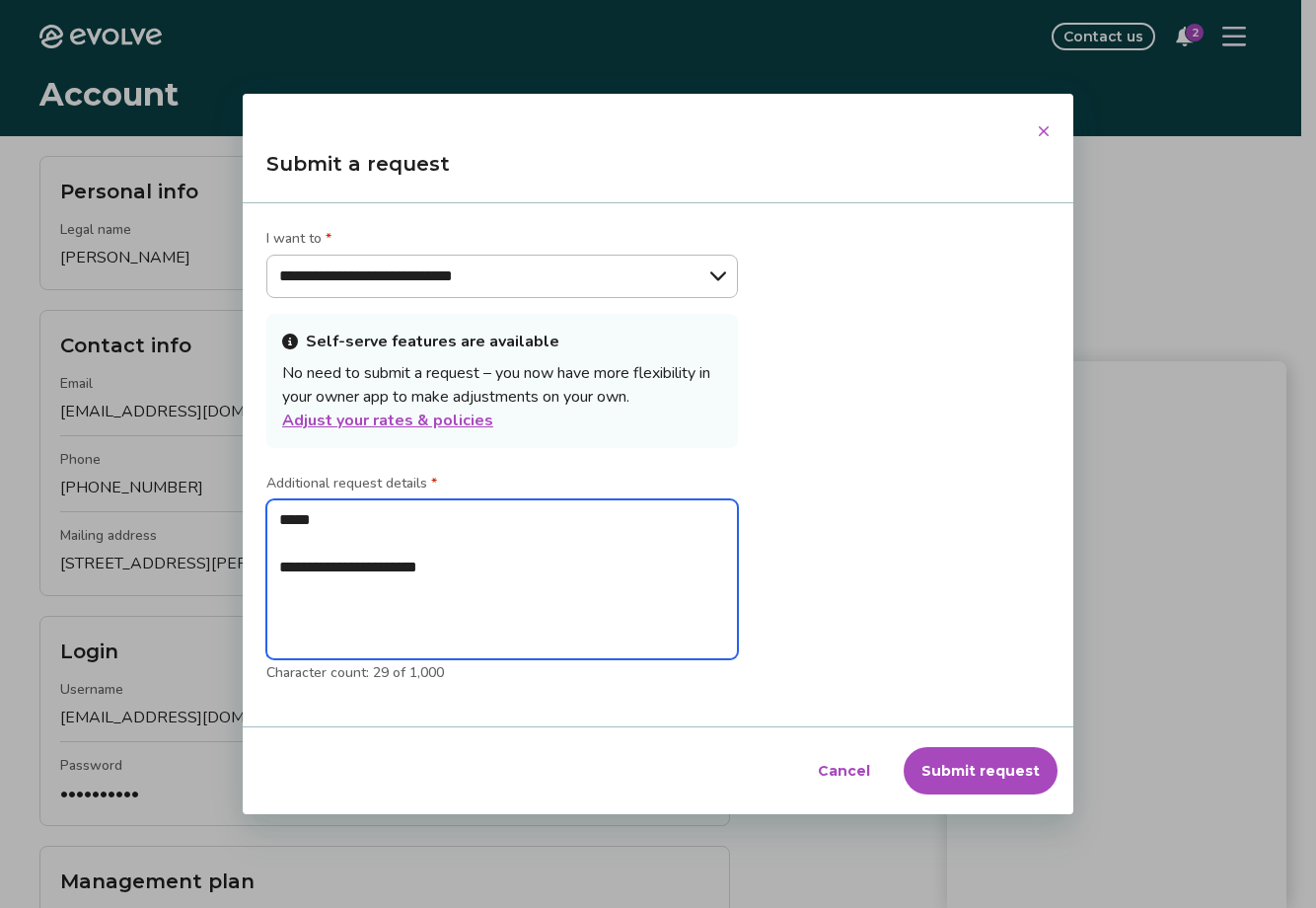 type on "**********" 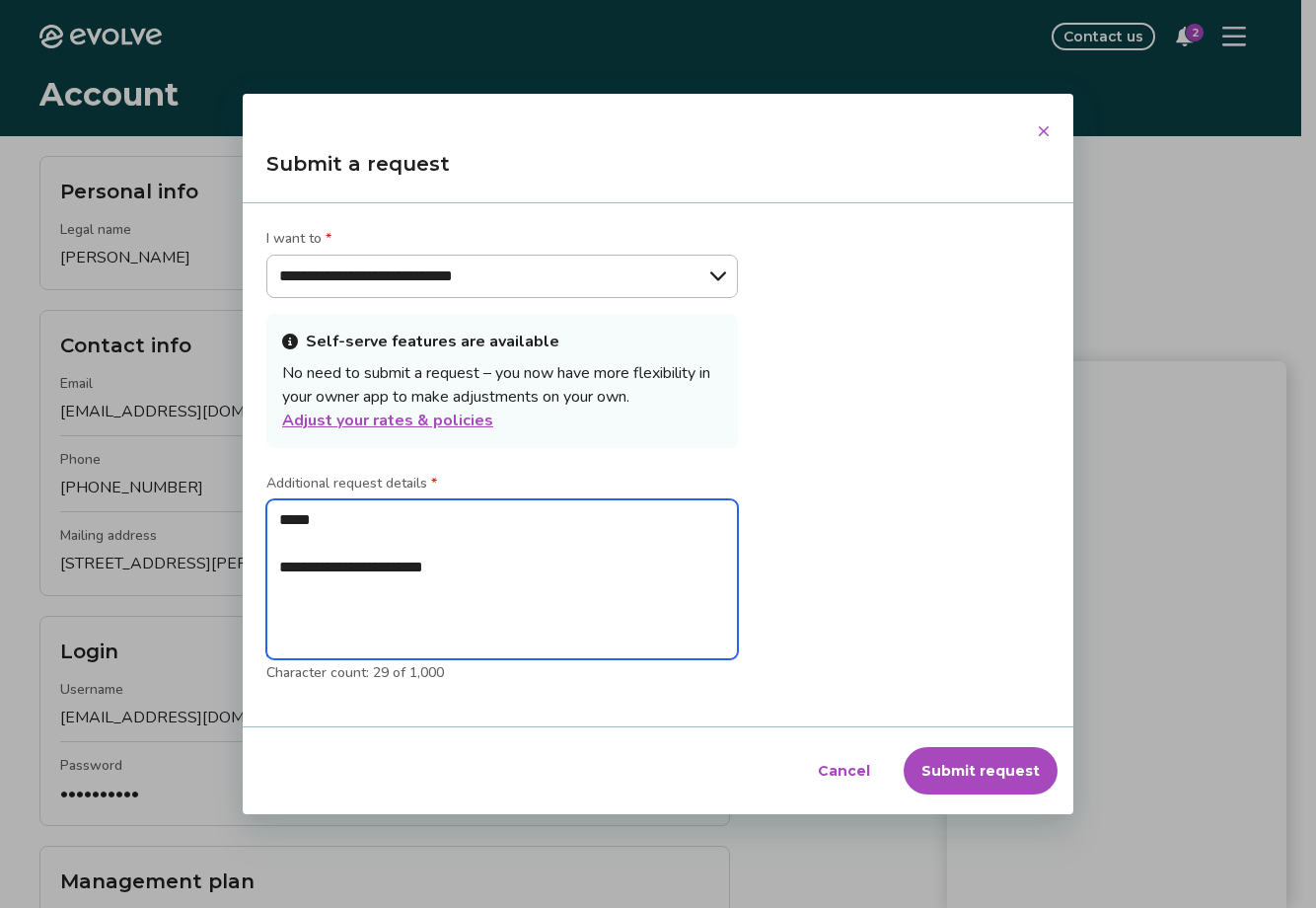 type on "**********" 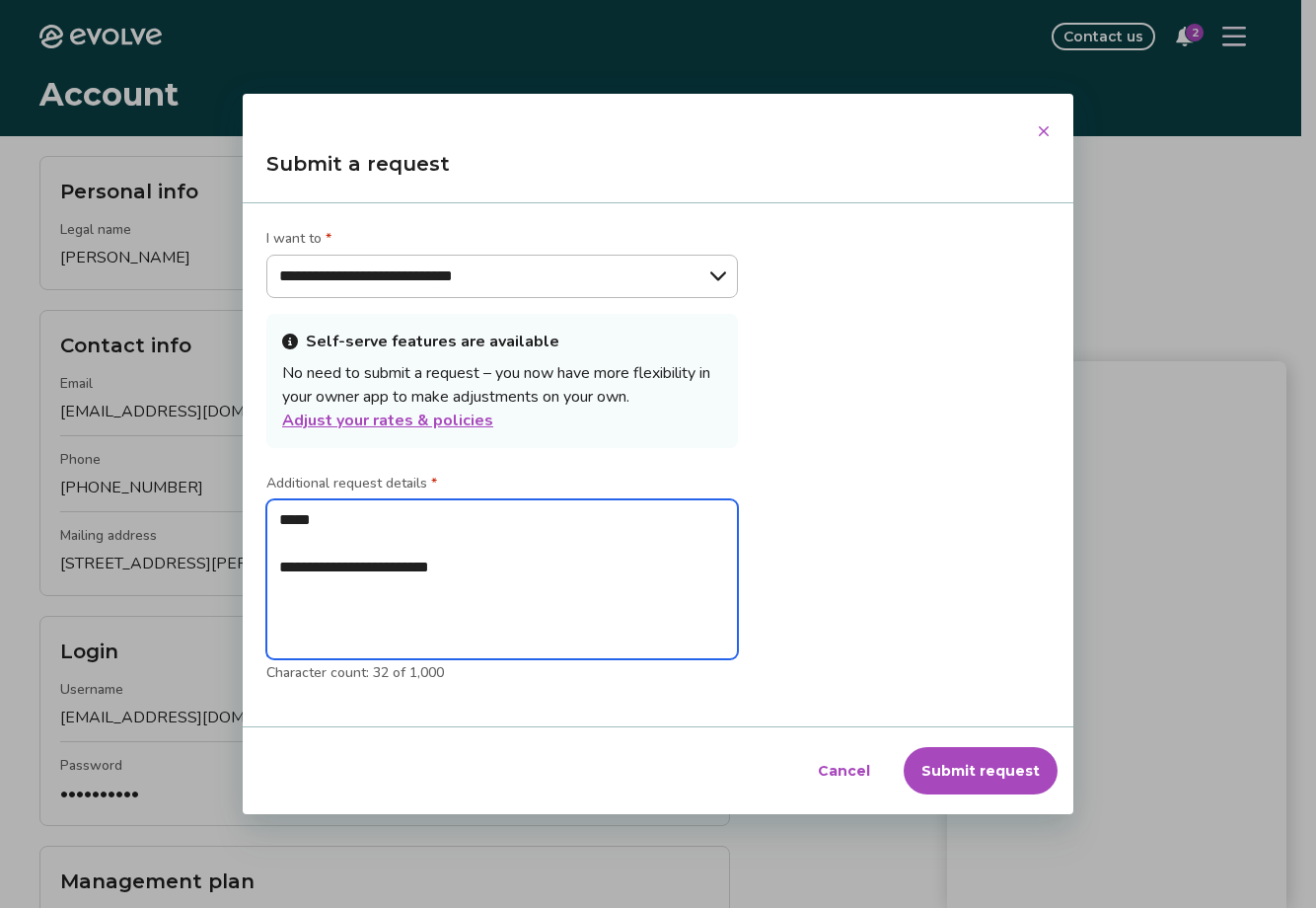 type on "**********" 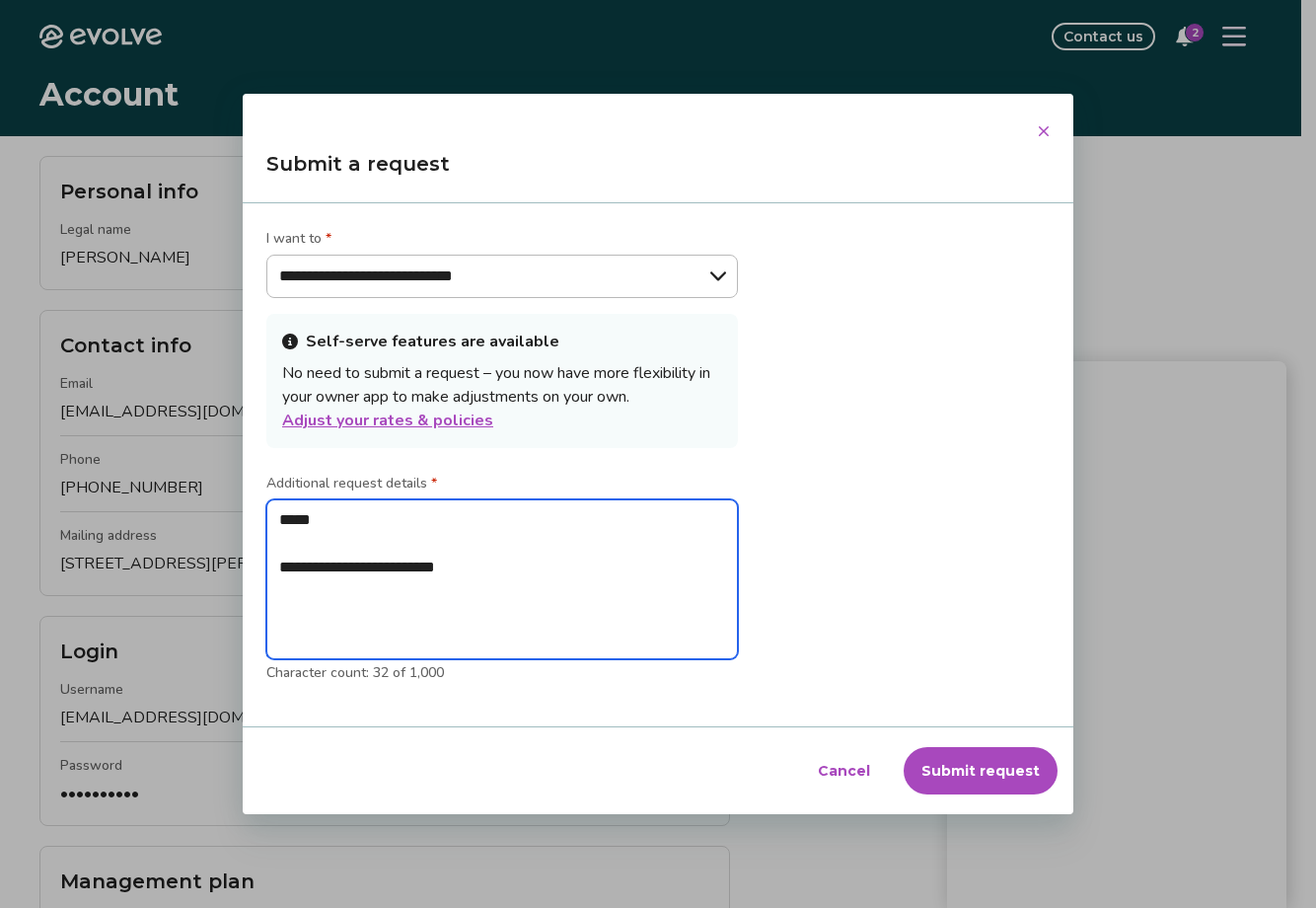 type on "**********" 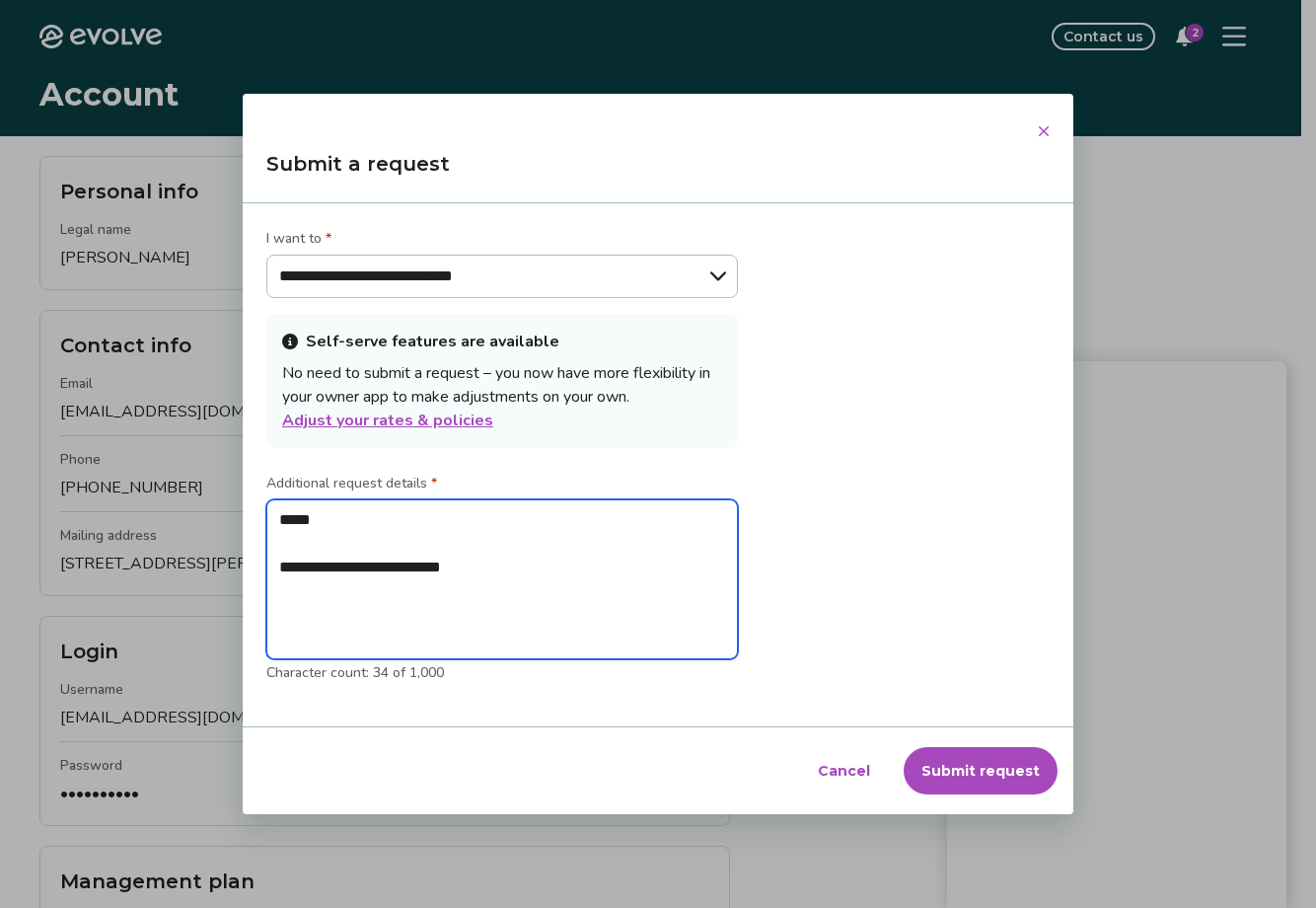 type on "**********" 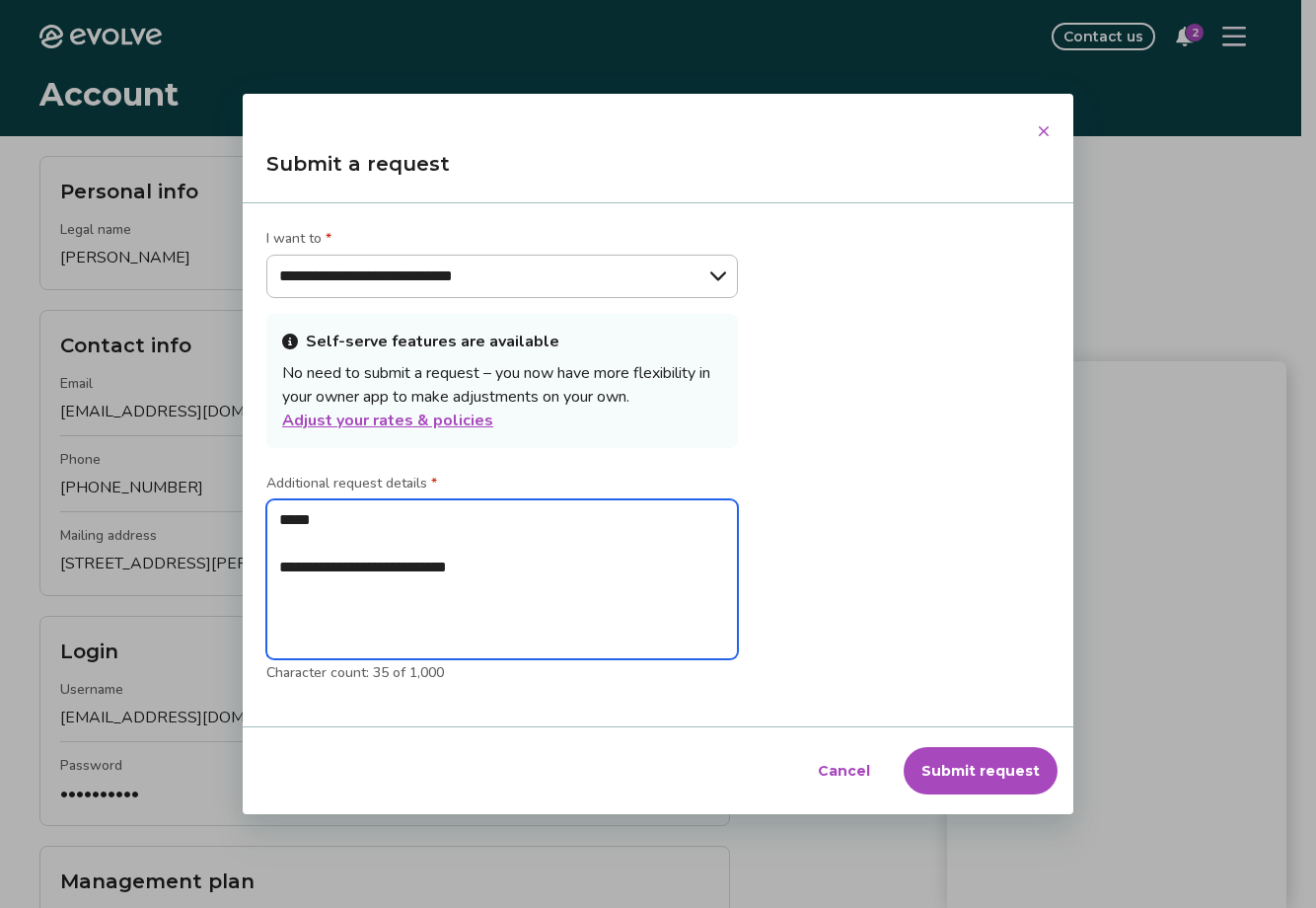 type on "**********" 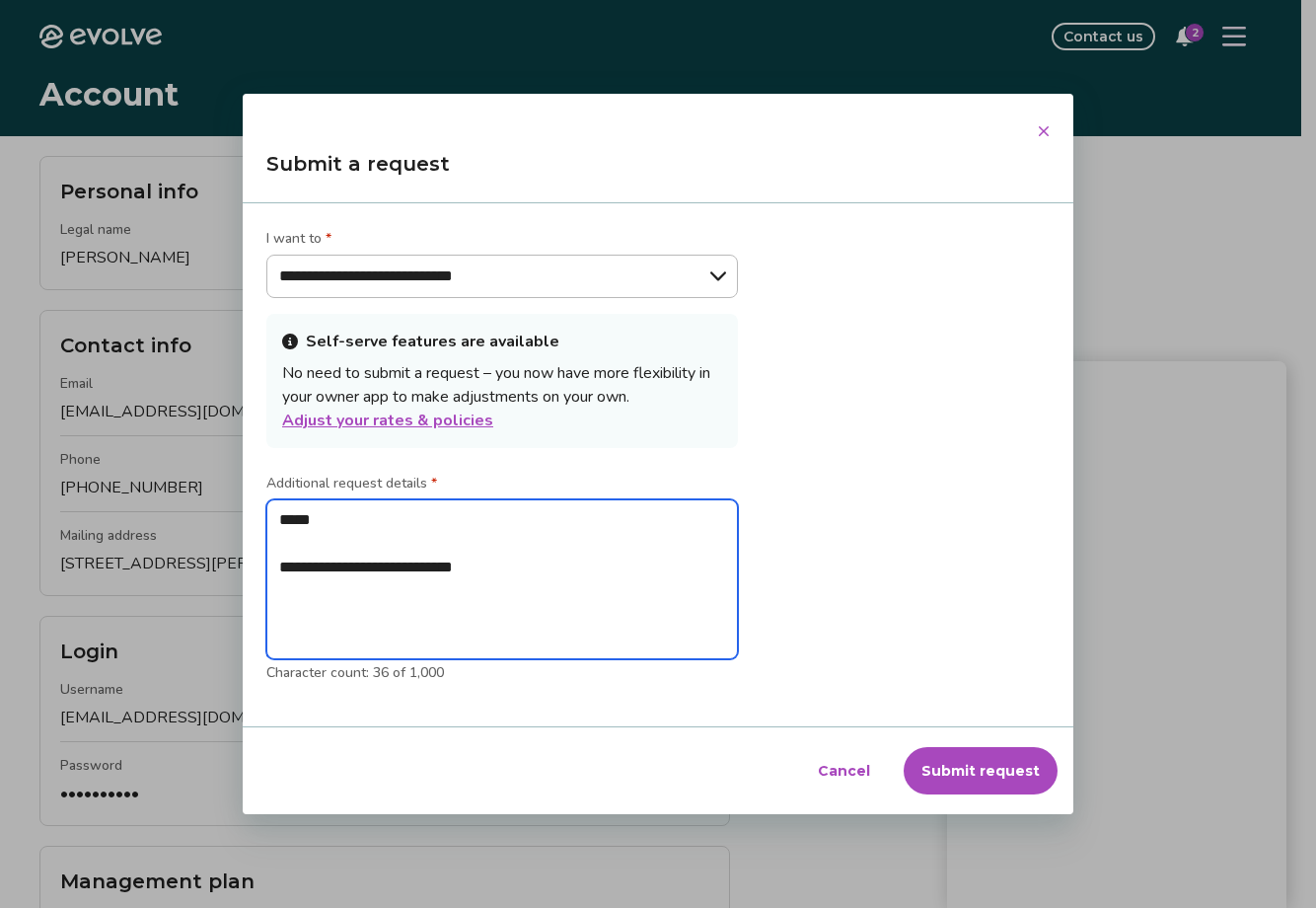 type on "**********" 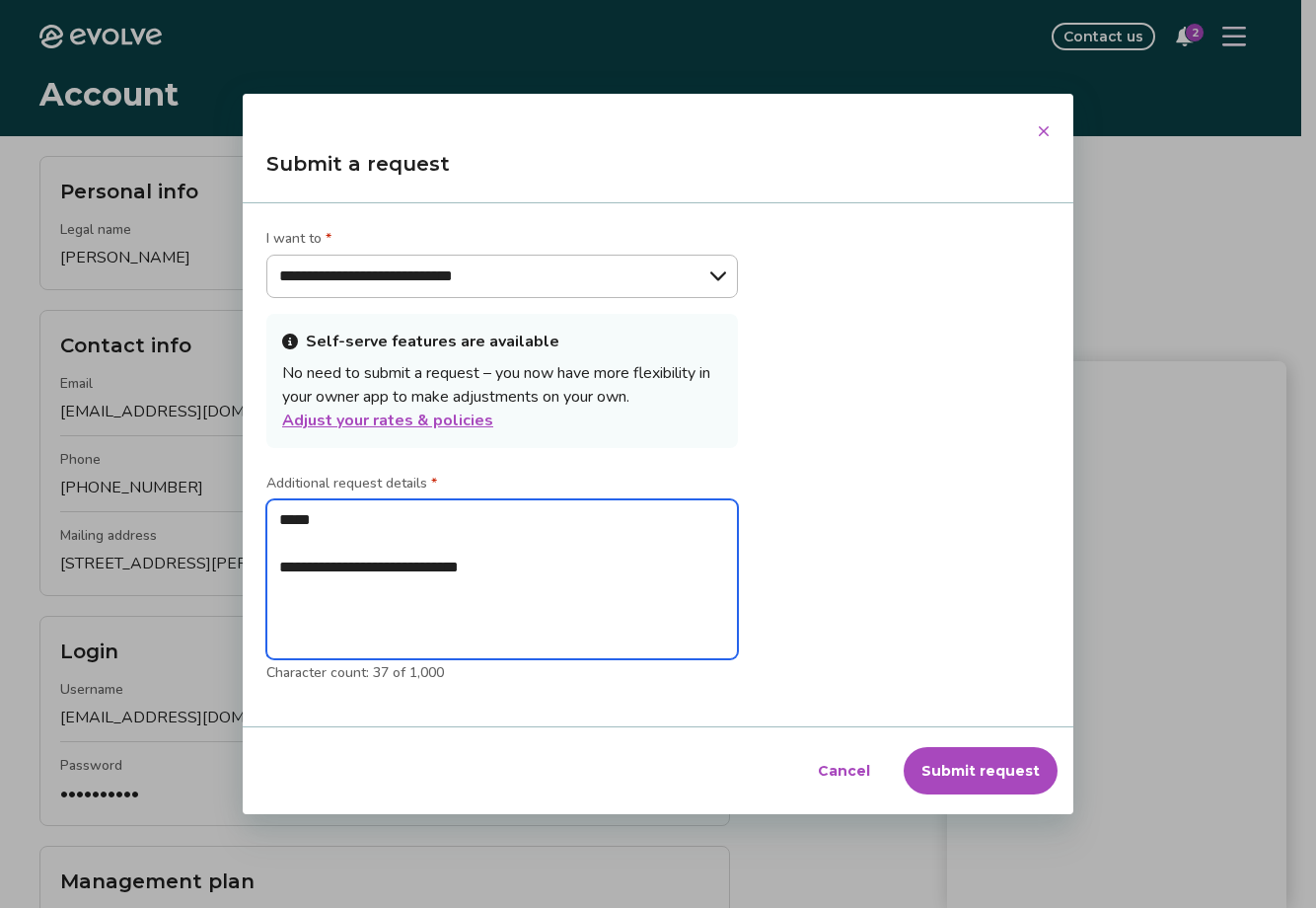 type on "**********" 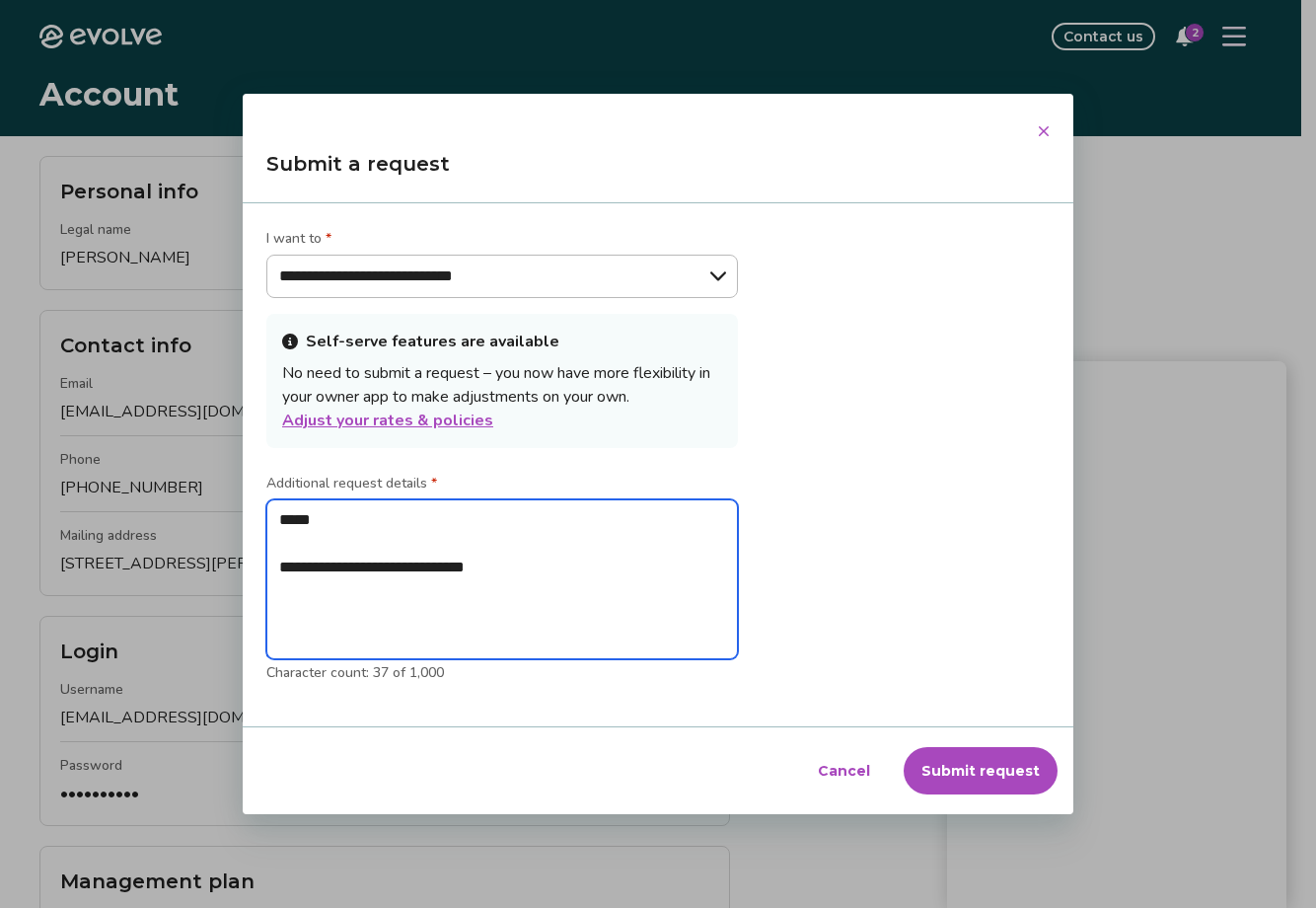type on "**********" 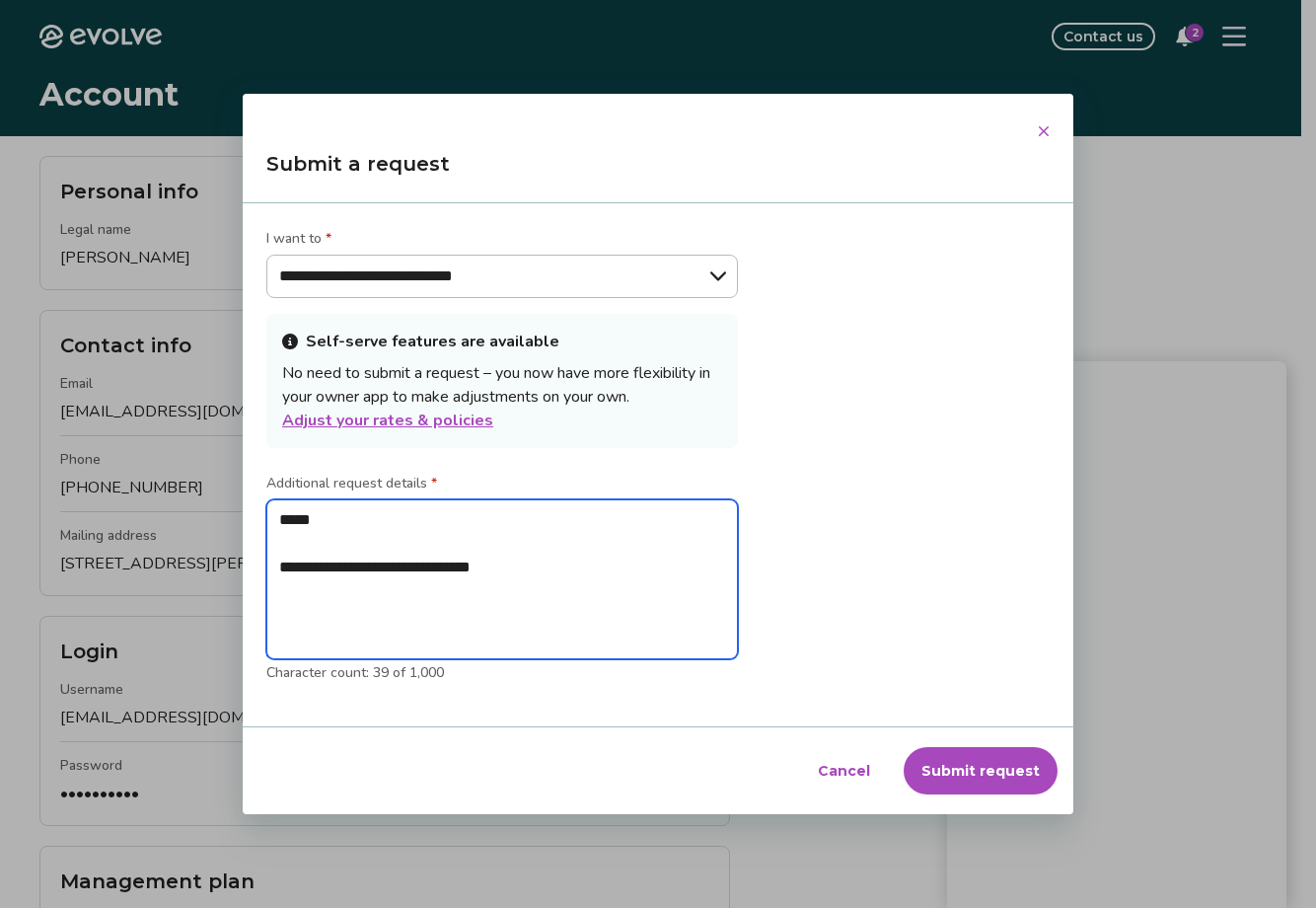 type on "**********" 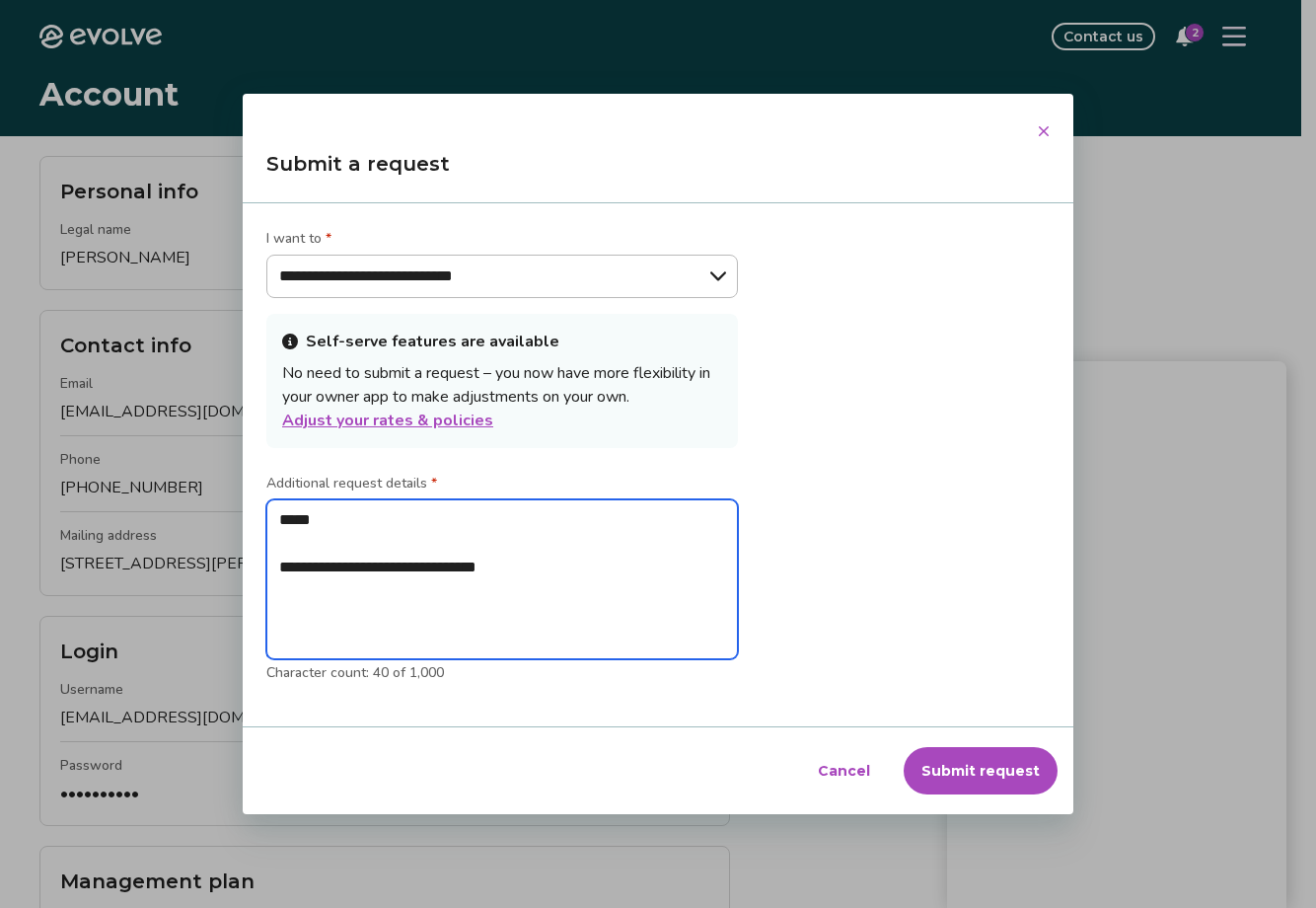 type on "**********" 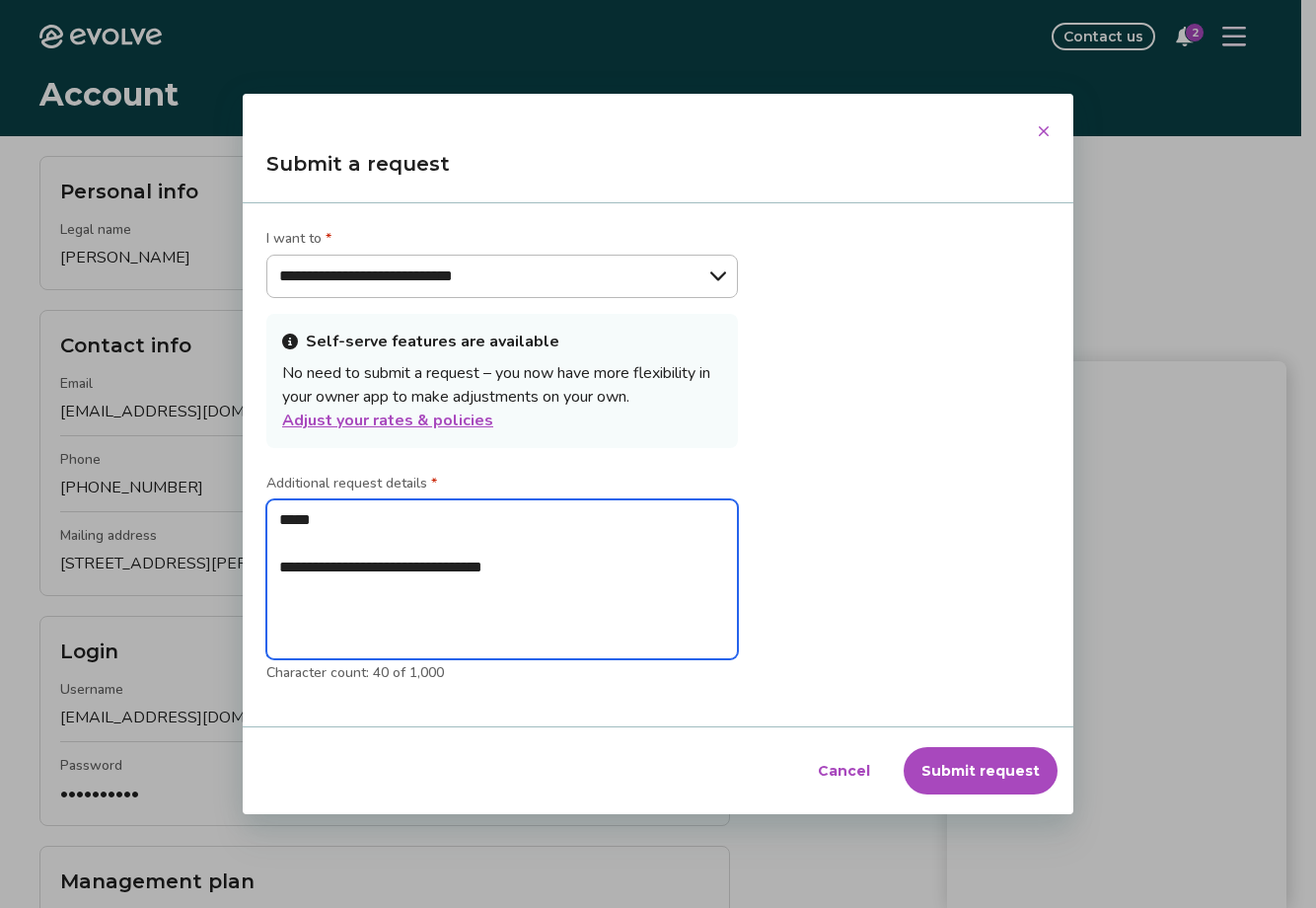 type on "**********" 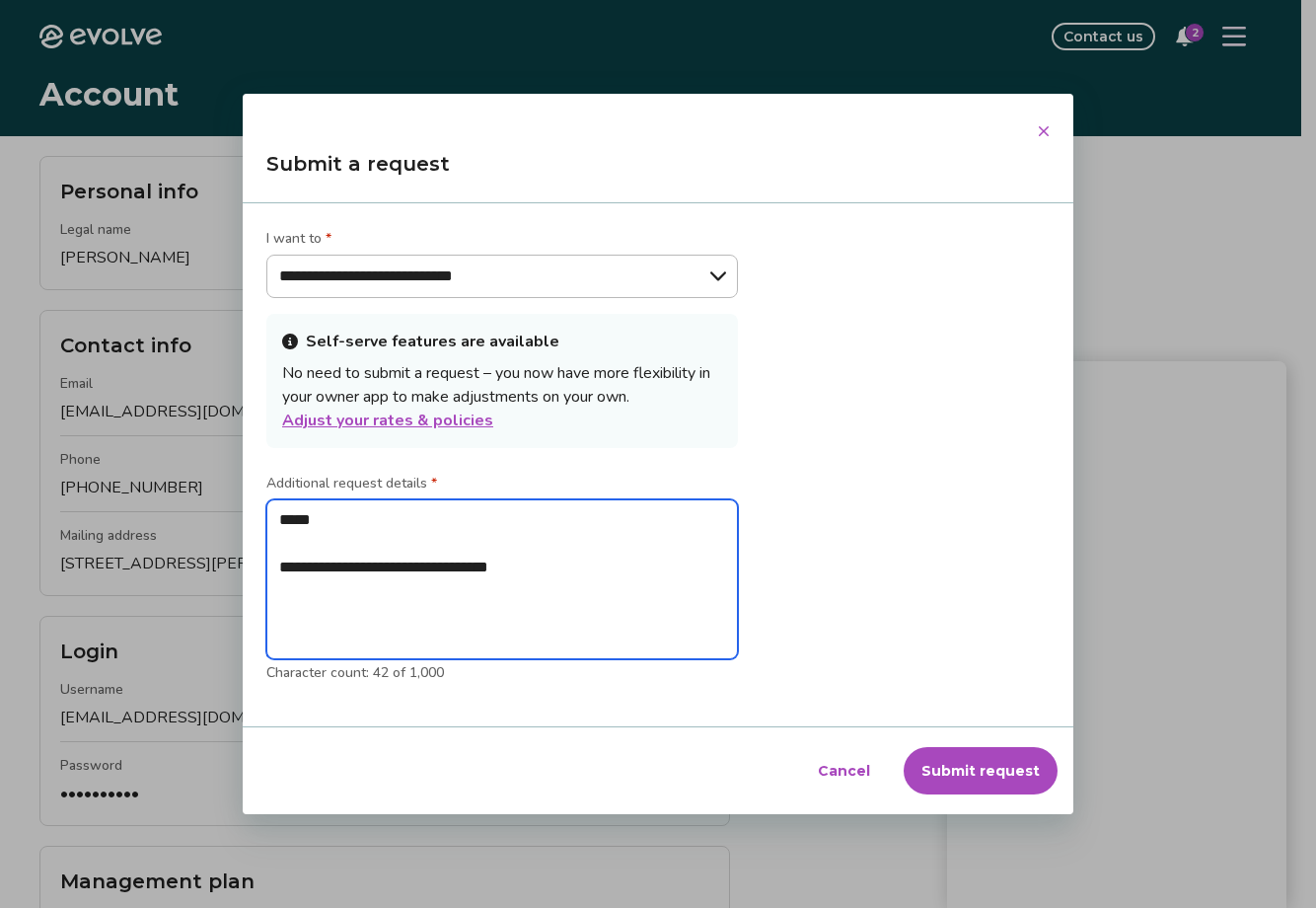 type on "**********" 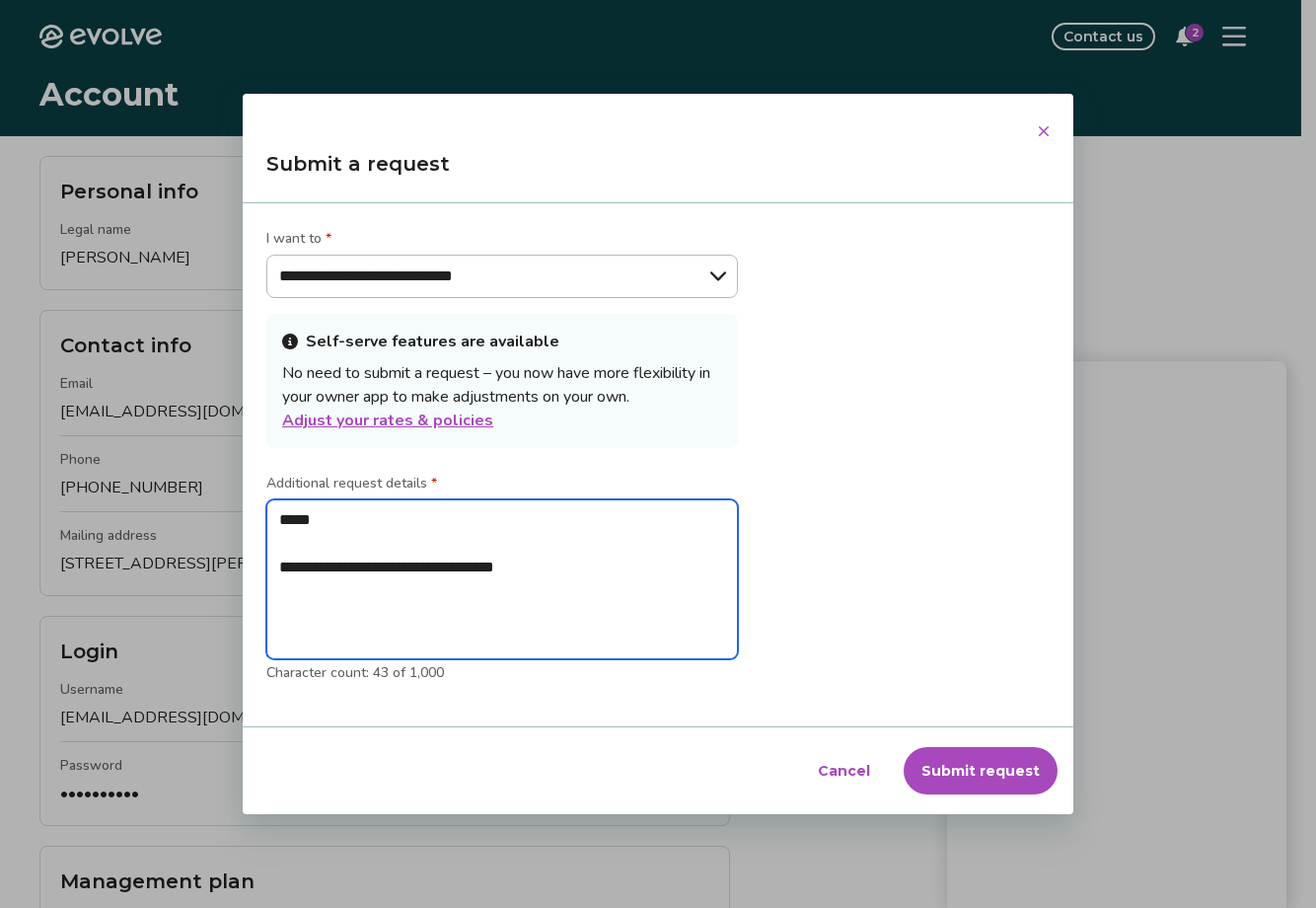 type on "**********" 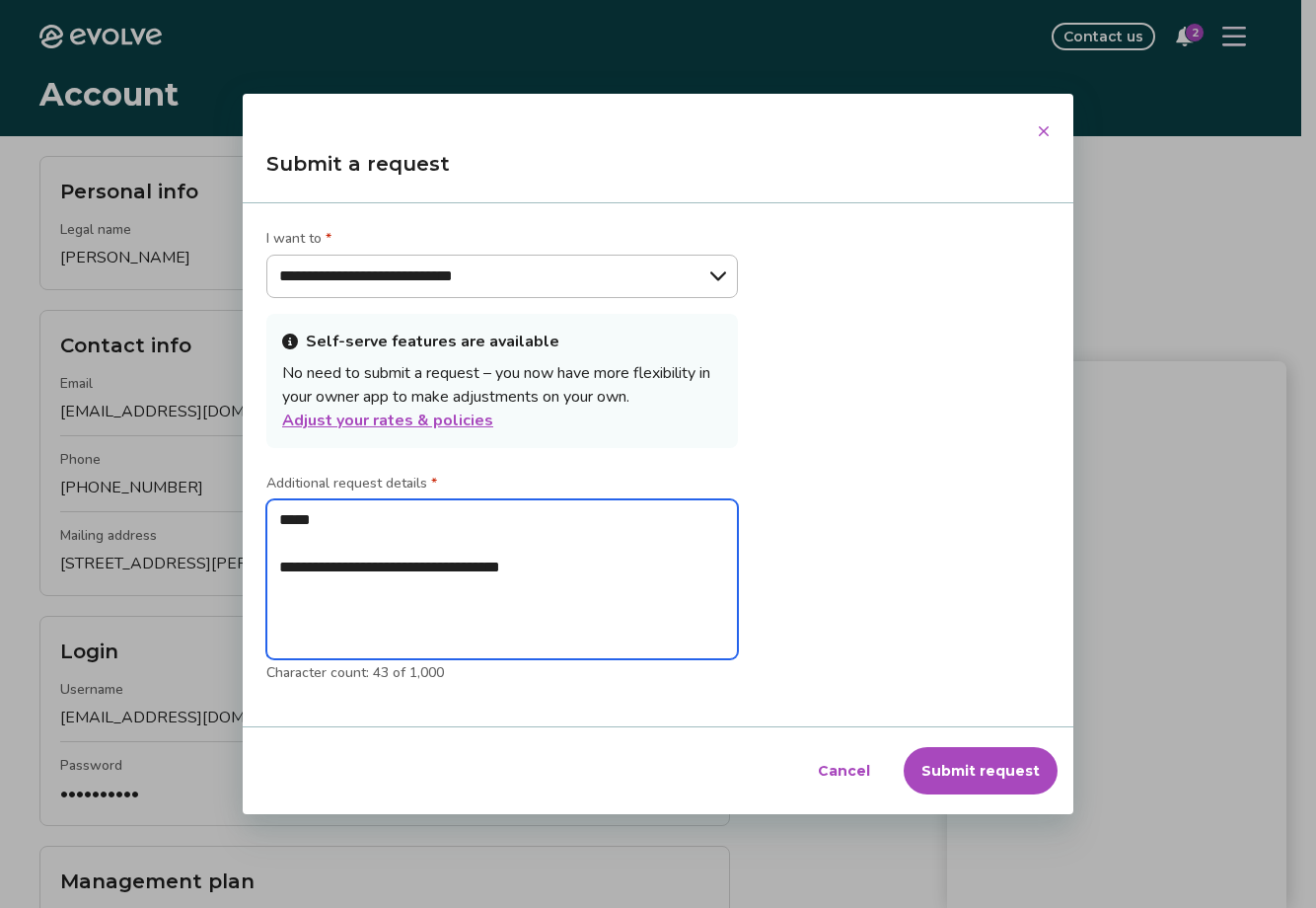 type on "**********" 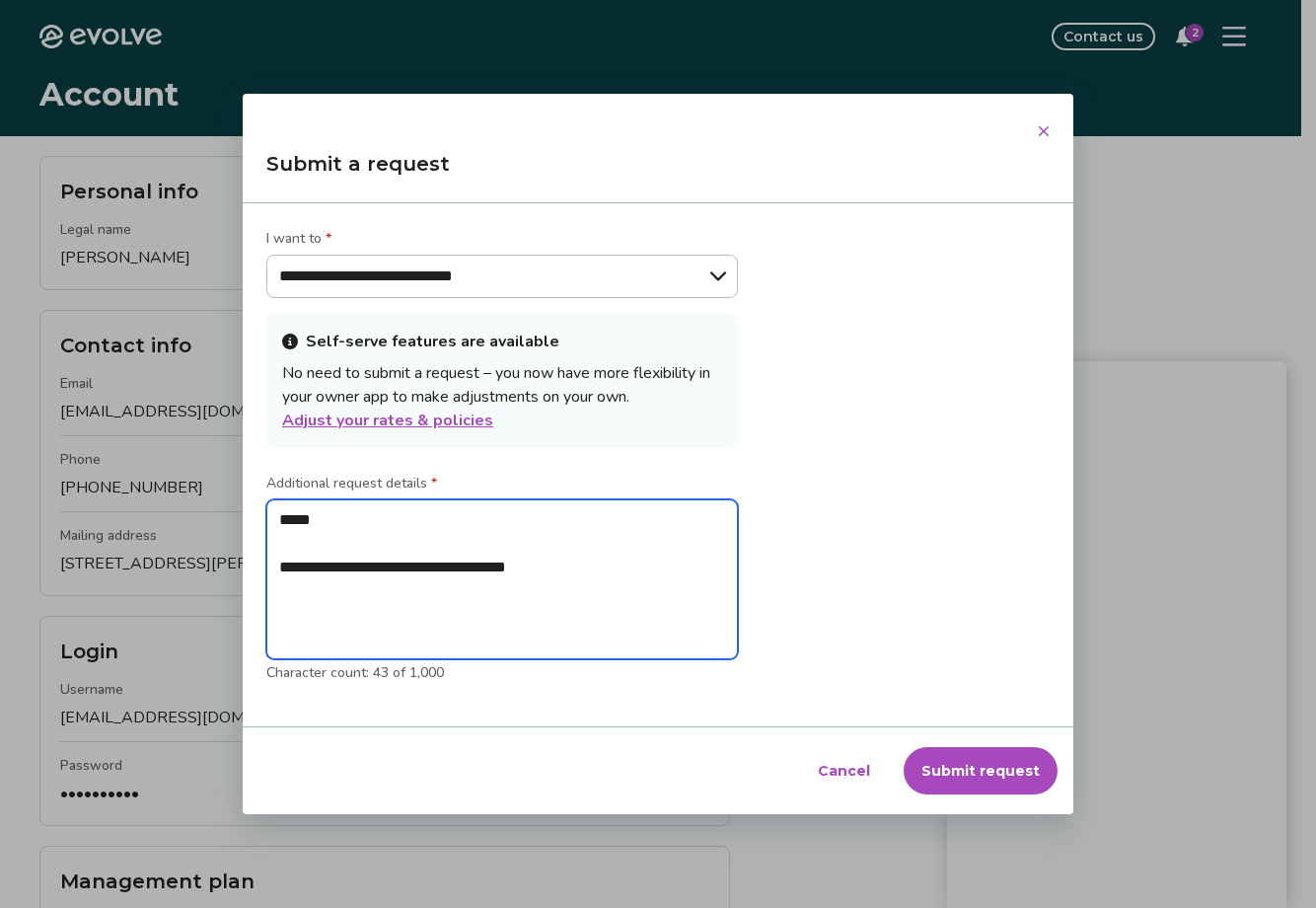 type on "**********" 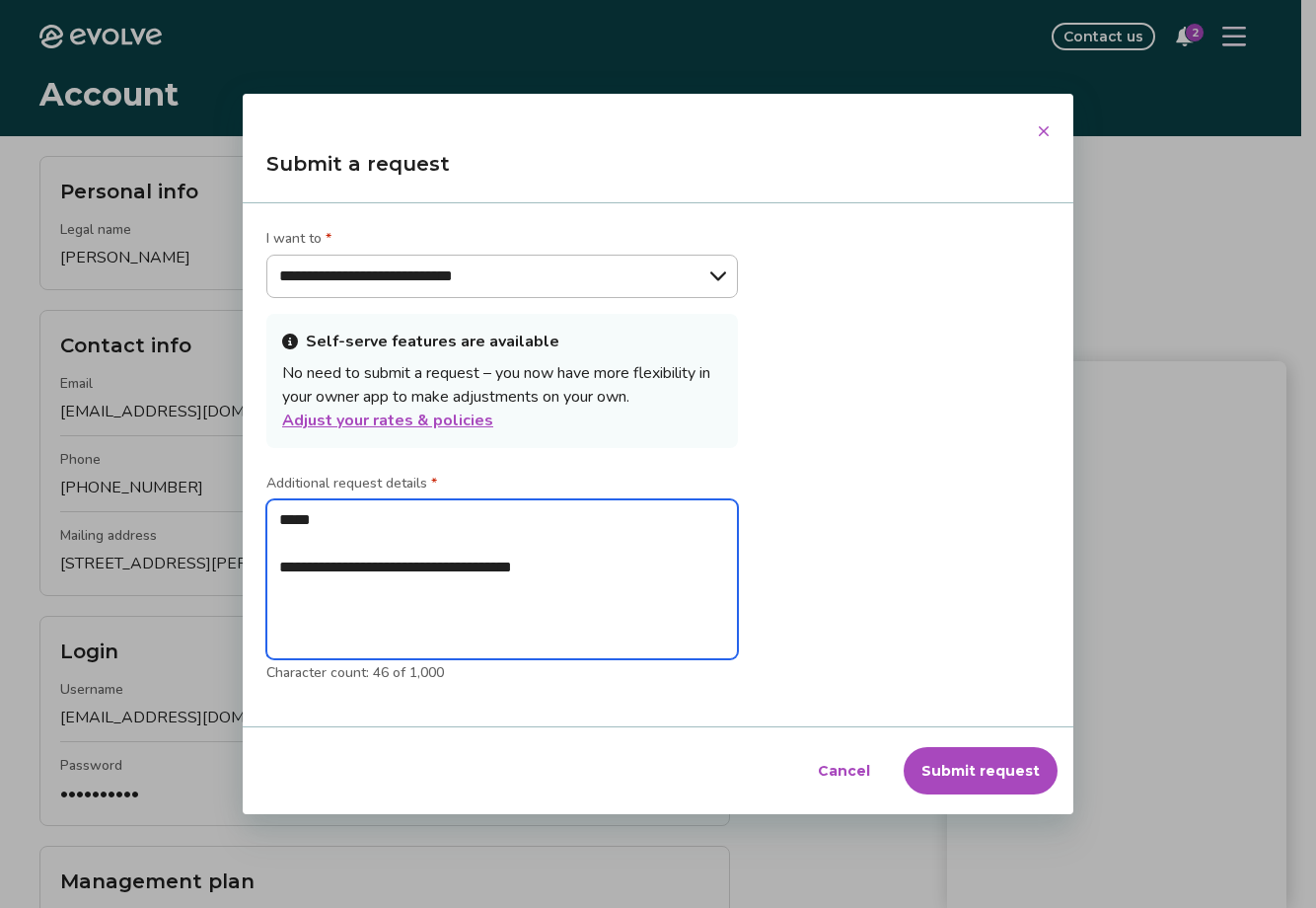 type on "**********" 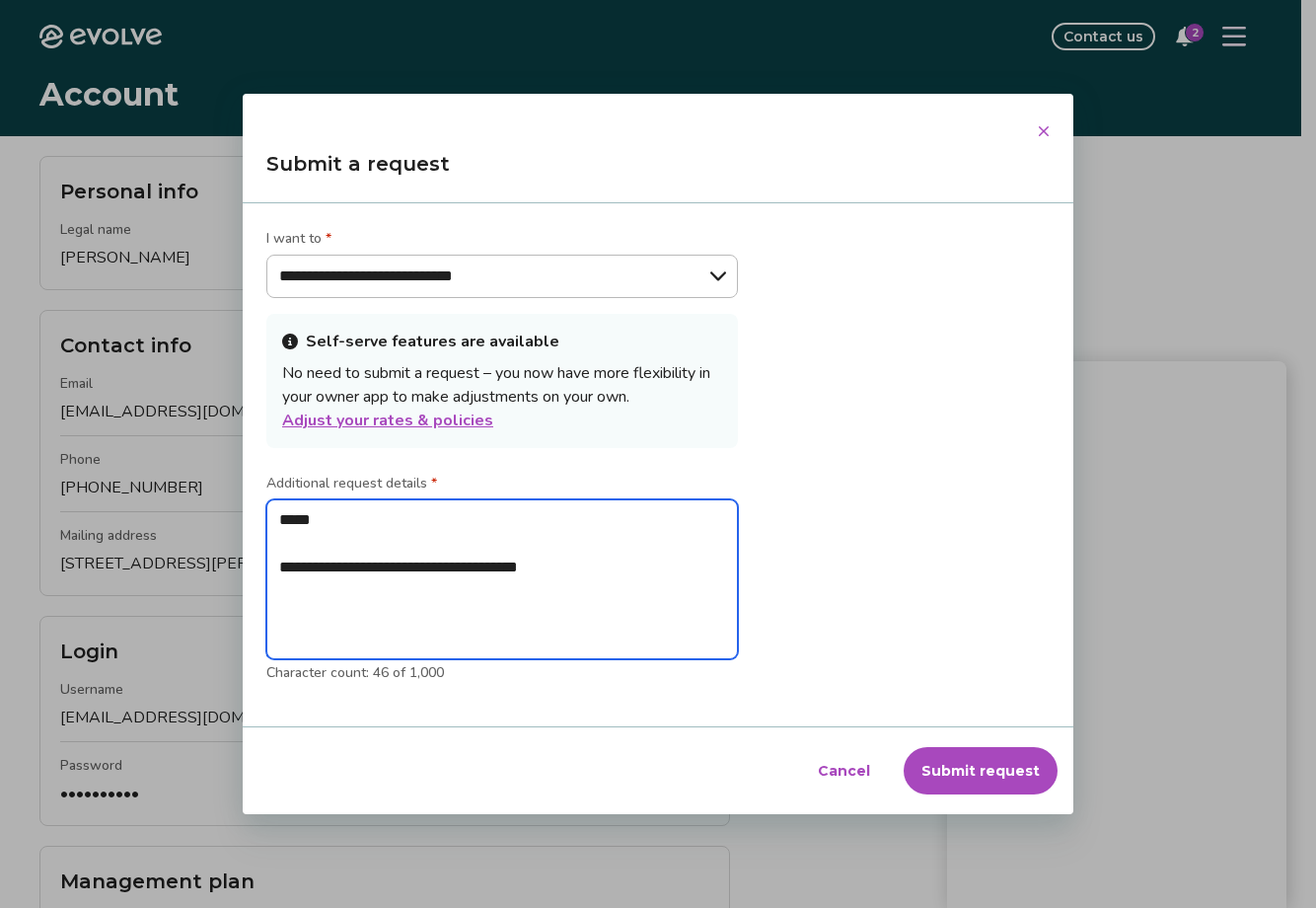 type on "**********" 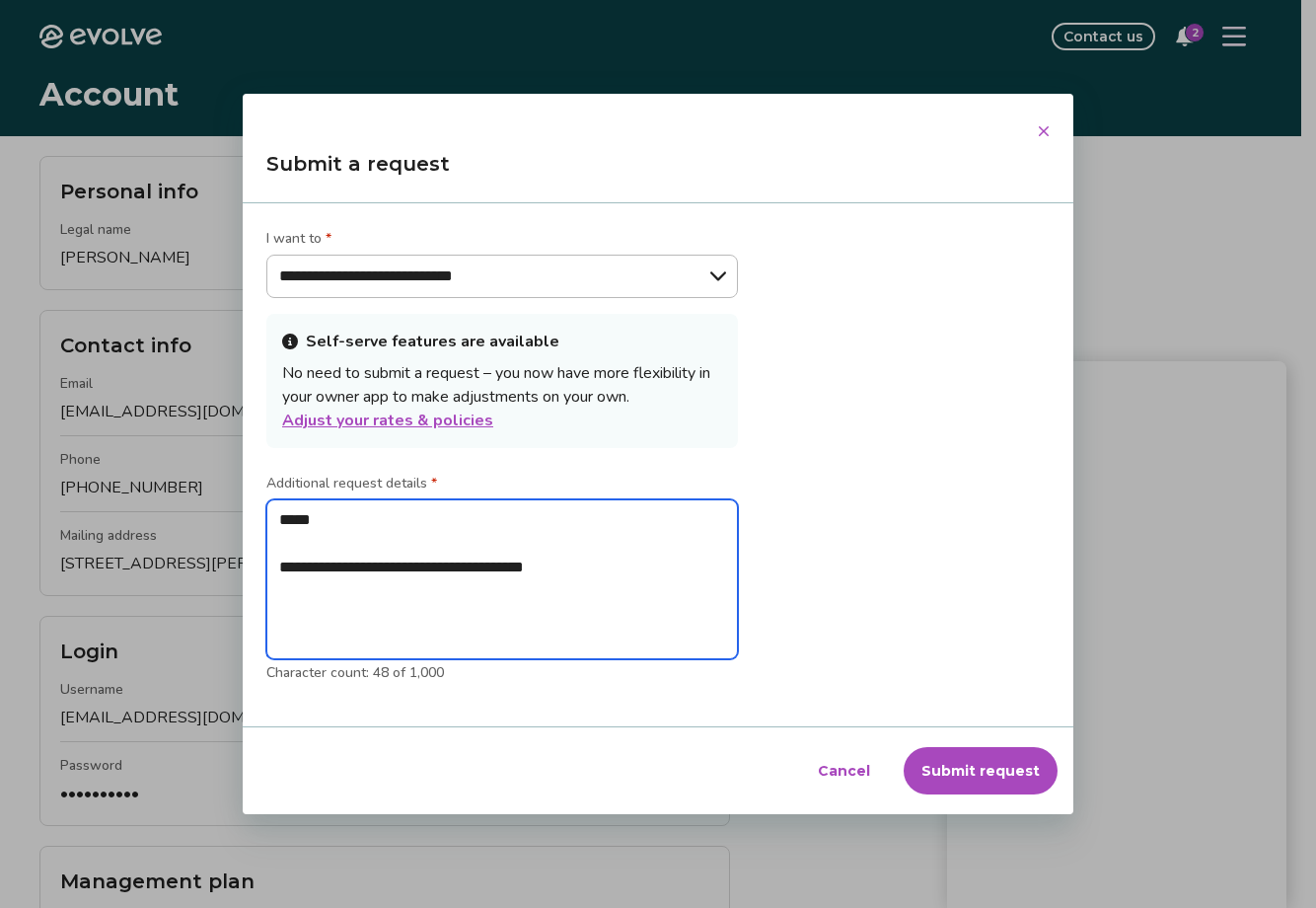 type on "**********" 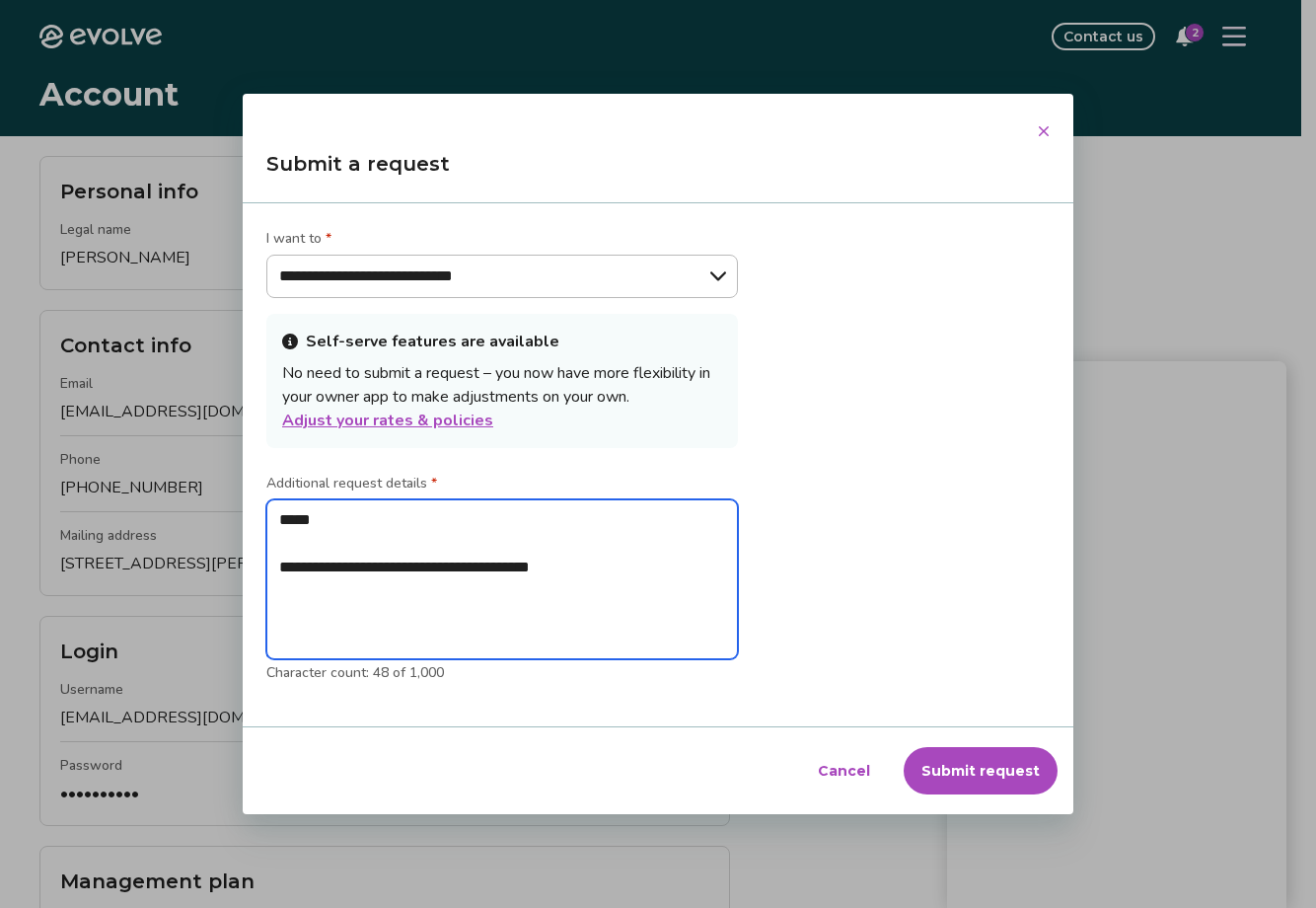 type on "**********" 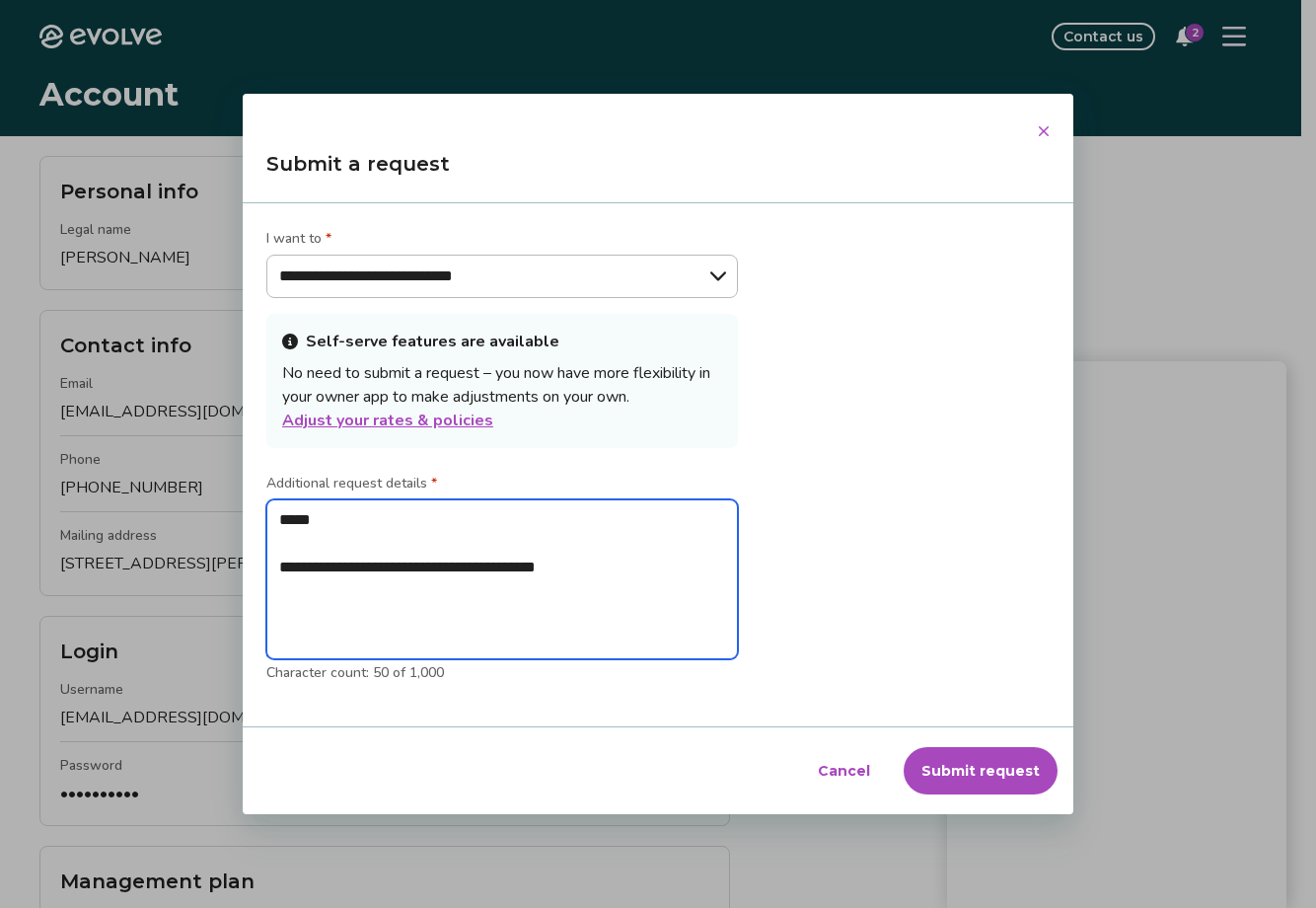 type on "**********" 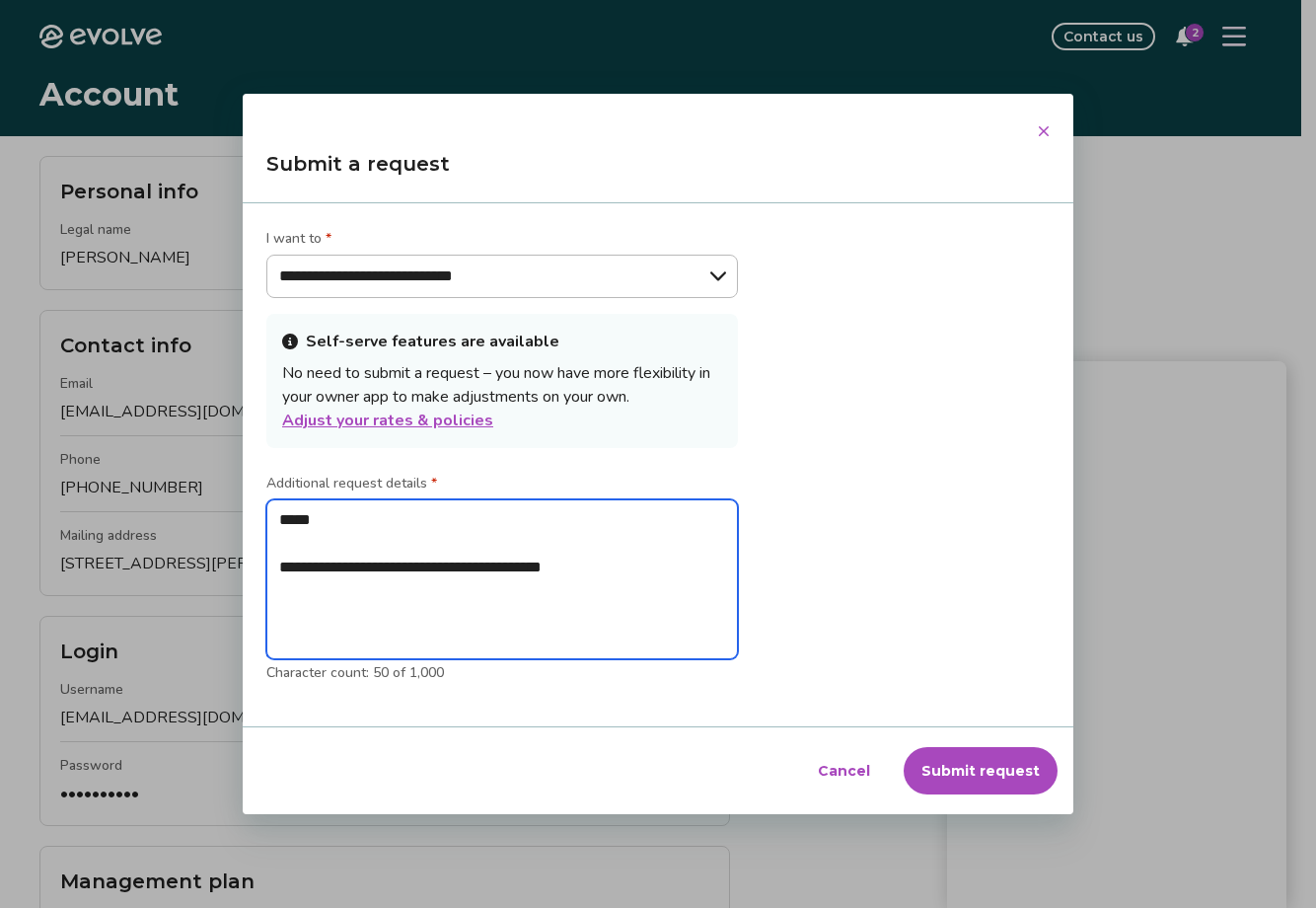 type on "**********" 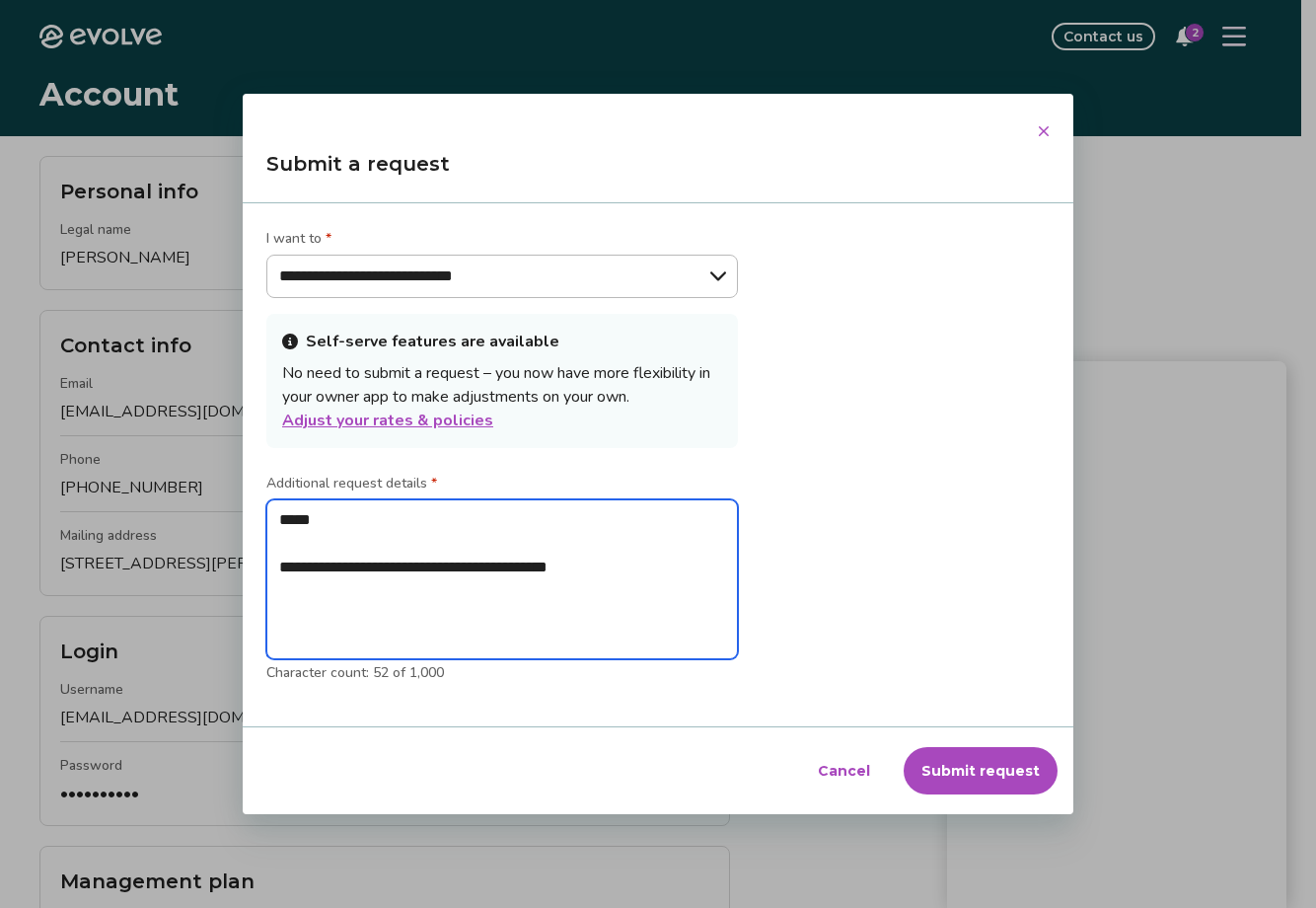 type on "**********" 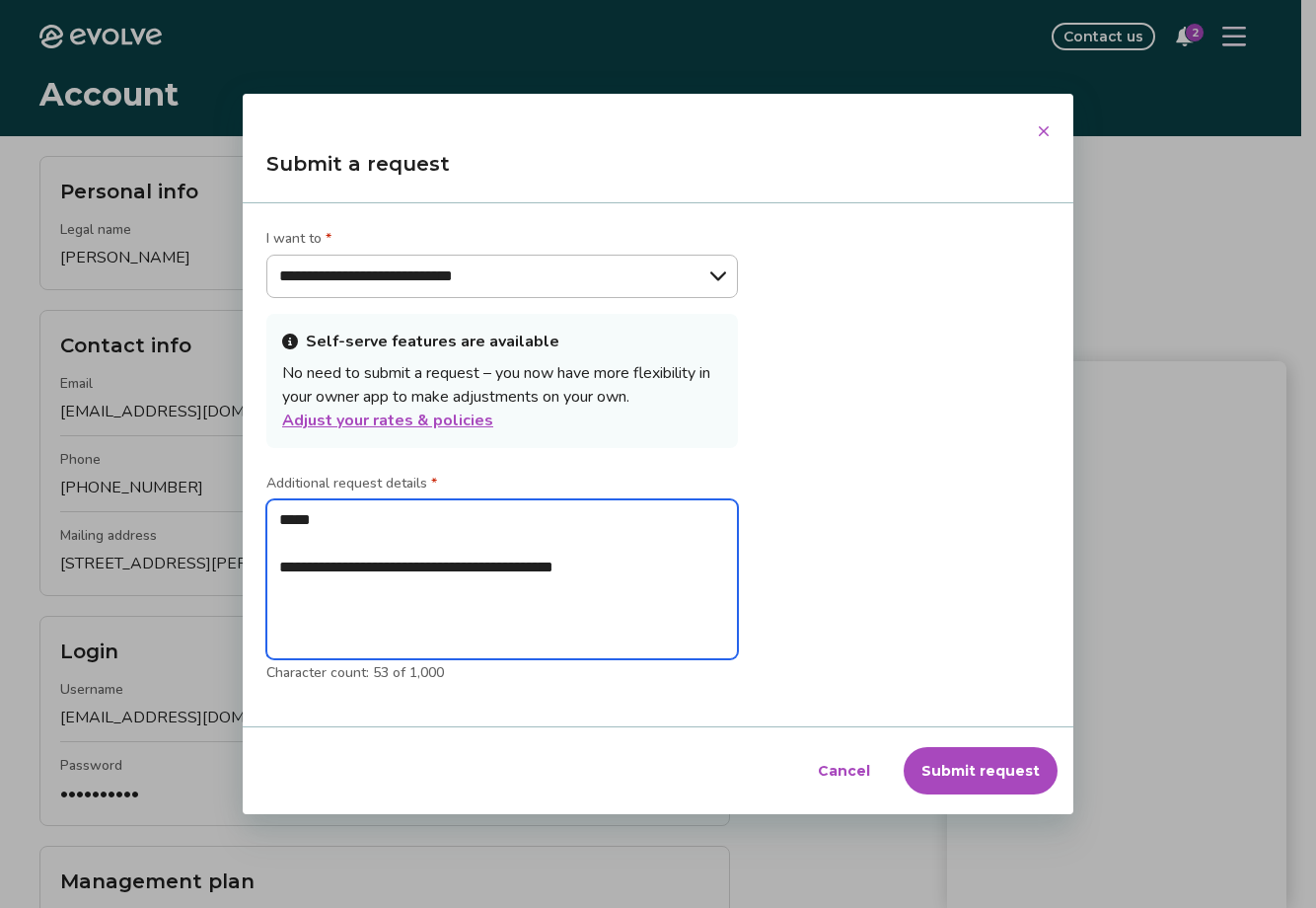 type on "**********" 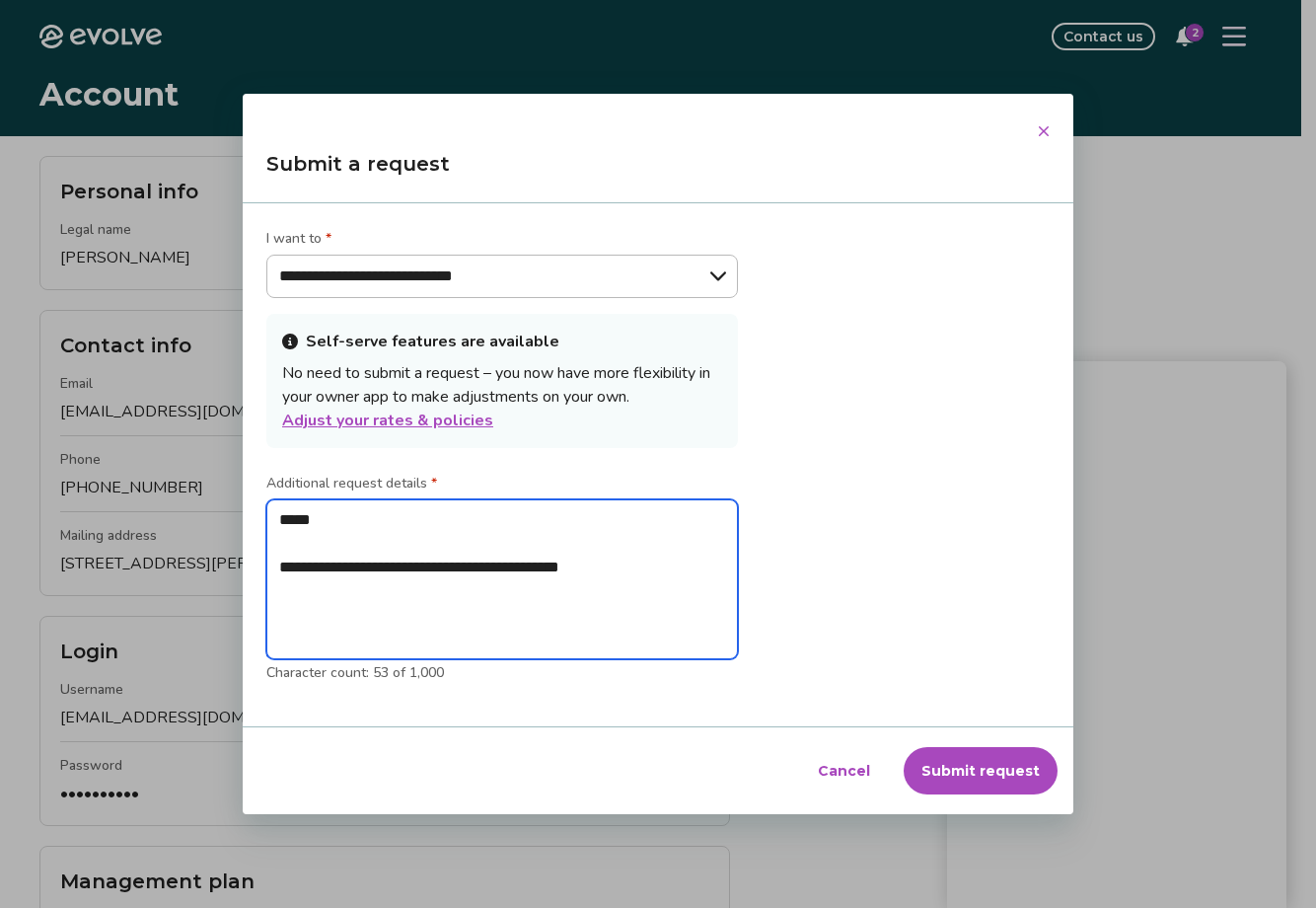 type on "**********" 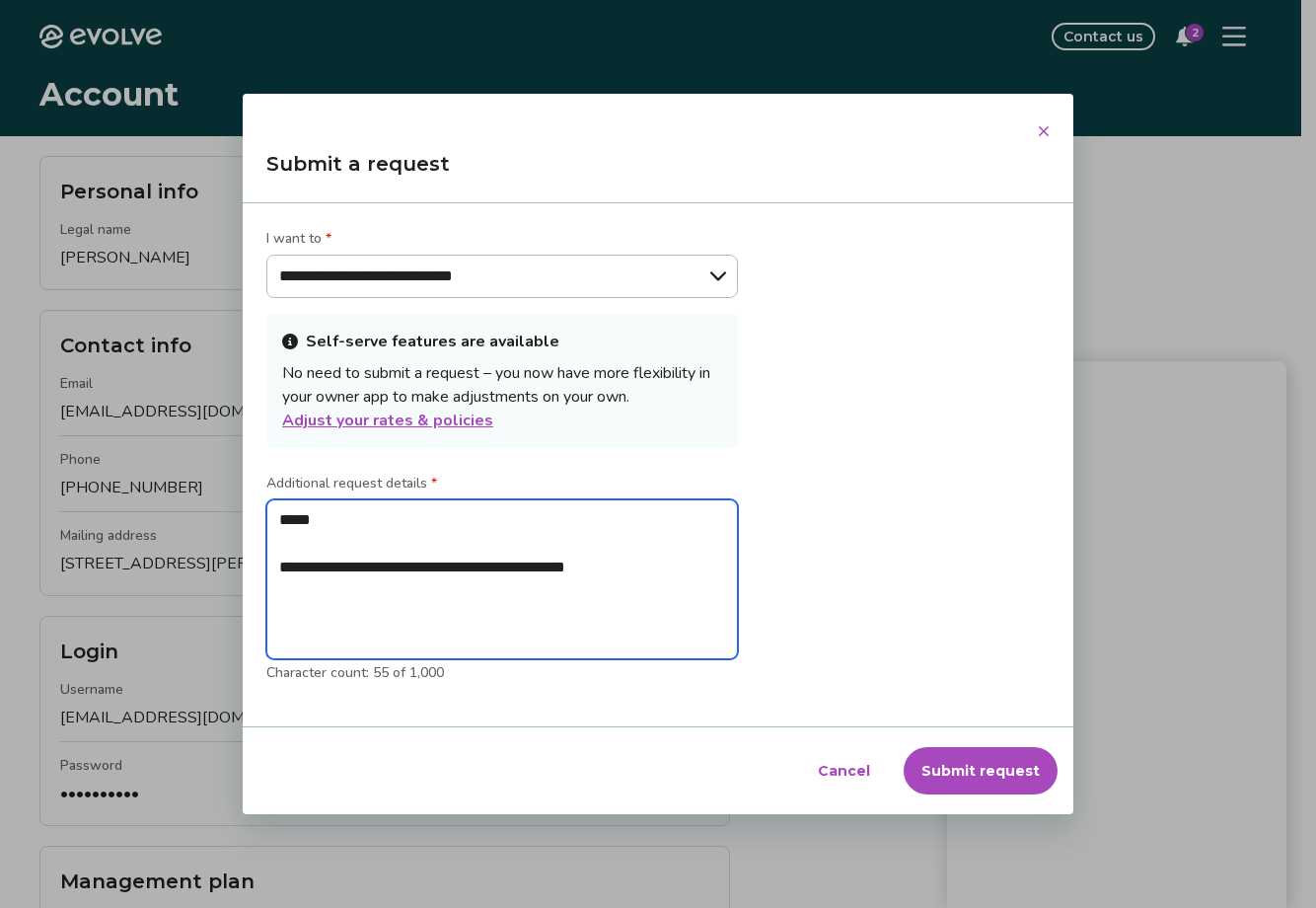 type on "**********" 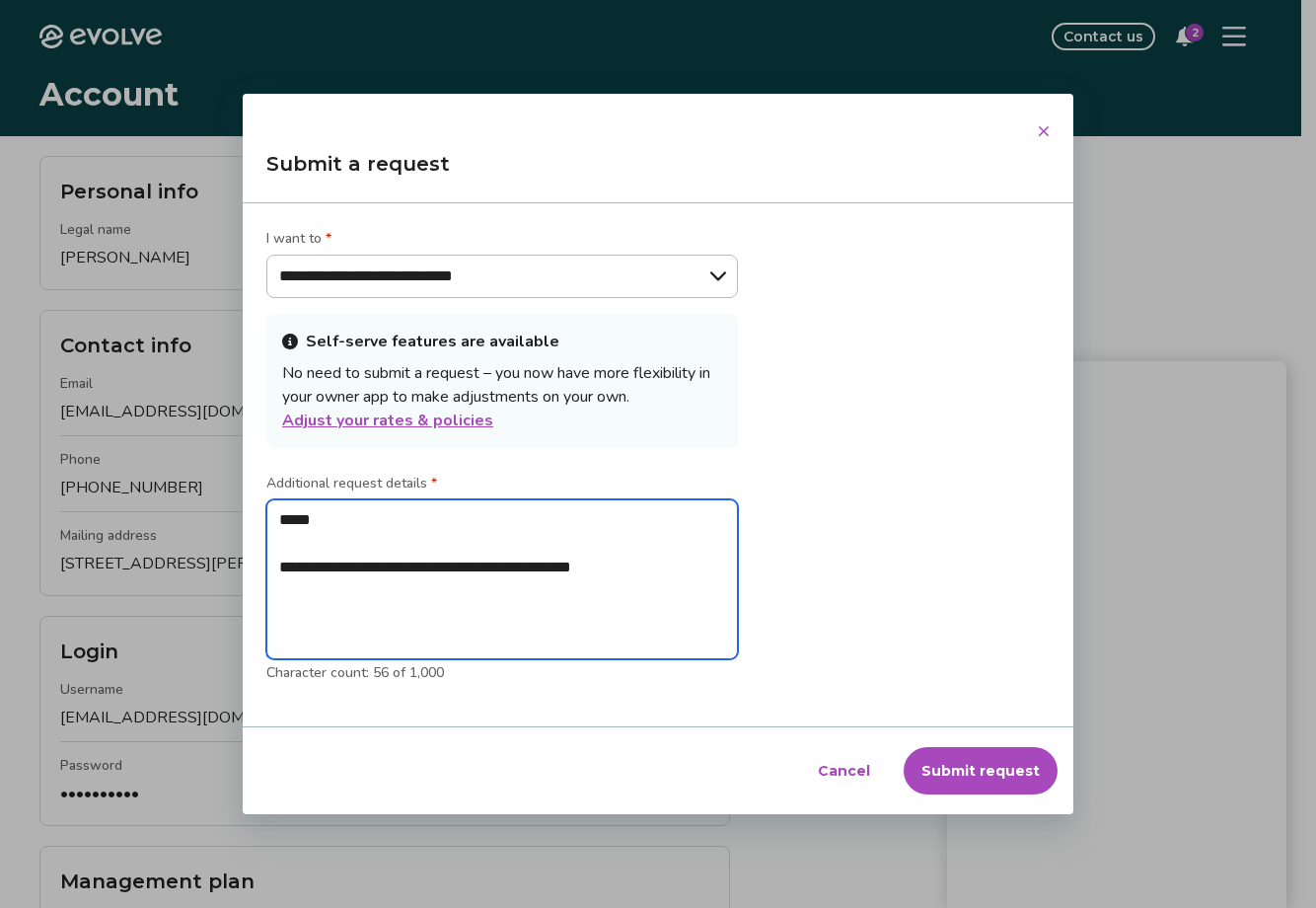 type on "**********" 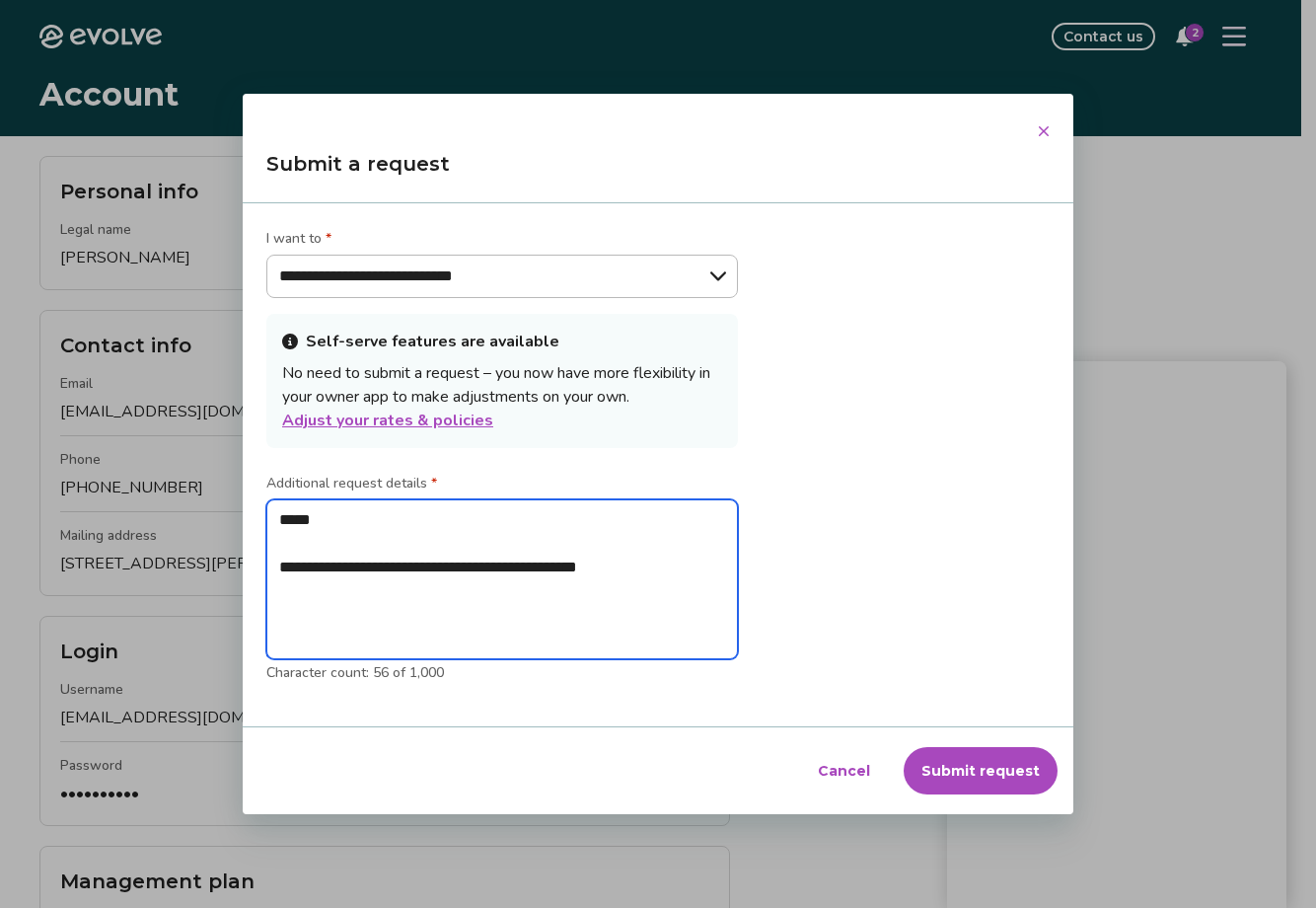 type on "**********" 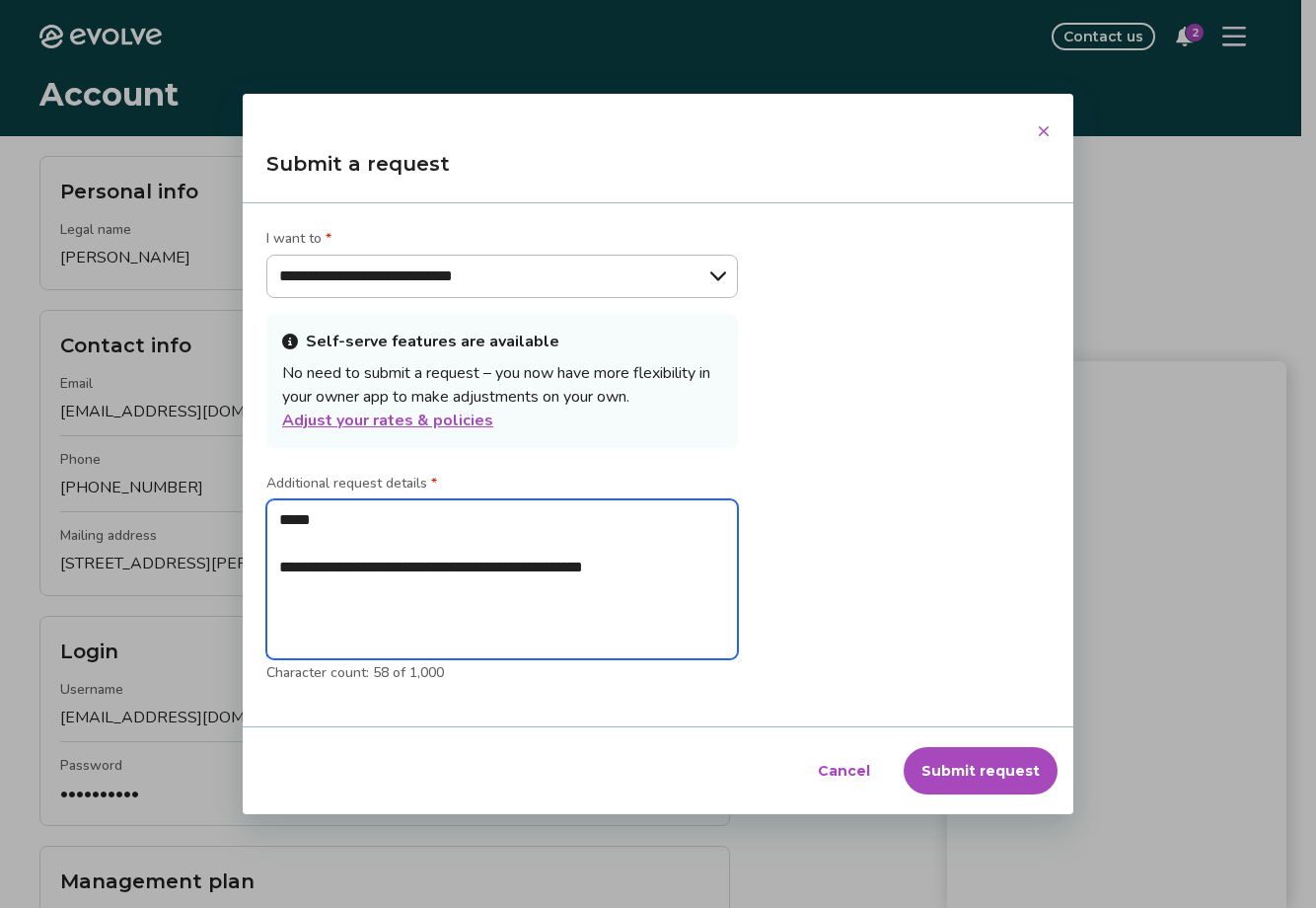type on "**********" 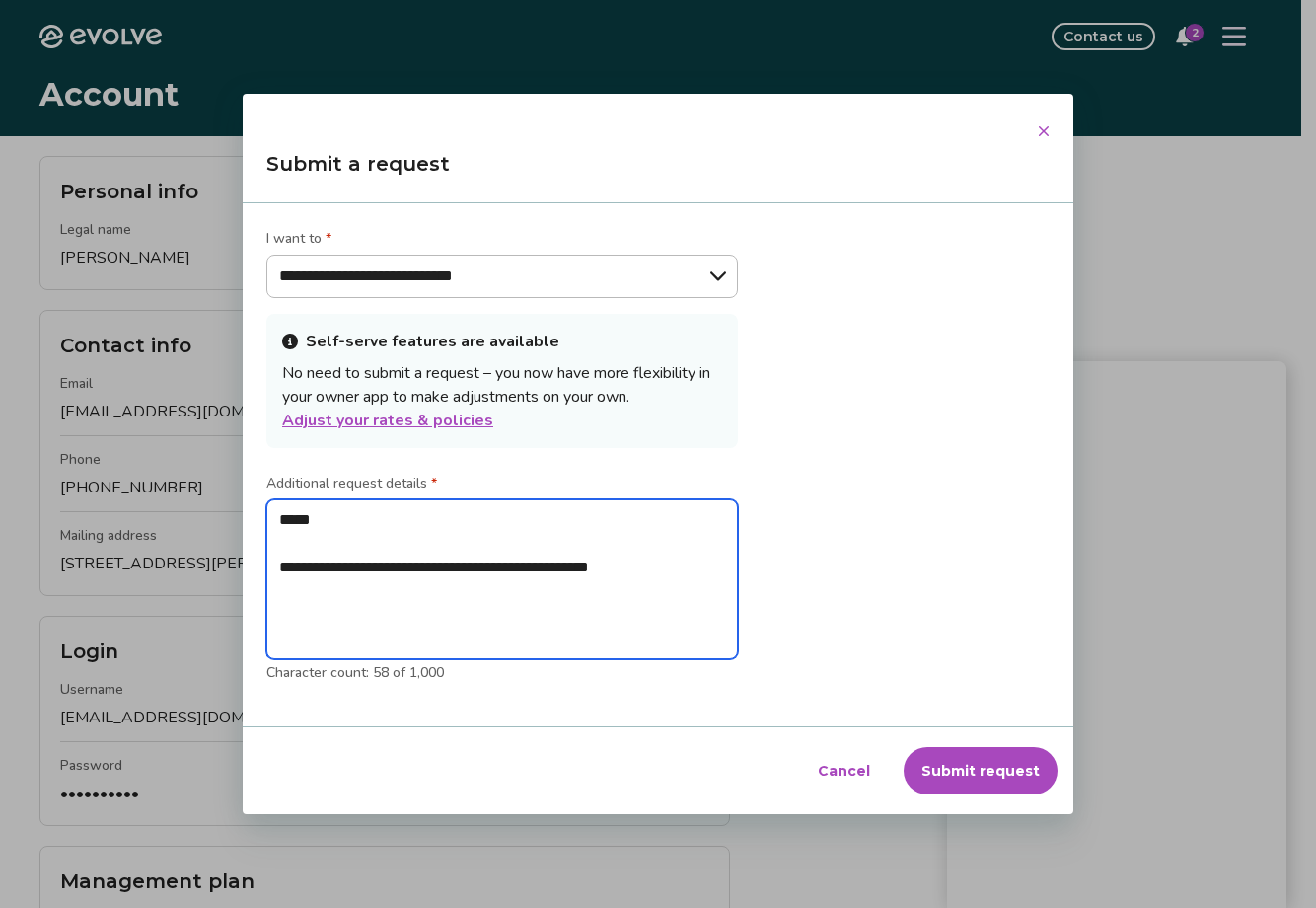 type on "**********" 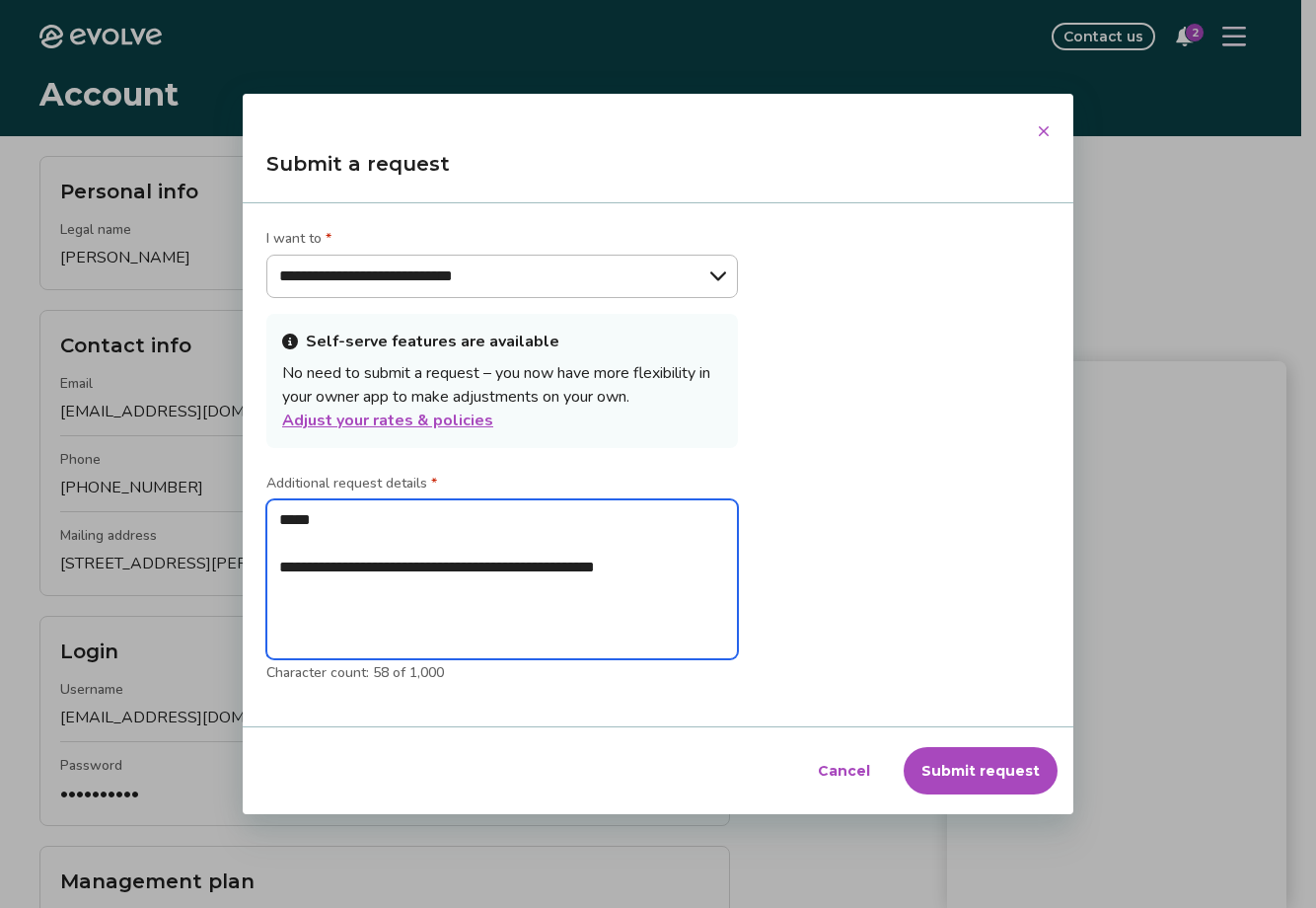 type on "**********" 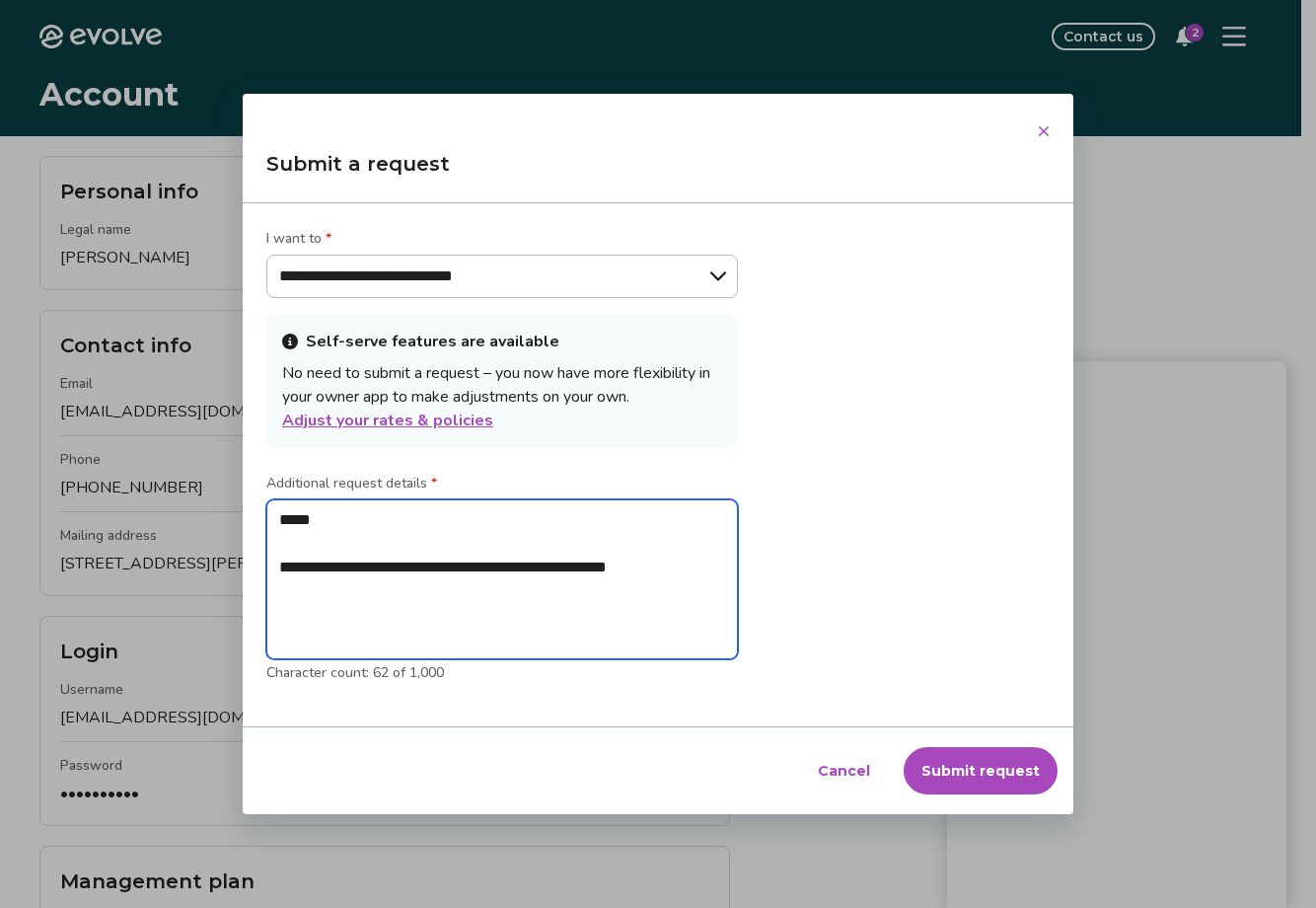type on "**********" 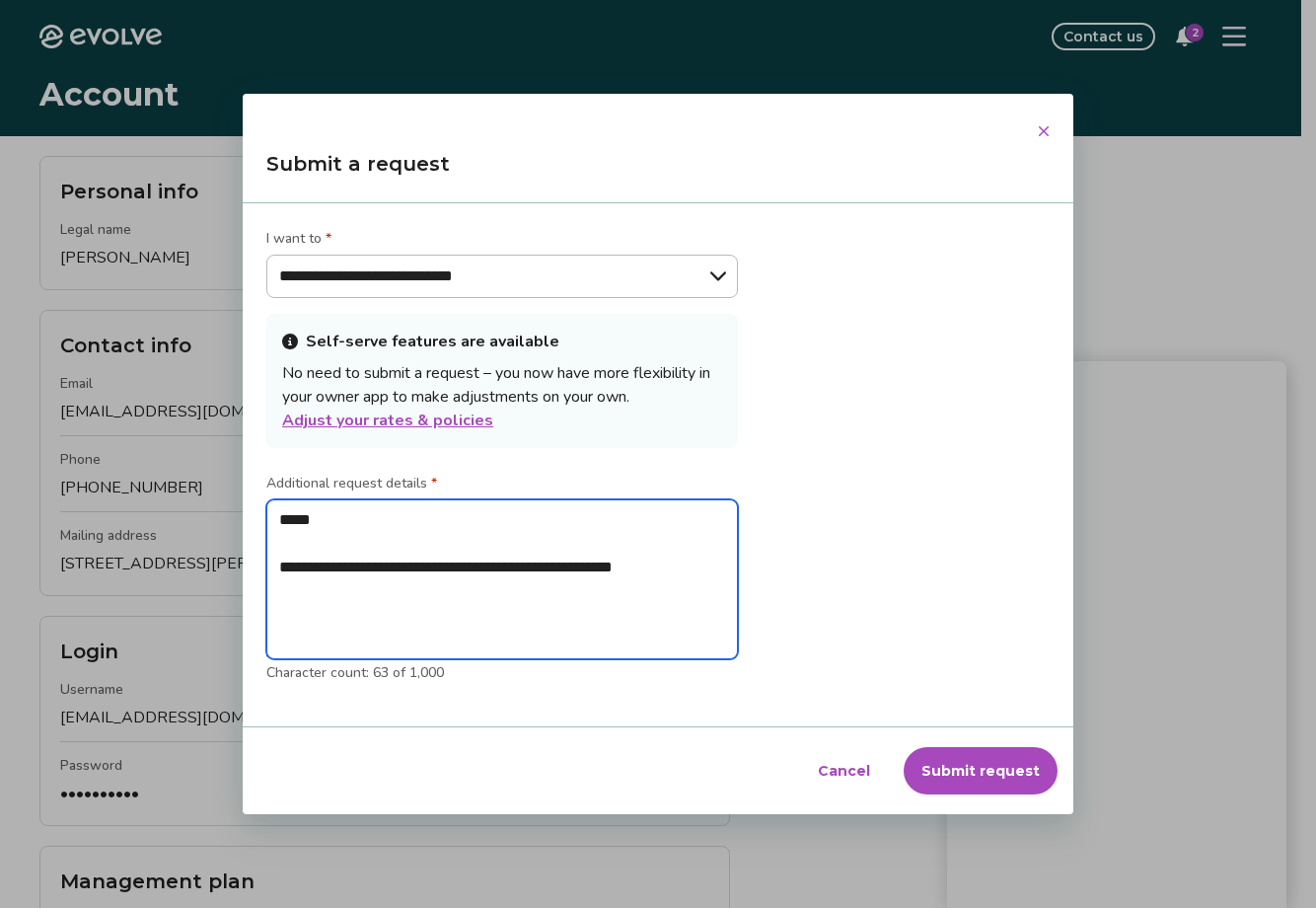 type on "**********" 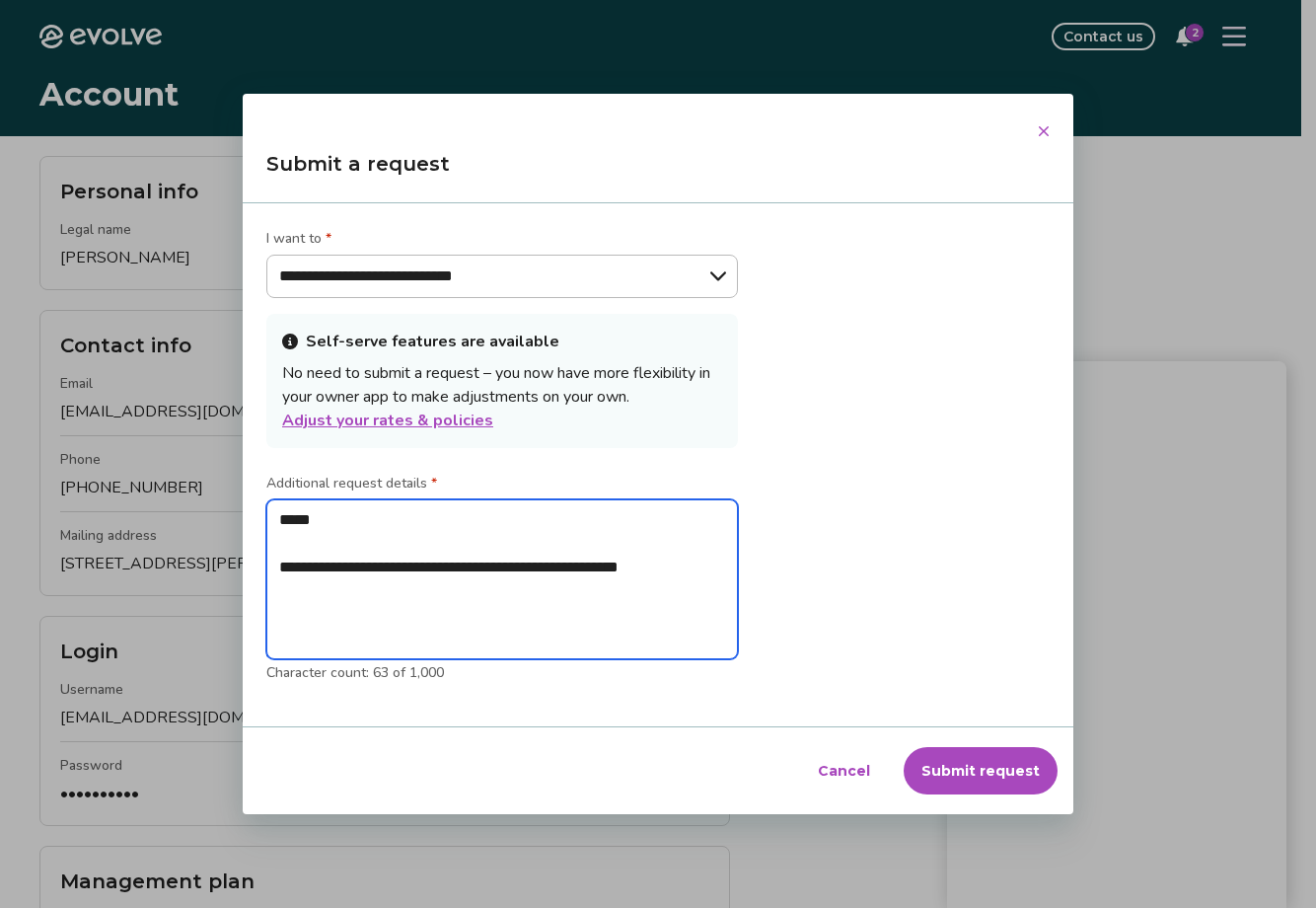type on "**********" 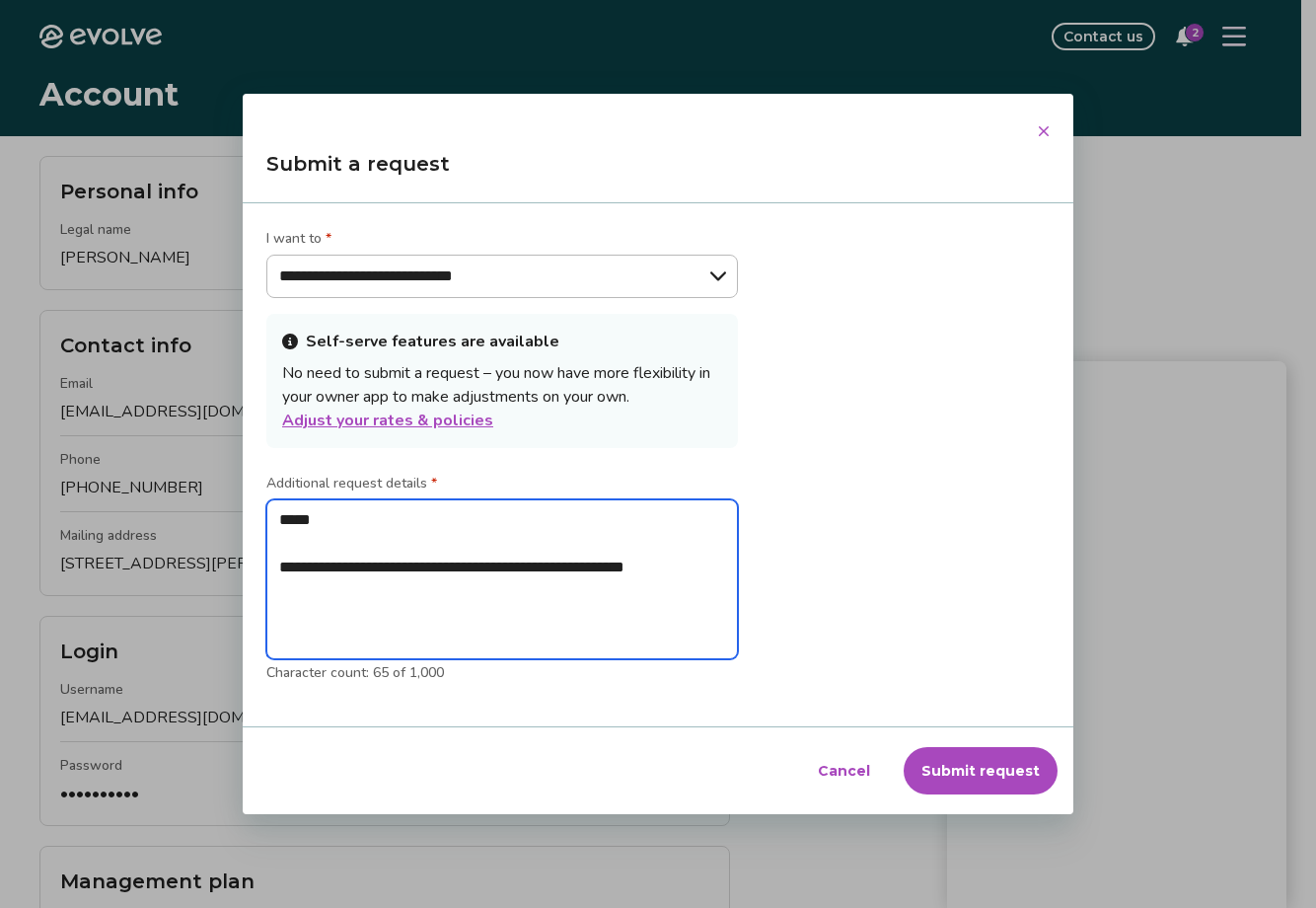 type on "**********" 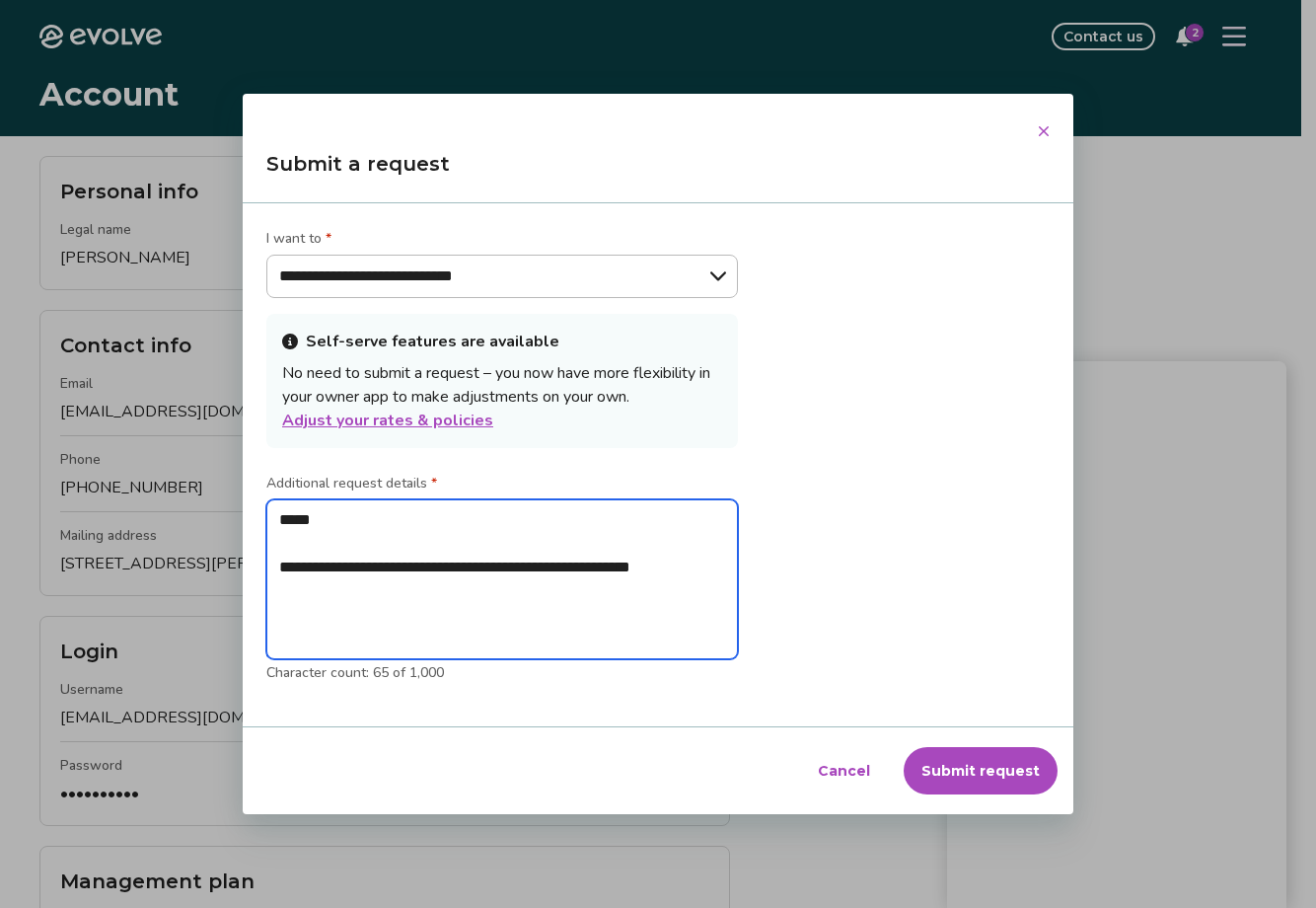 type on "**********" 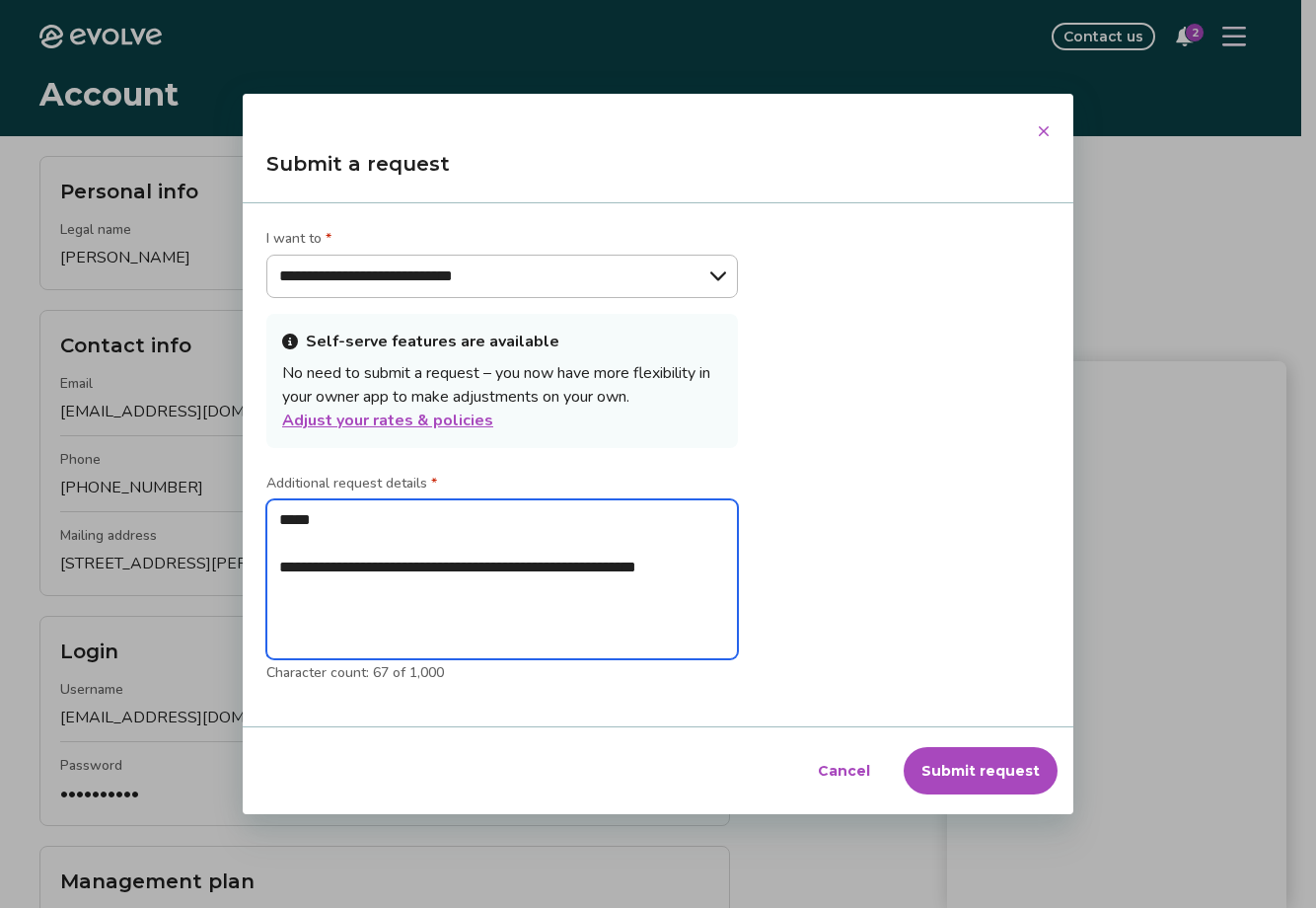 type on "**********" 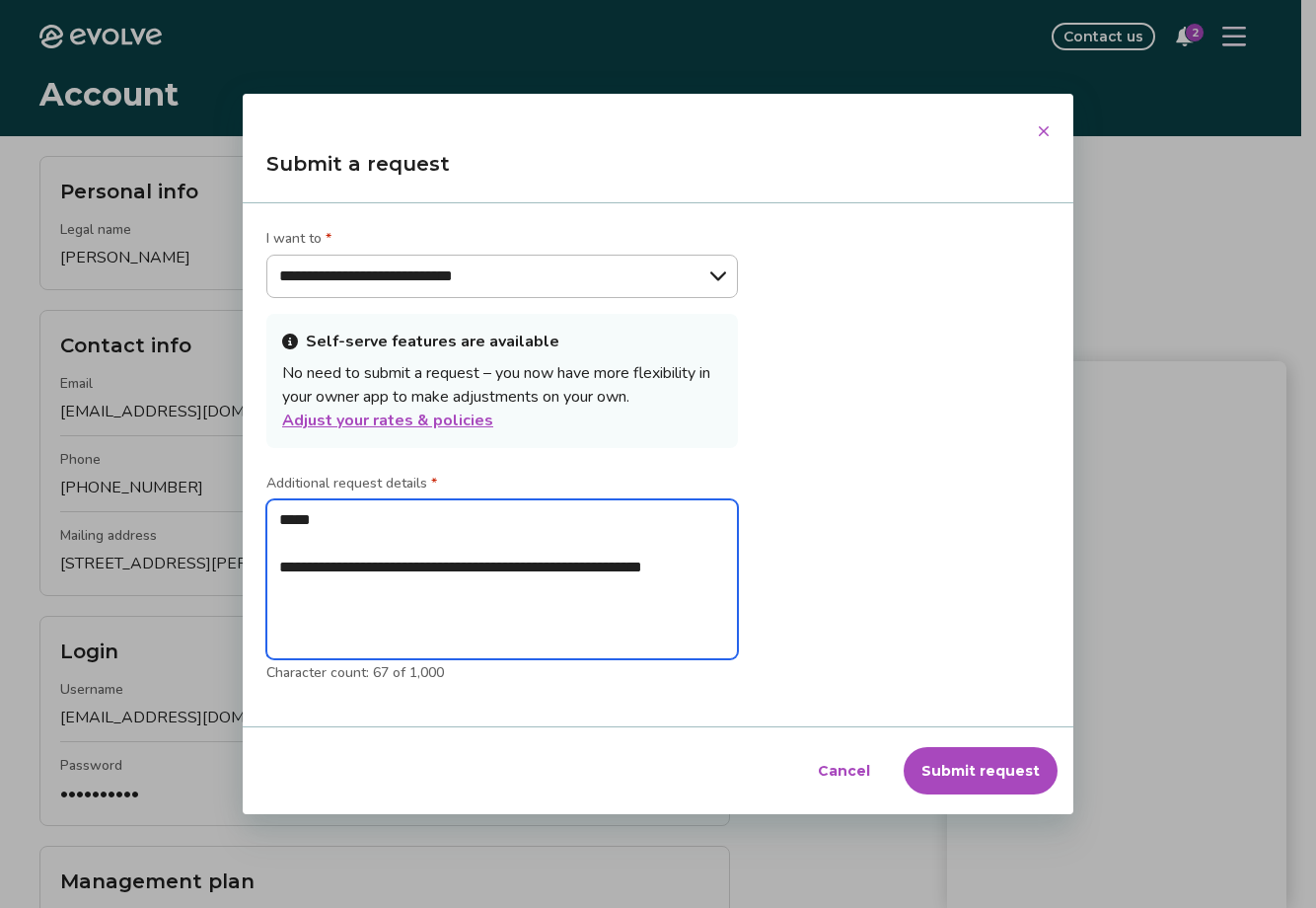 type on "**********" 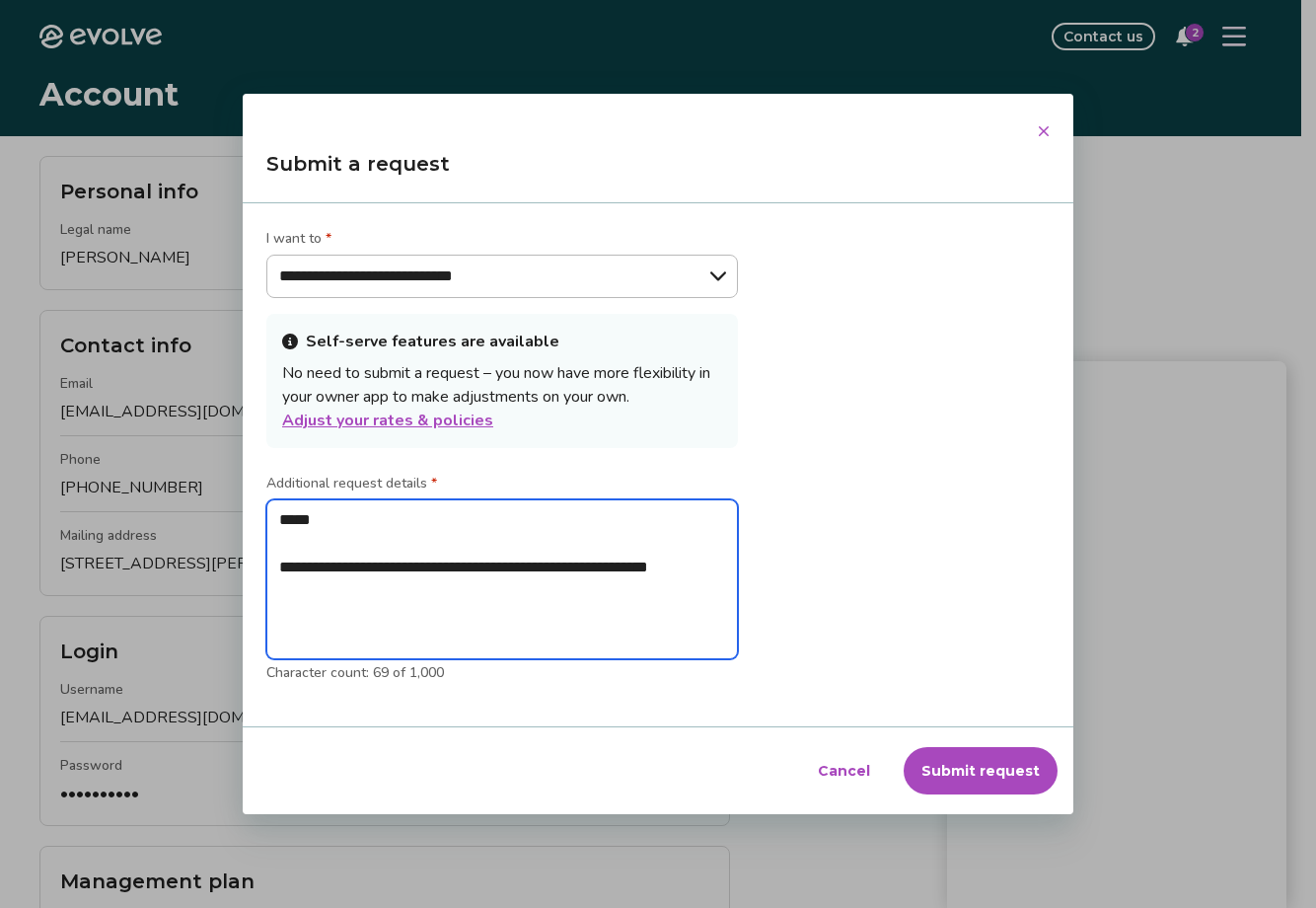 type on "**********" 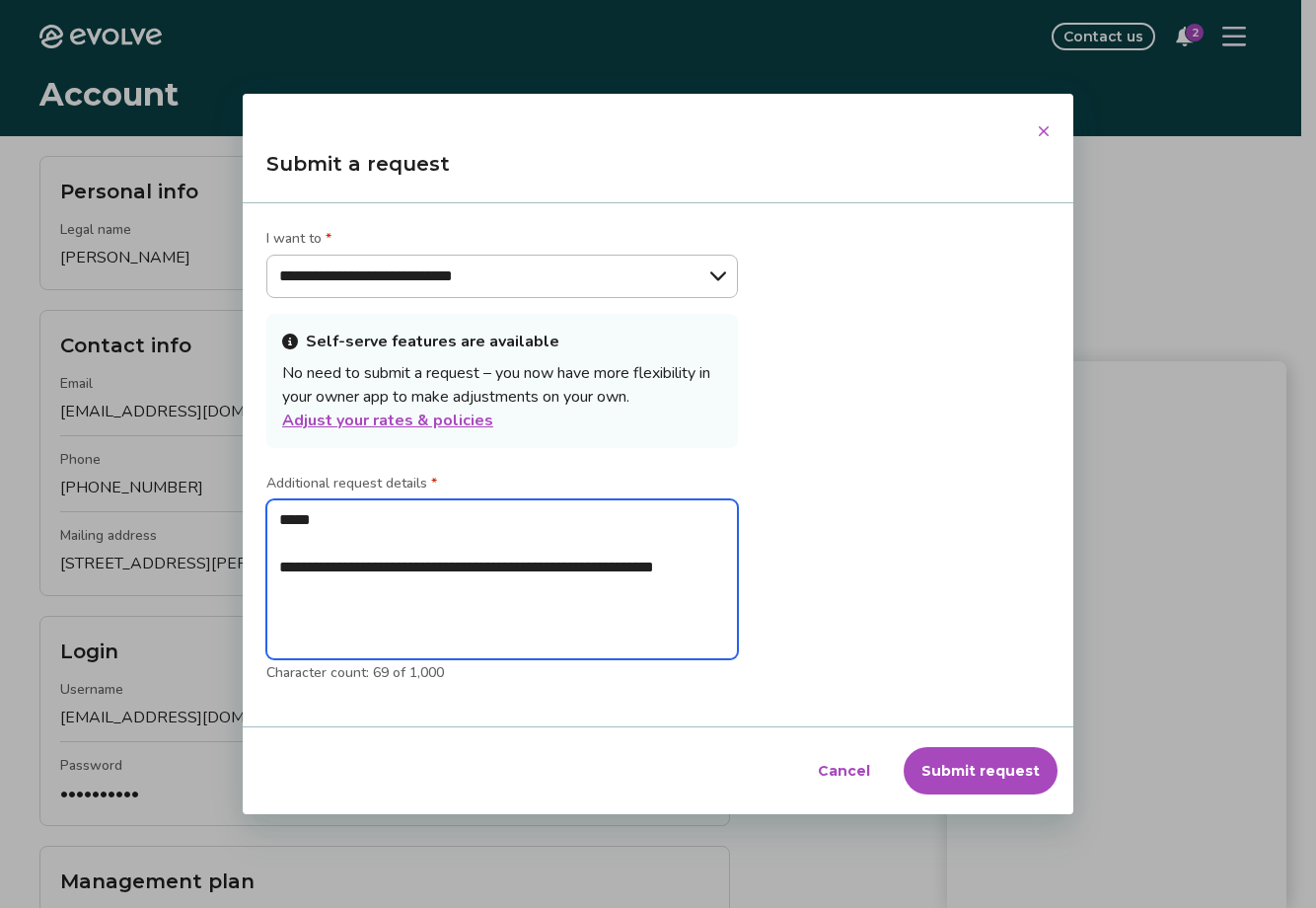 type on "**********" 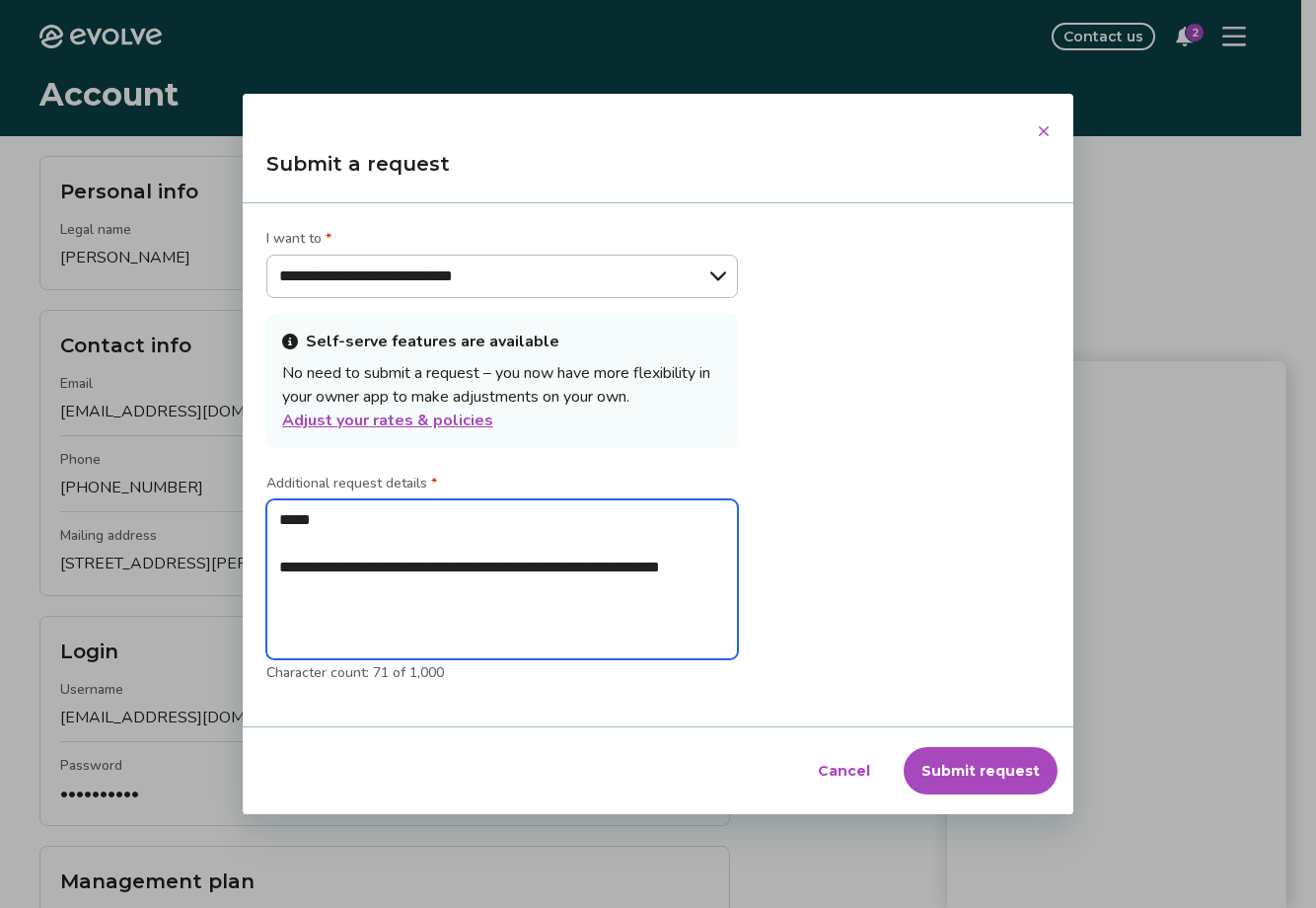 type on "**********" 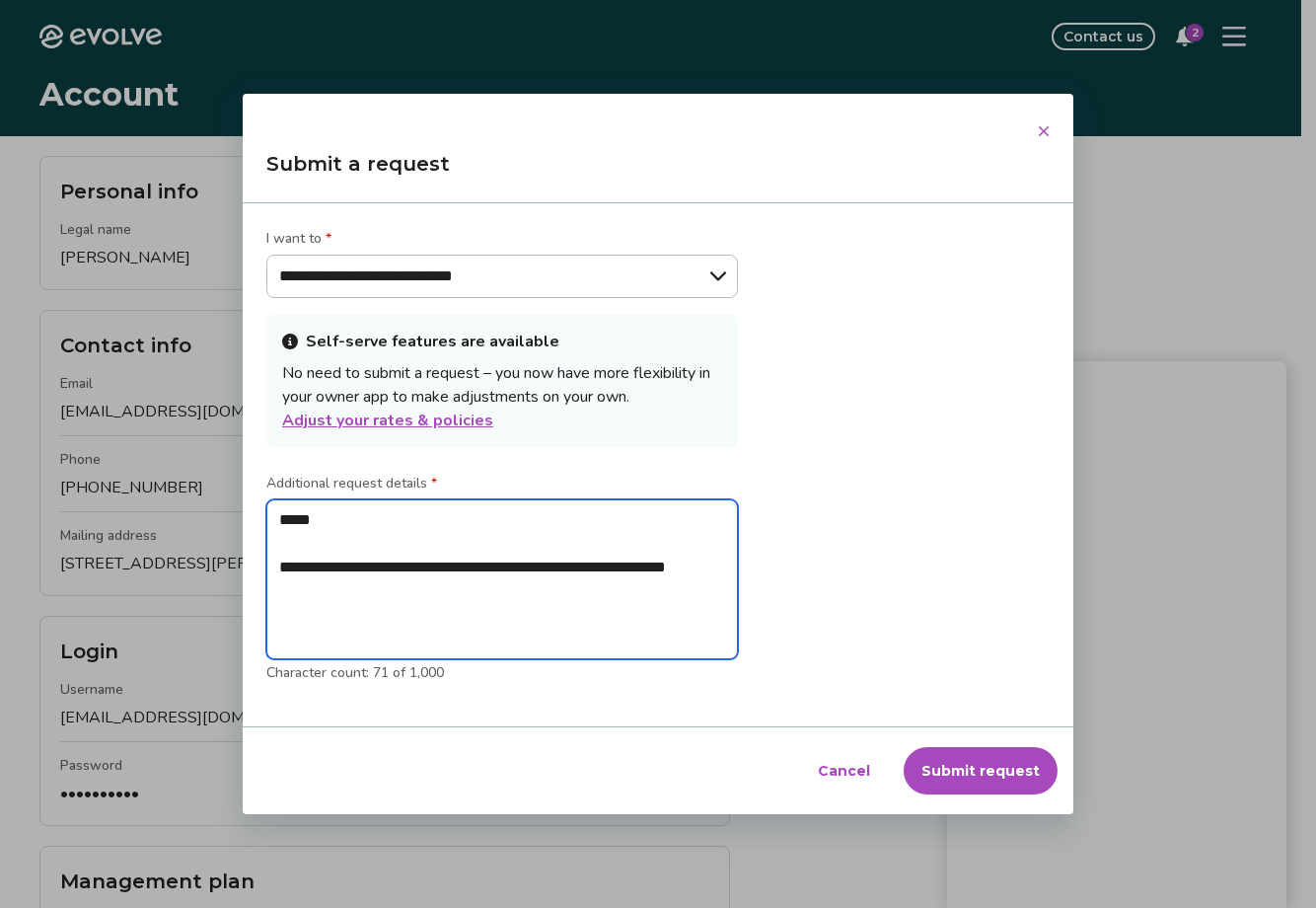 type on "**********" 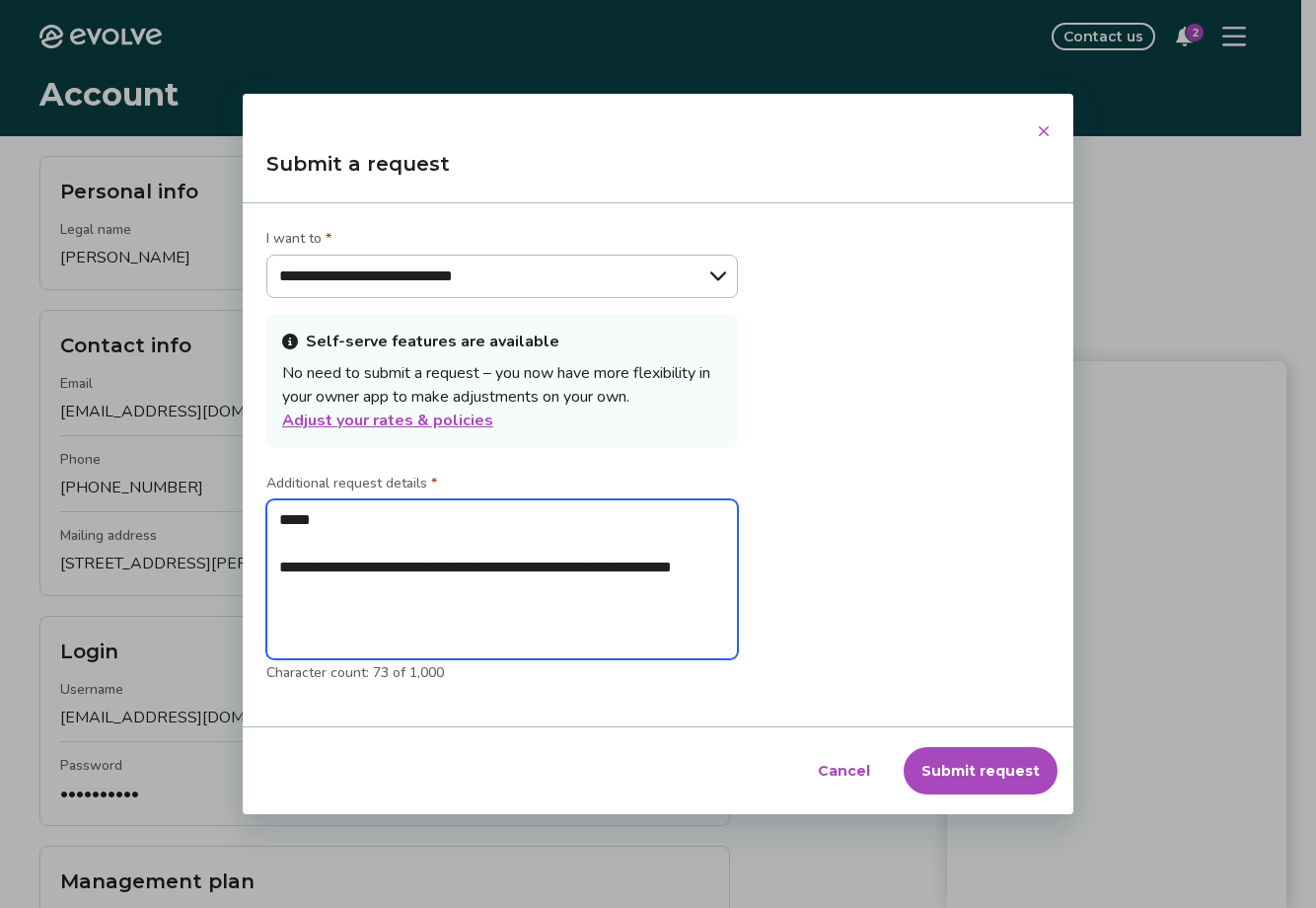 type on "**********" 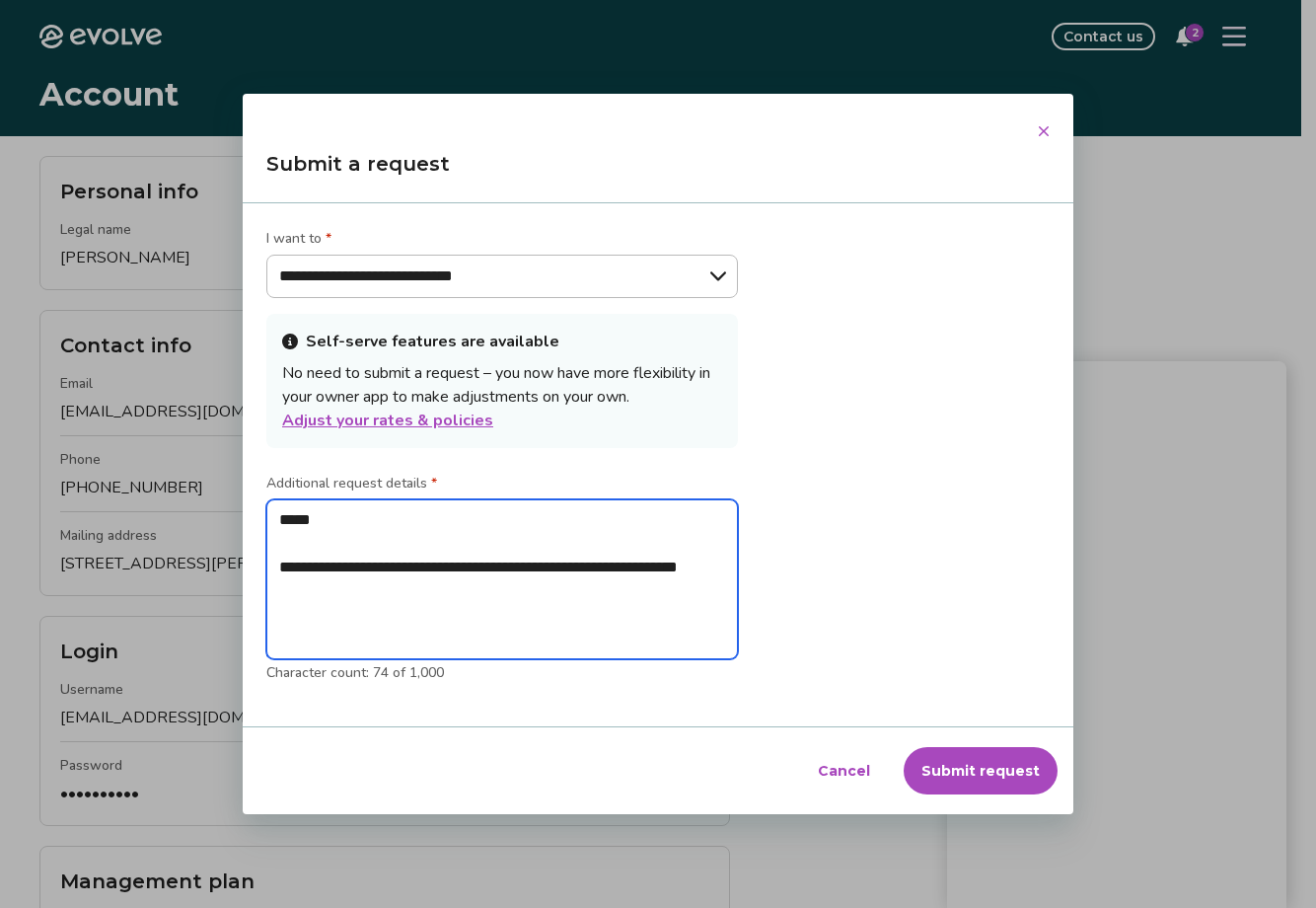 type on "**********" 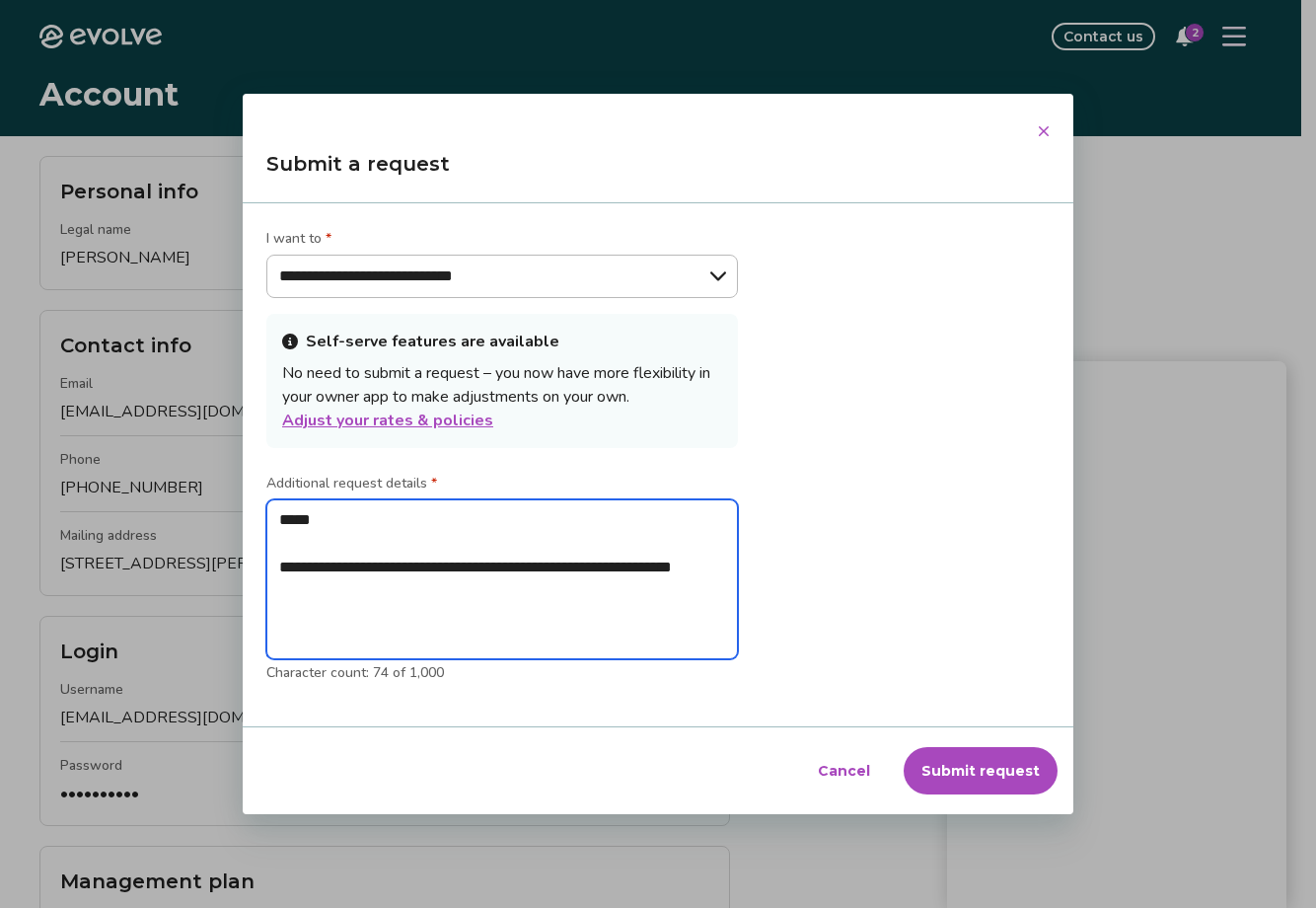 type on "**********" 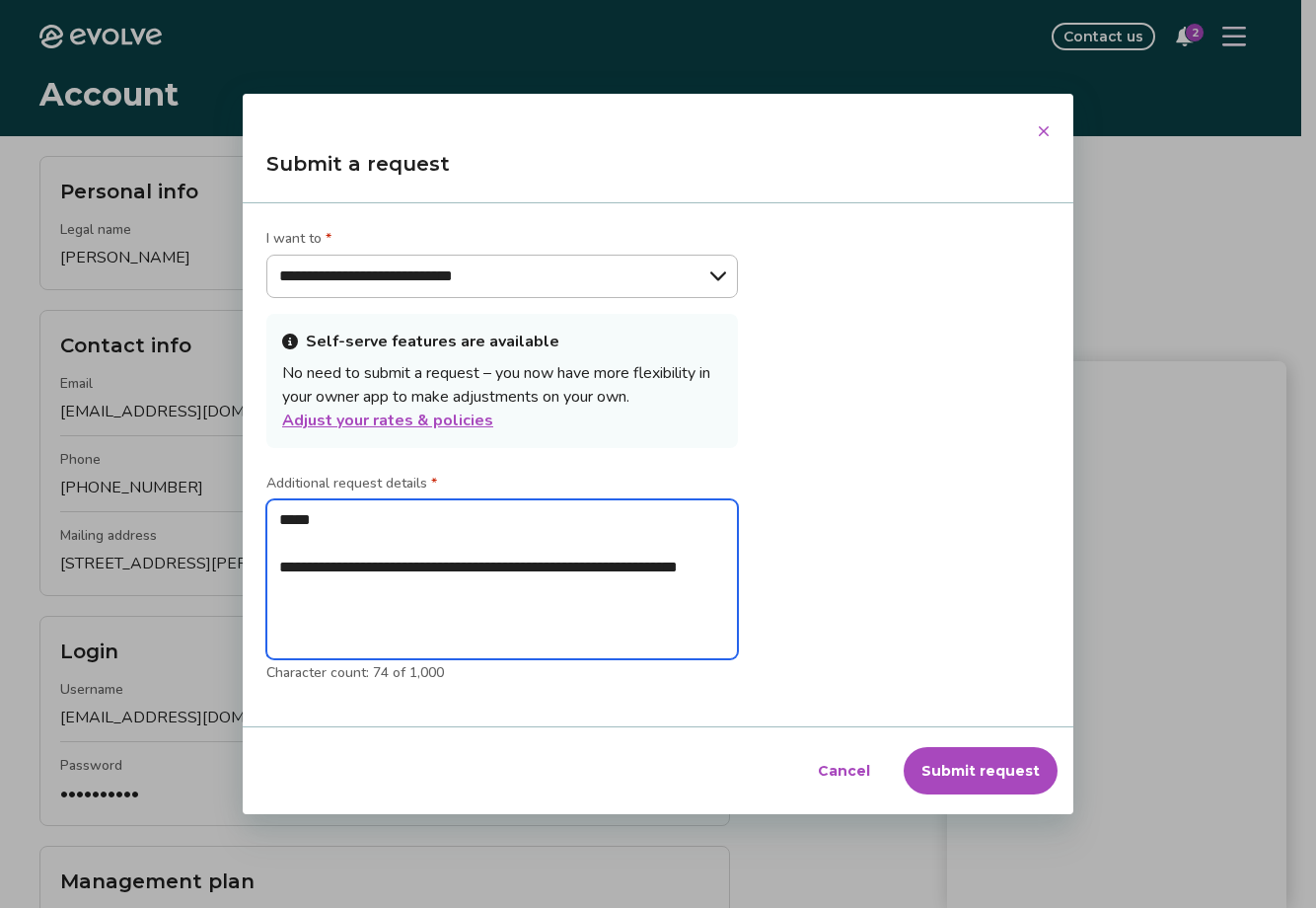 type on "**********" 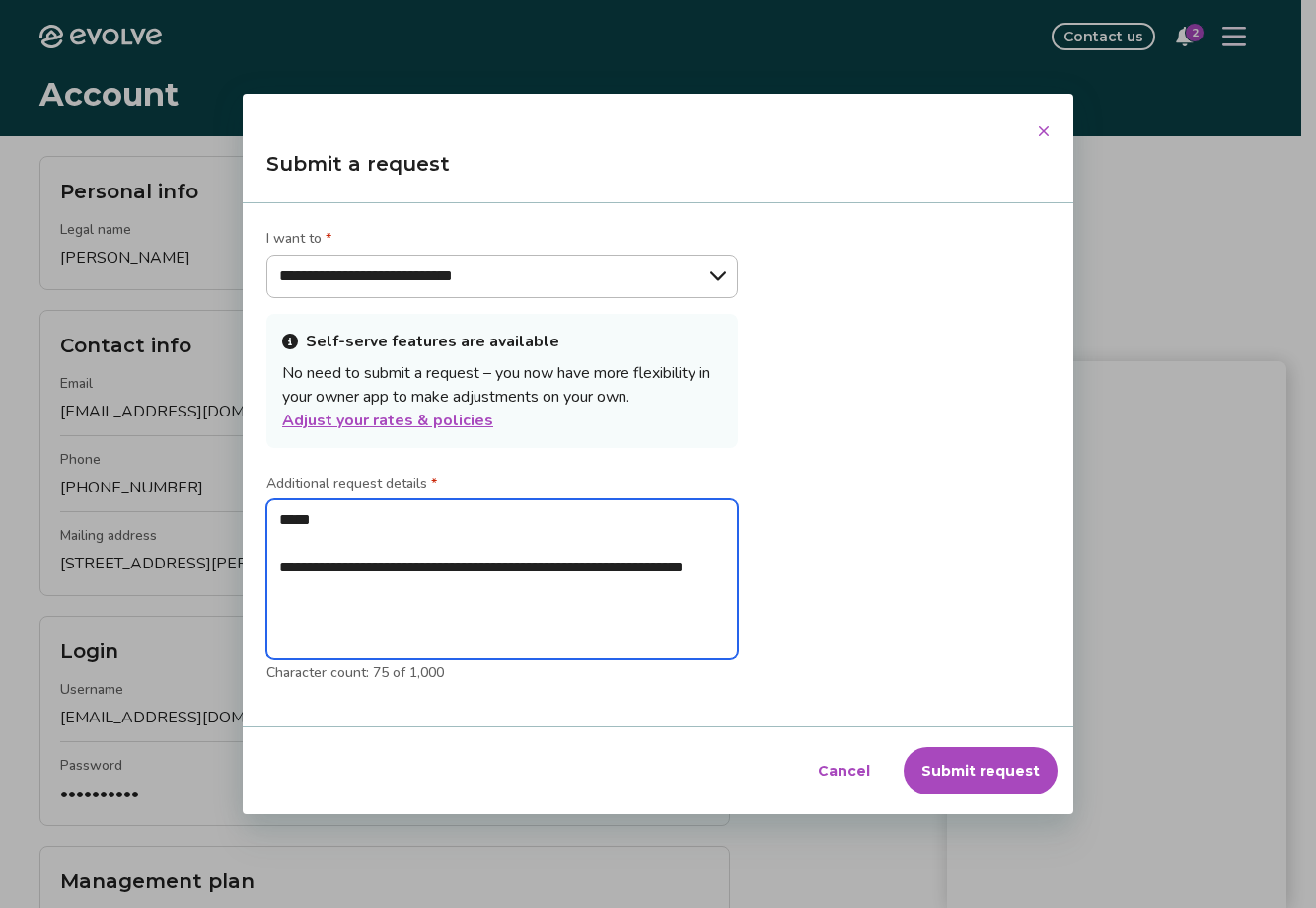 type on "**********" 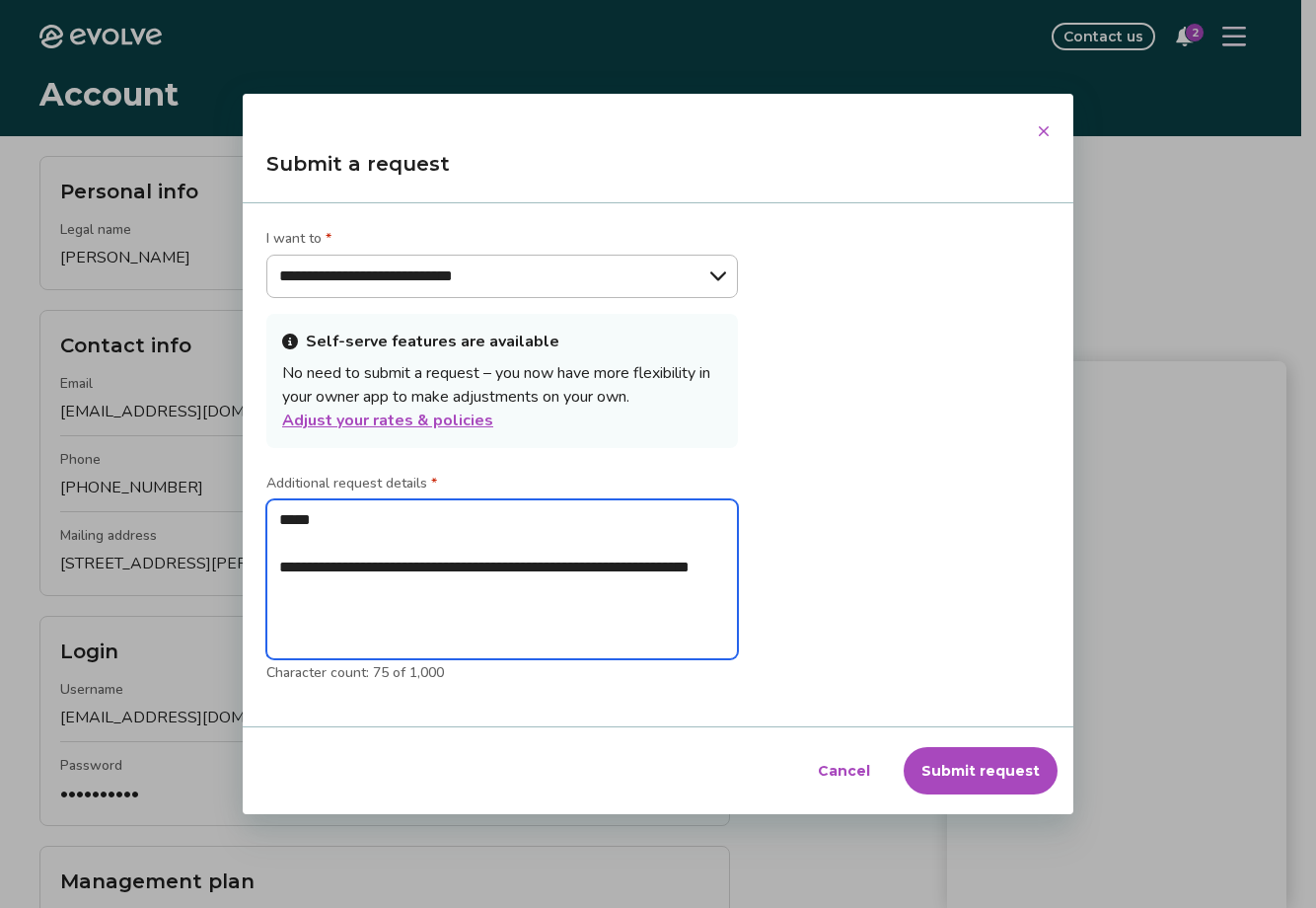 type on "**********" 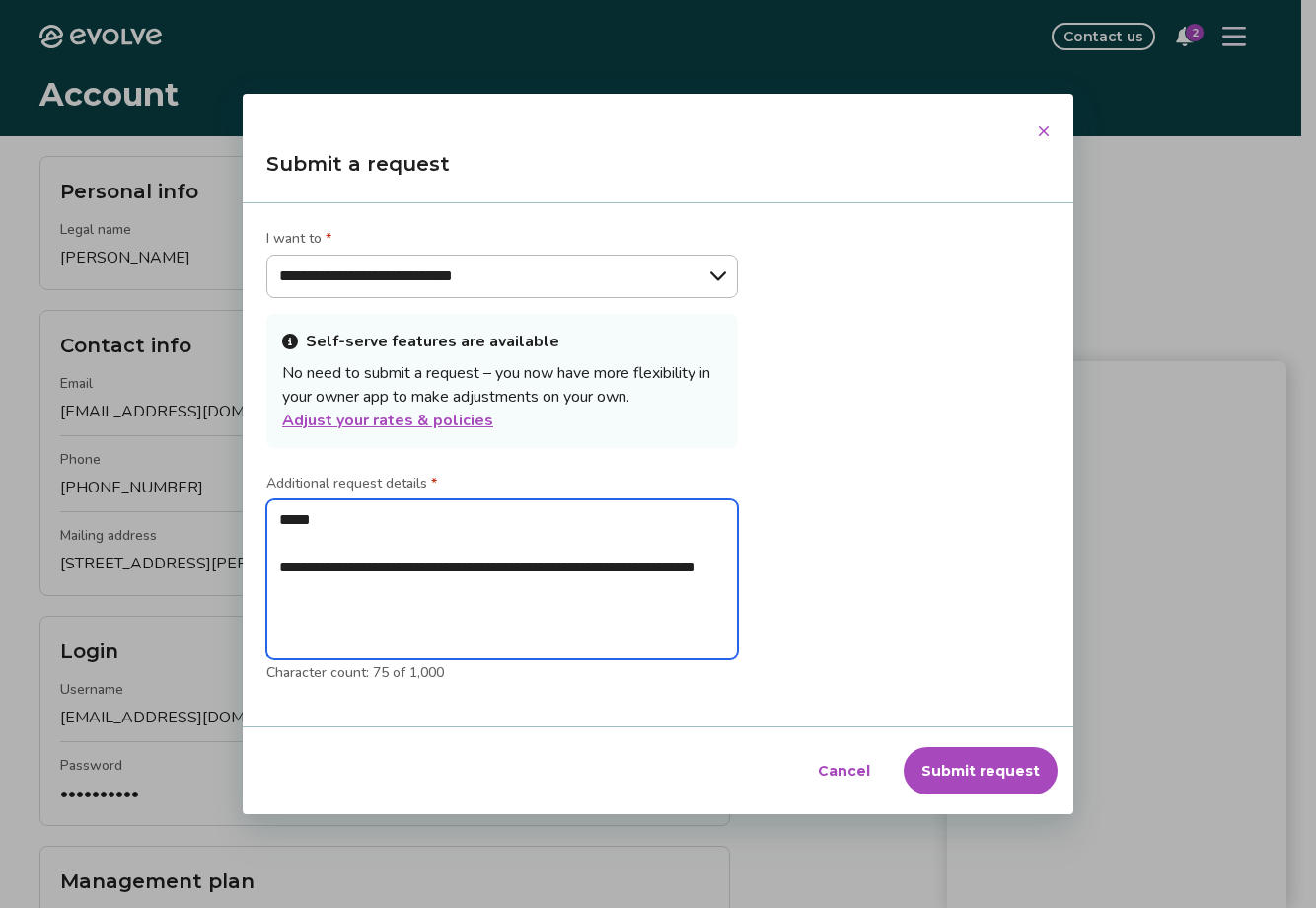 type on "**********" 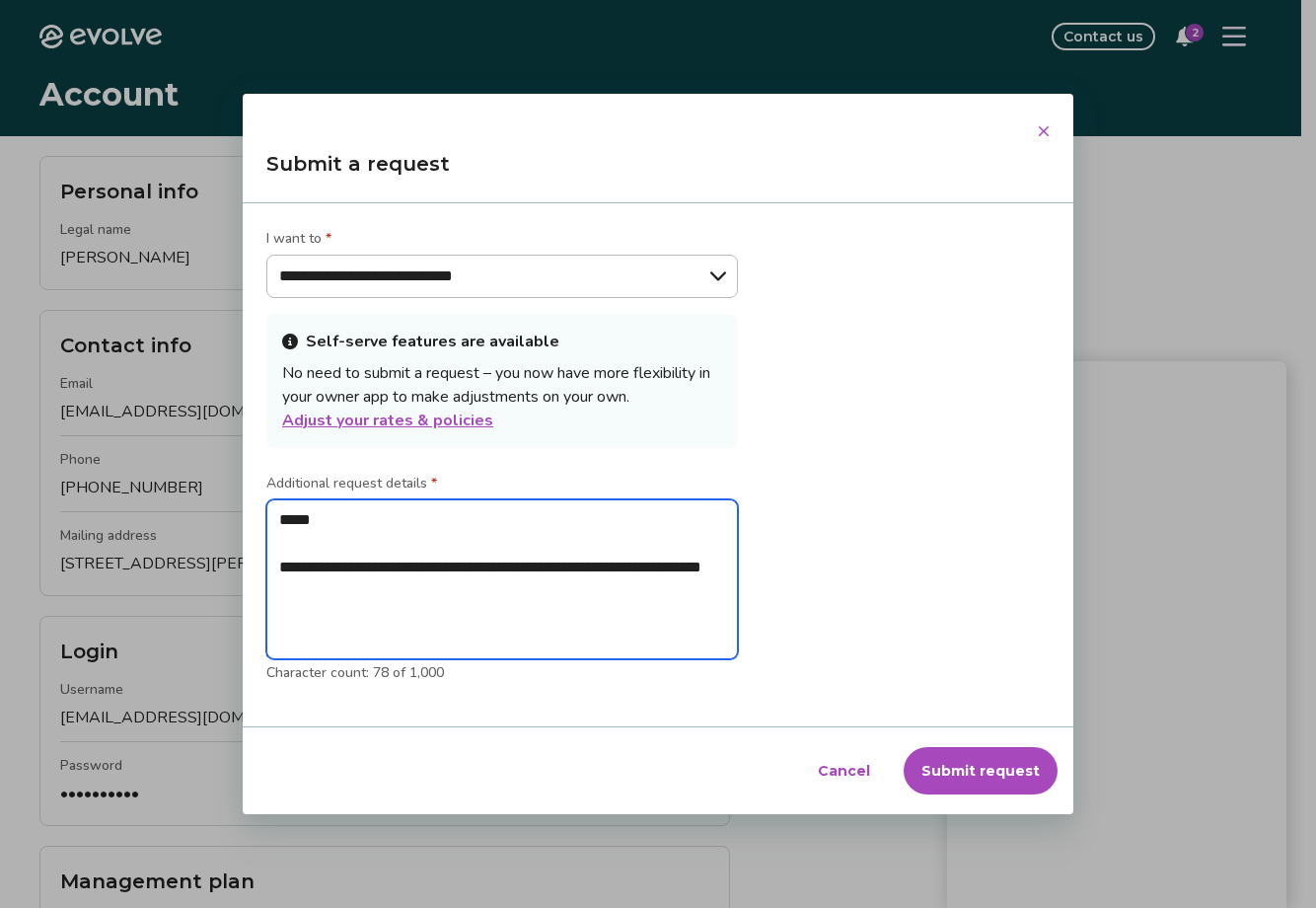 type on "**********" 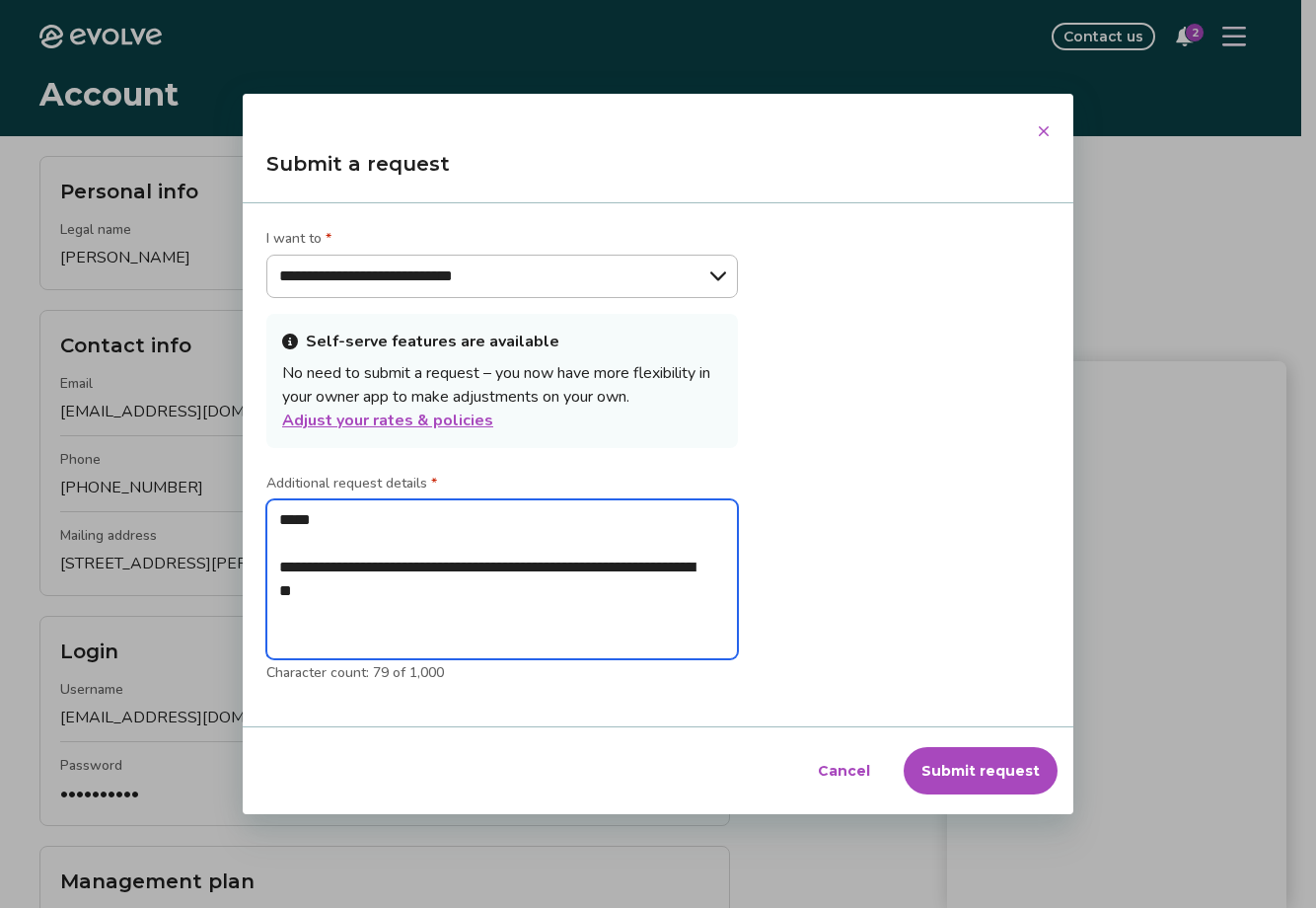 type on "**********" 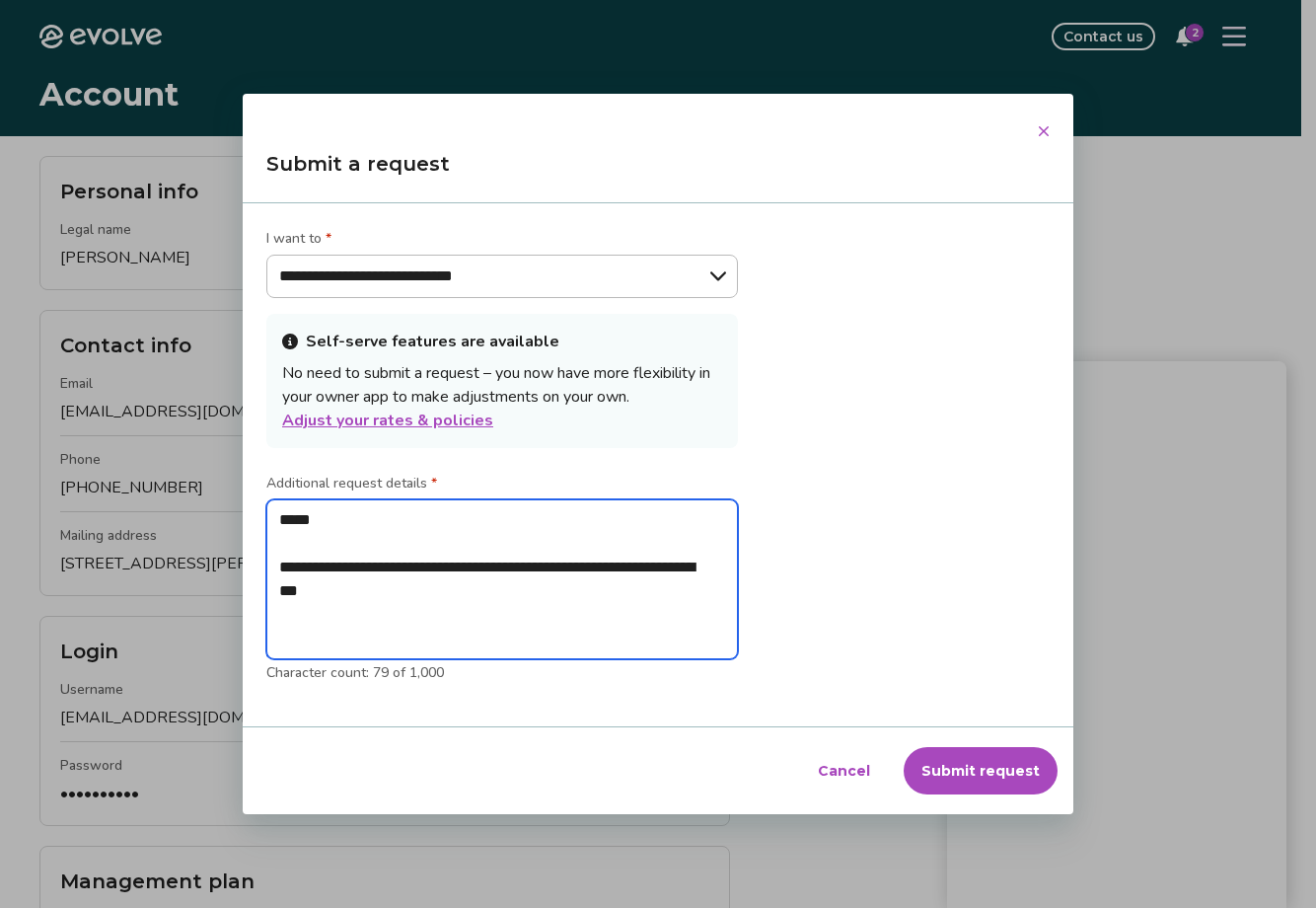 type on "**********" 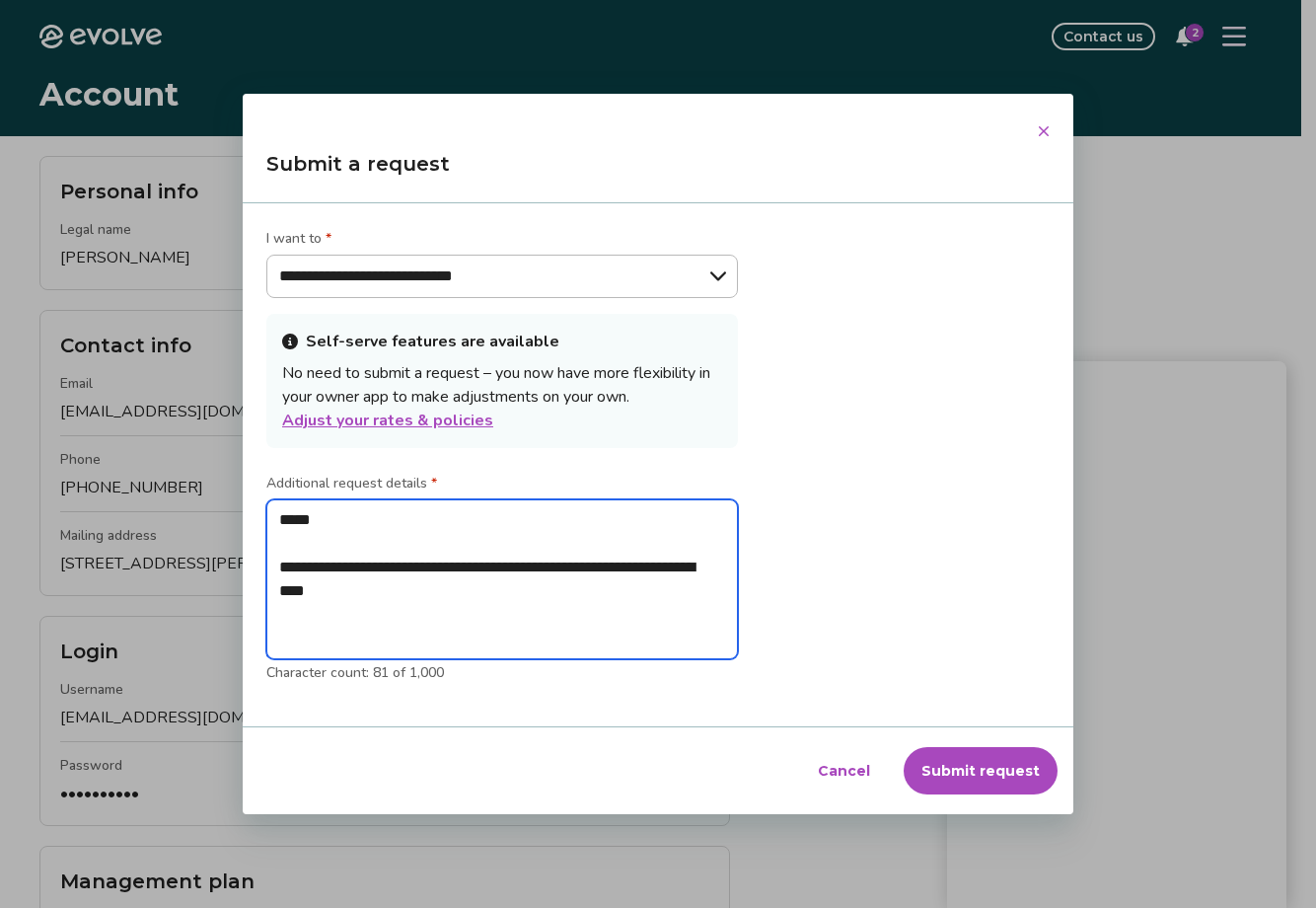 type on "**********" 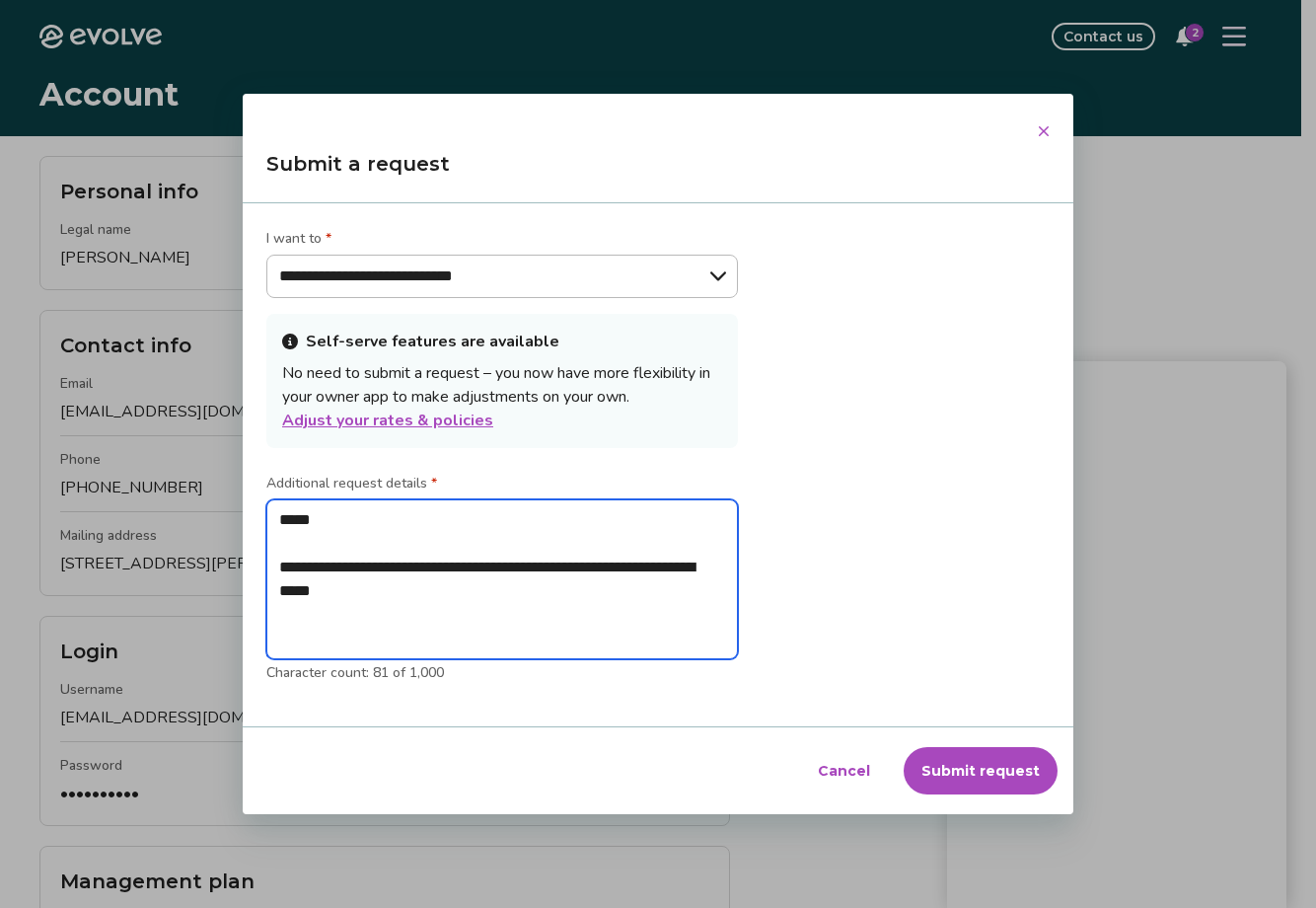 type on "**********" 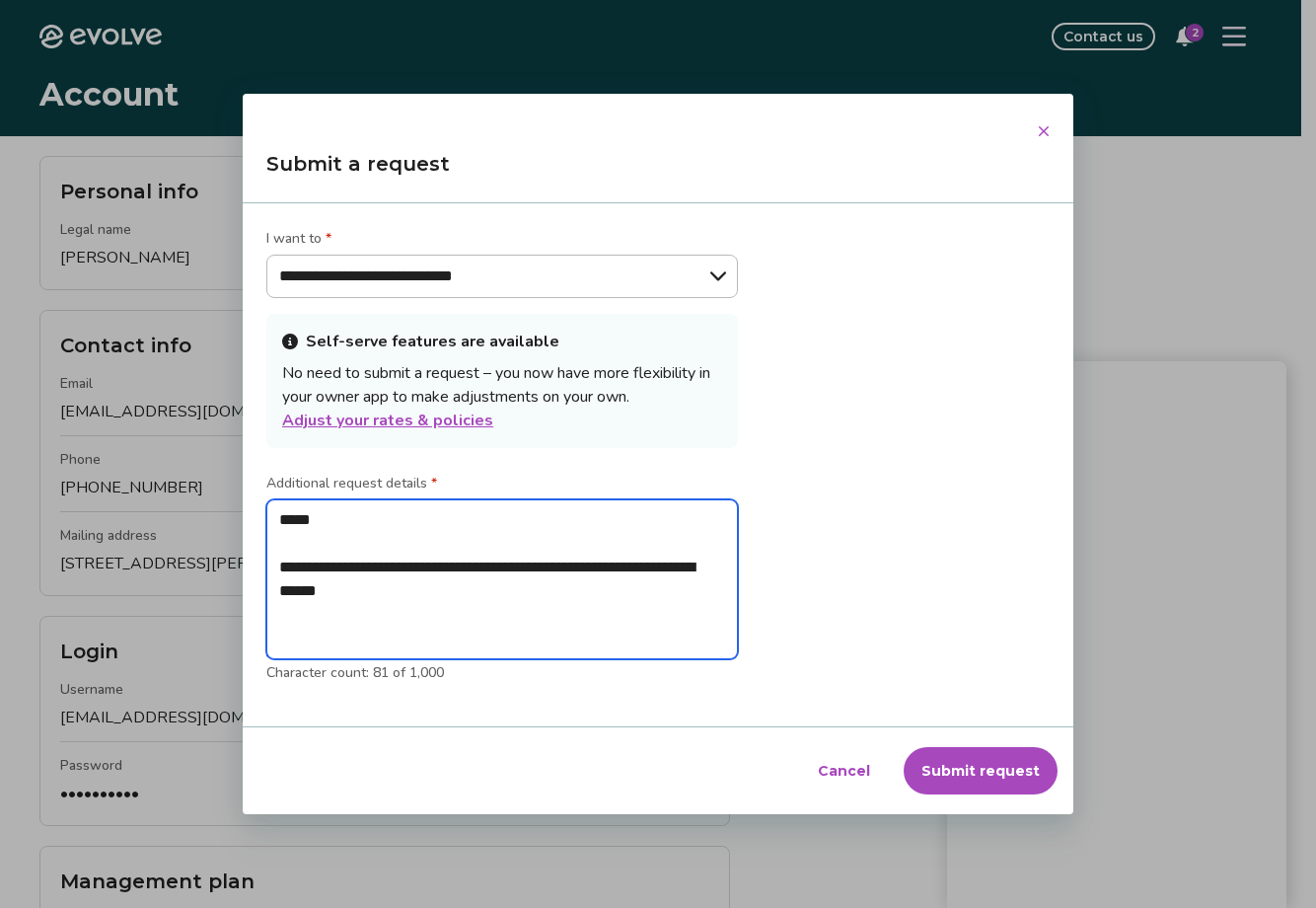 type on "**********" 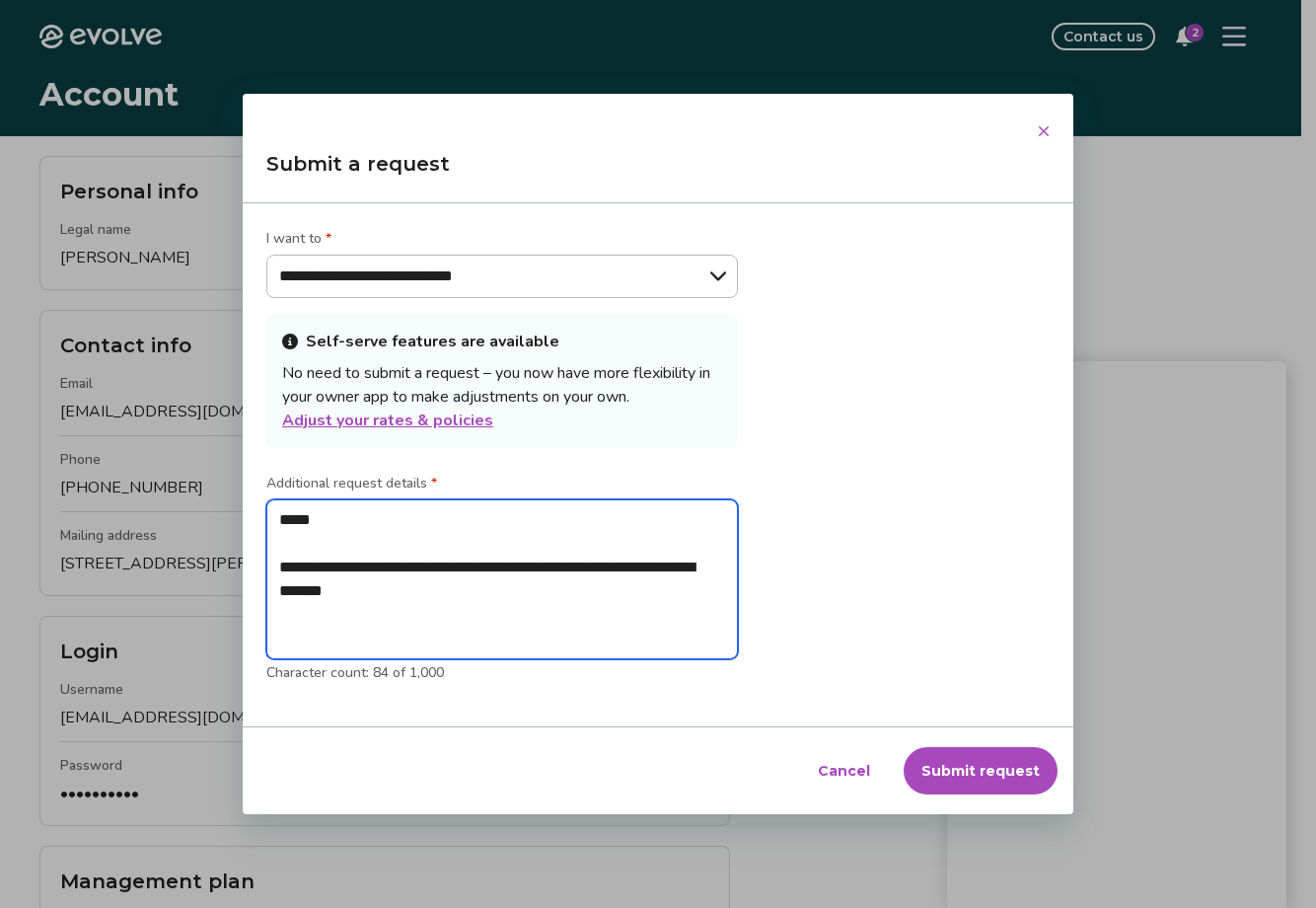 type on "**********" 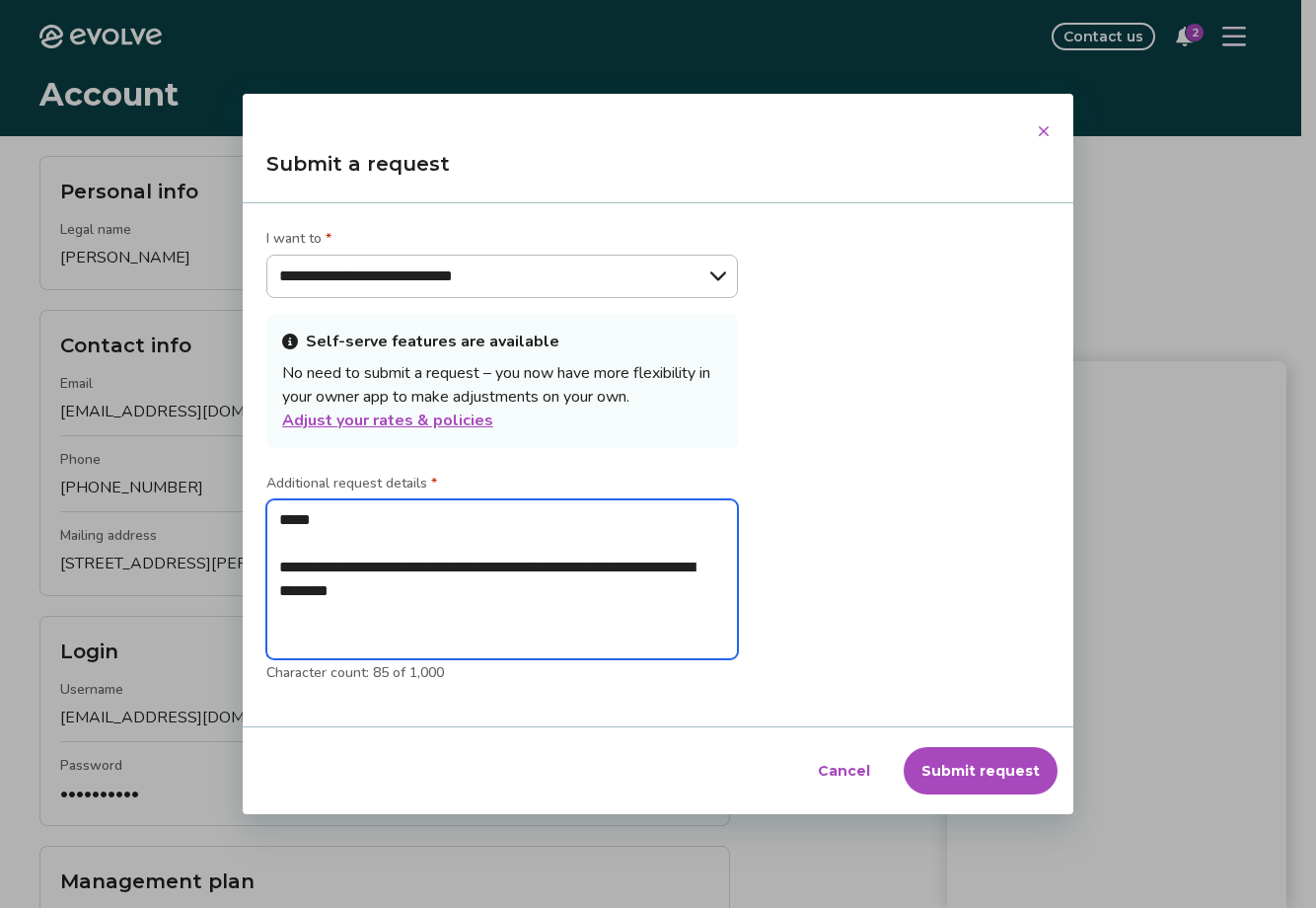 type on "**********" 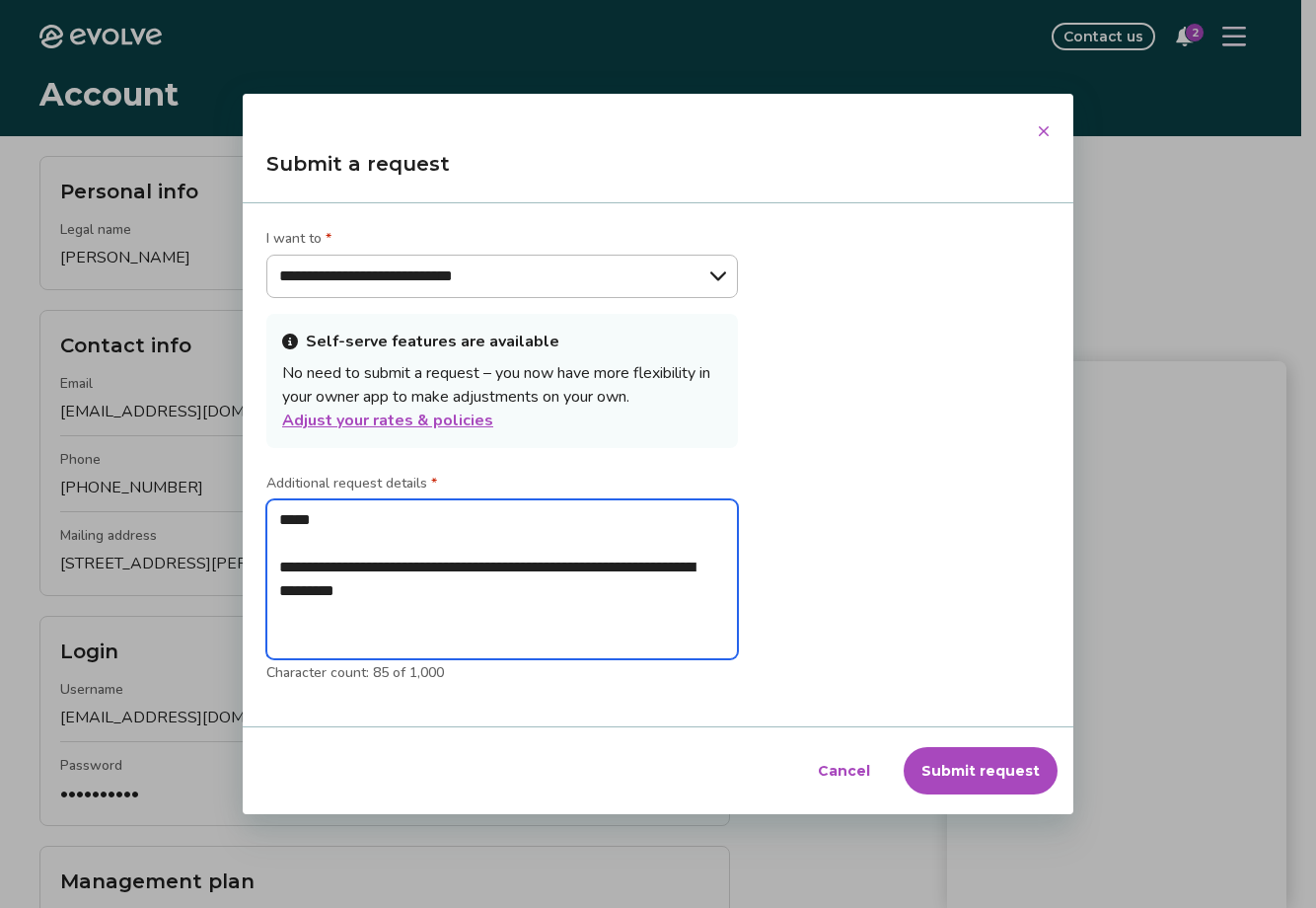 type on "**********" 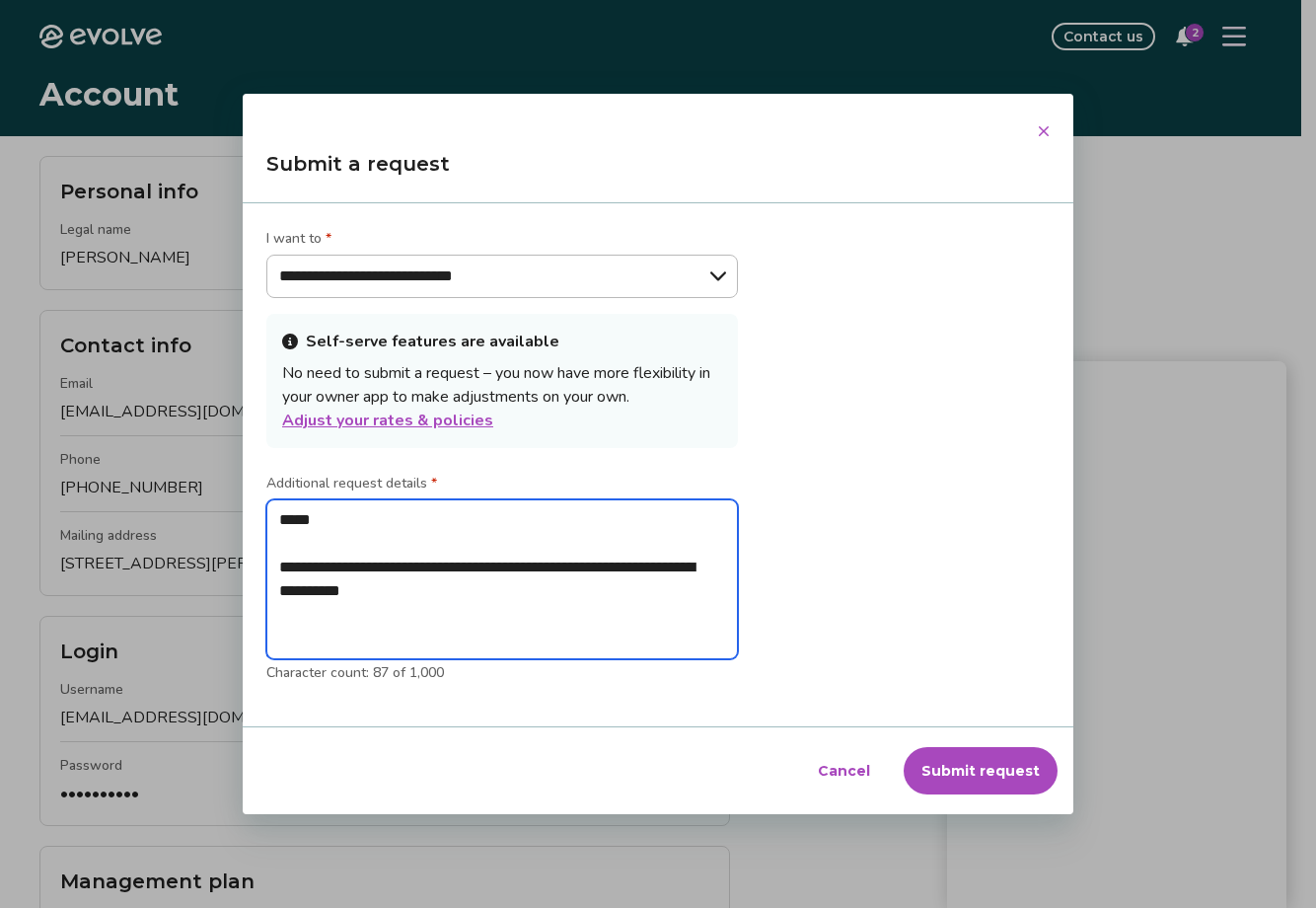 type on "**********" 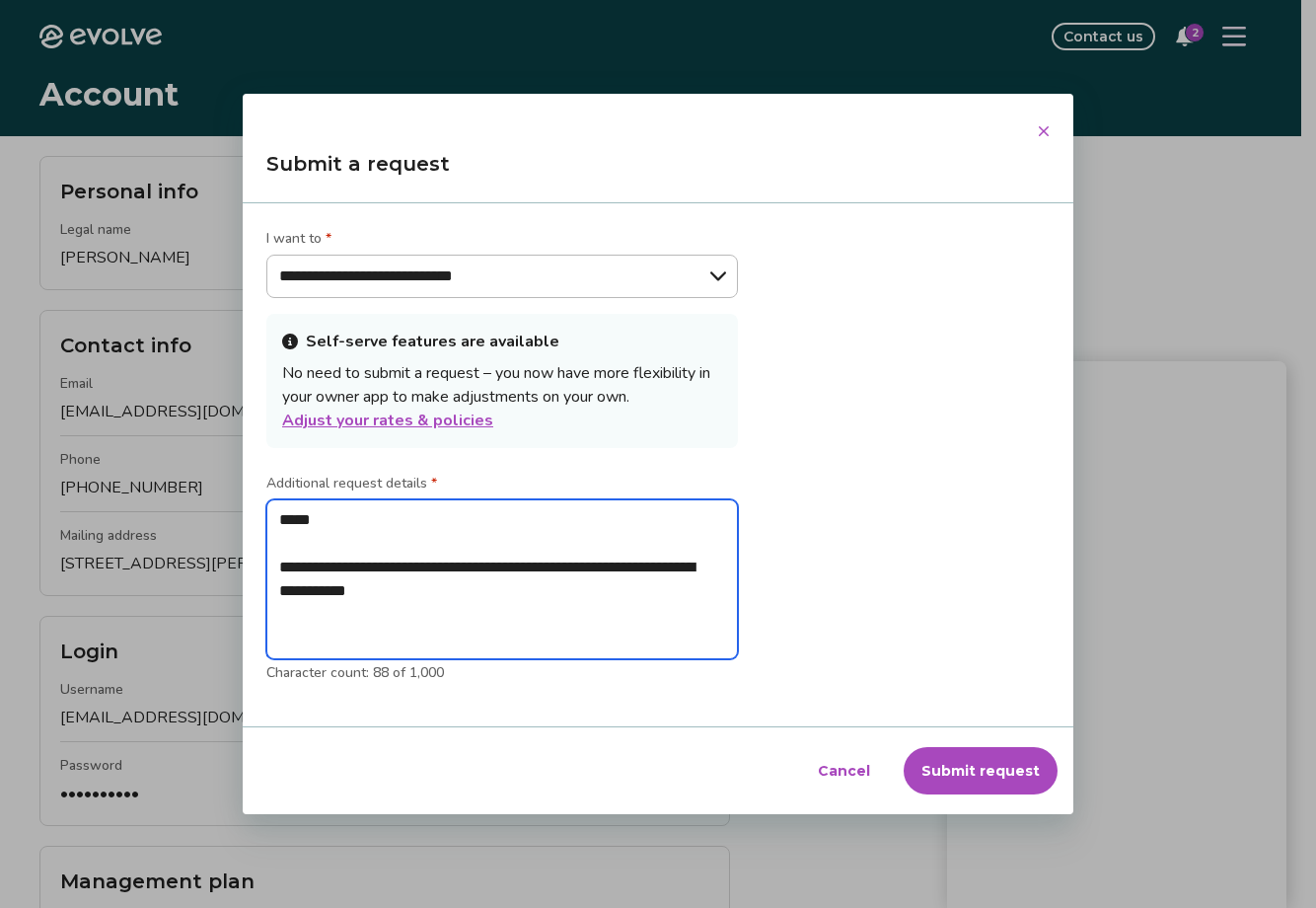 type on "**********" 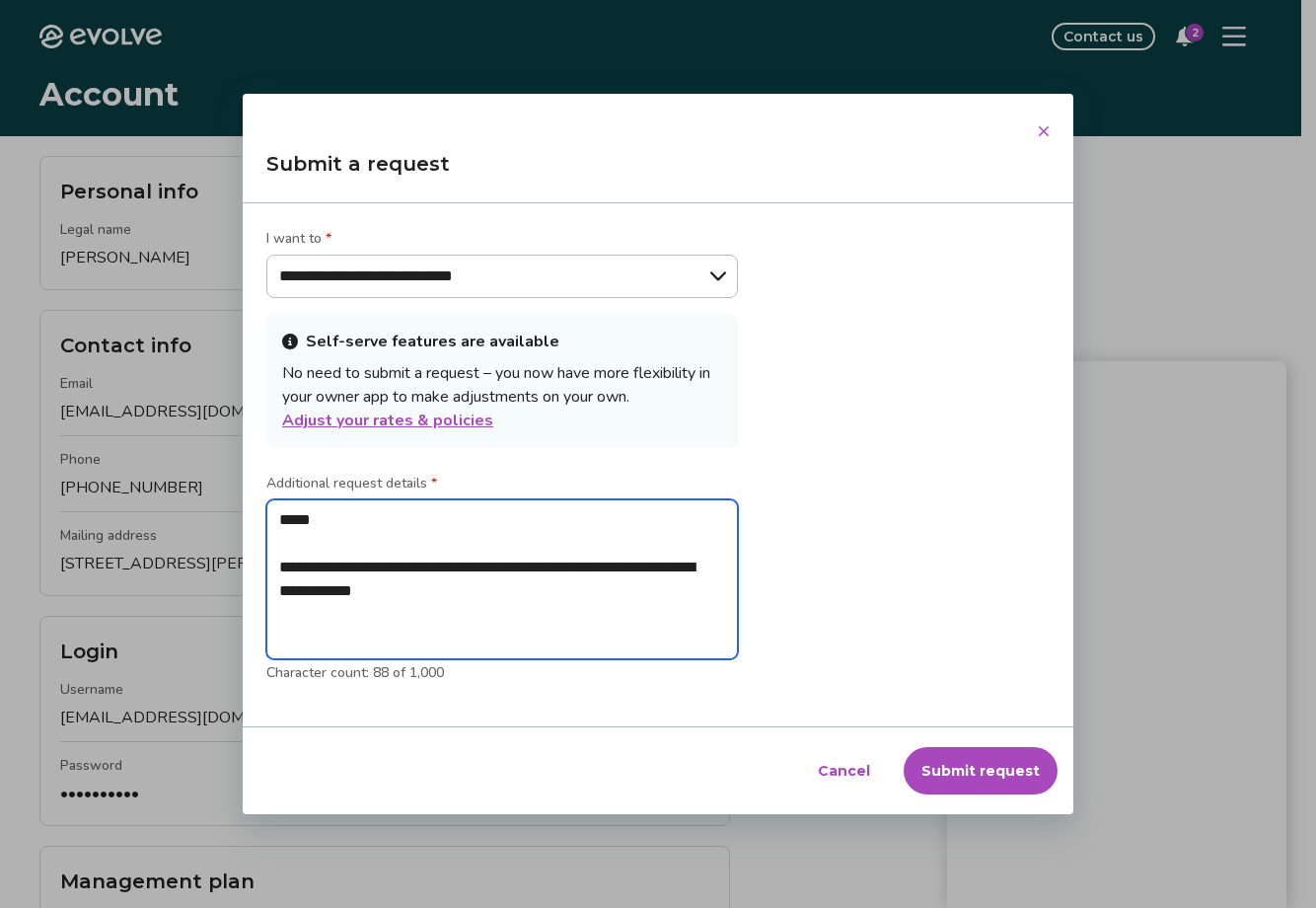 type on "**********" 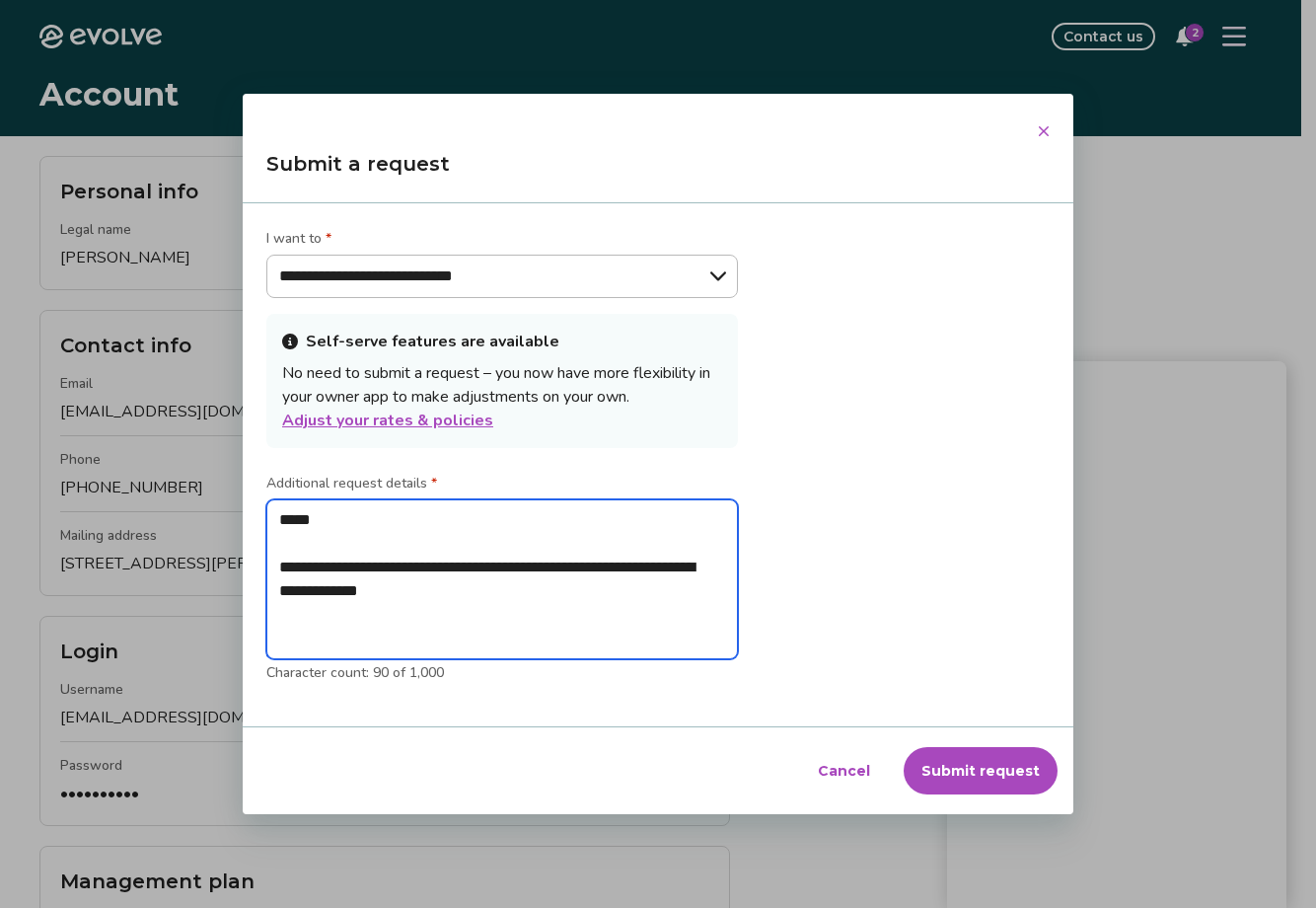 type on "**********" 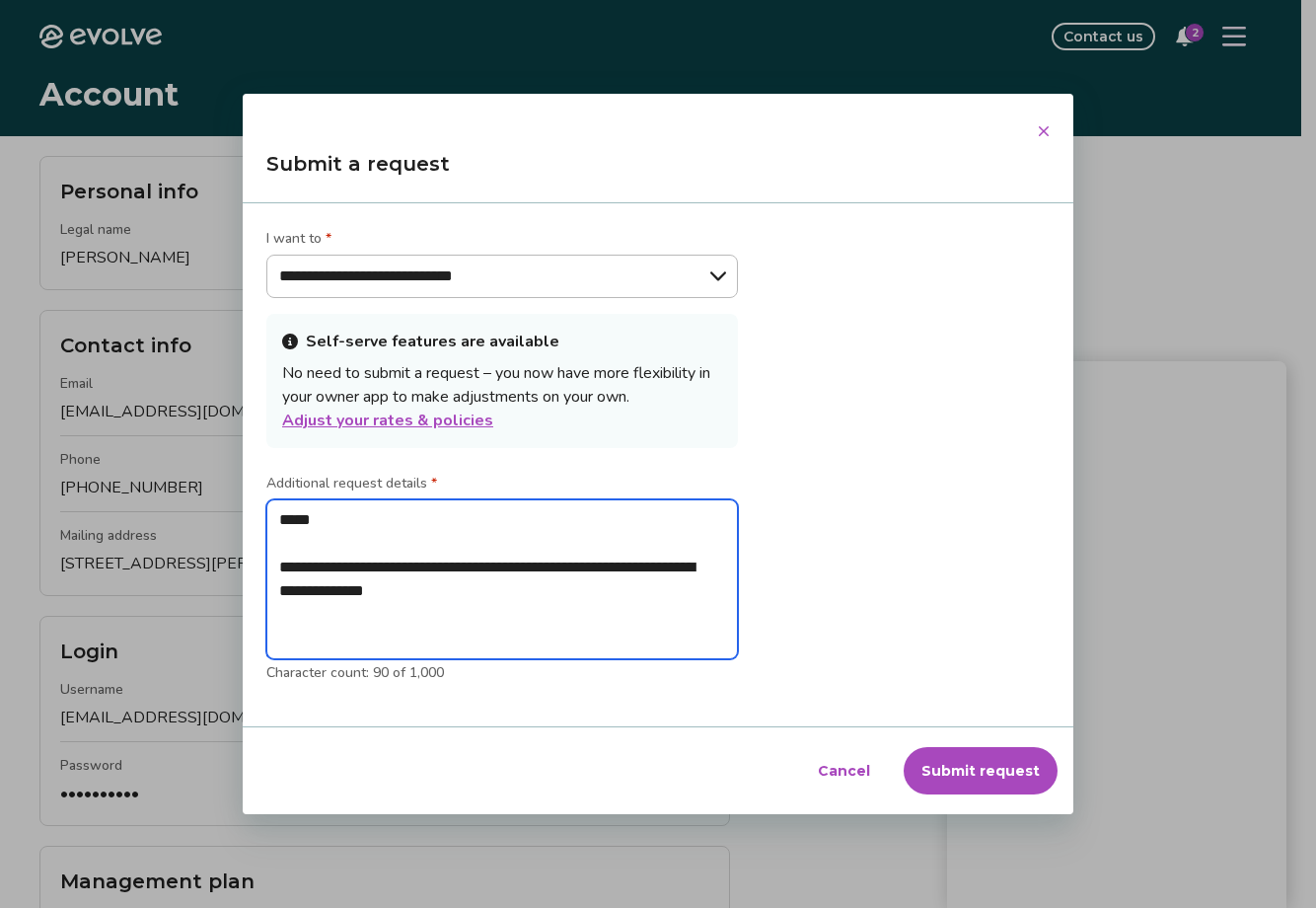 type on "**********" 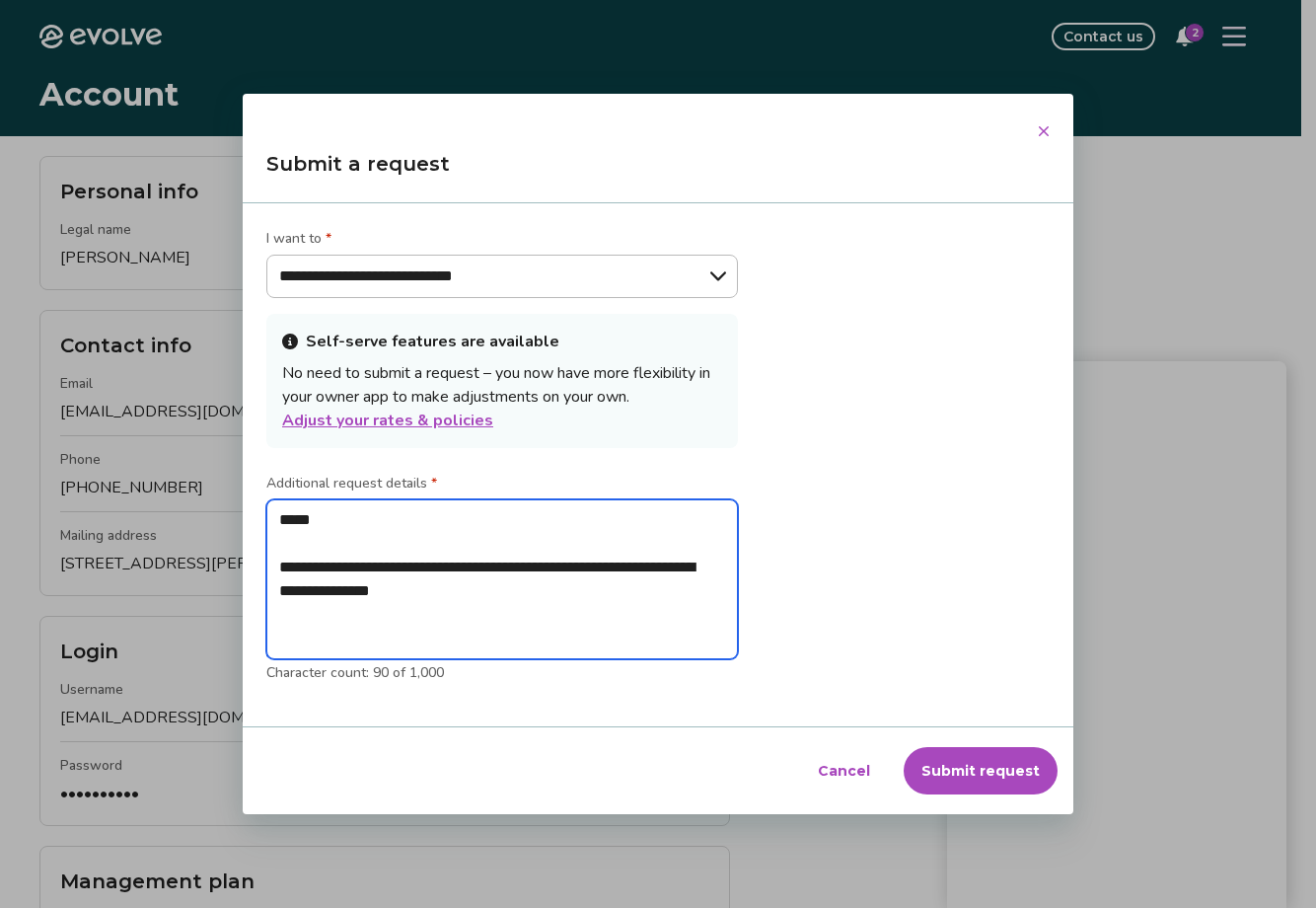 type on "**********" 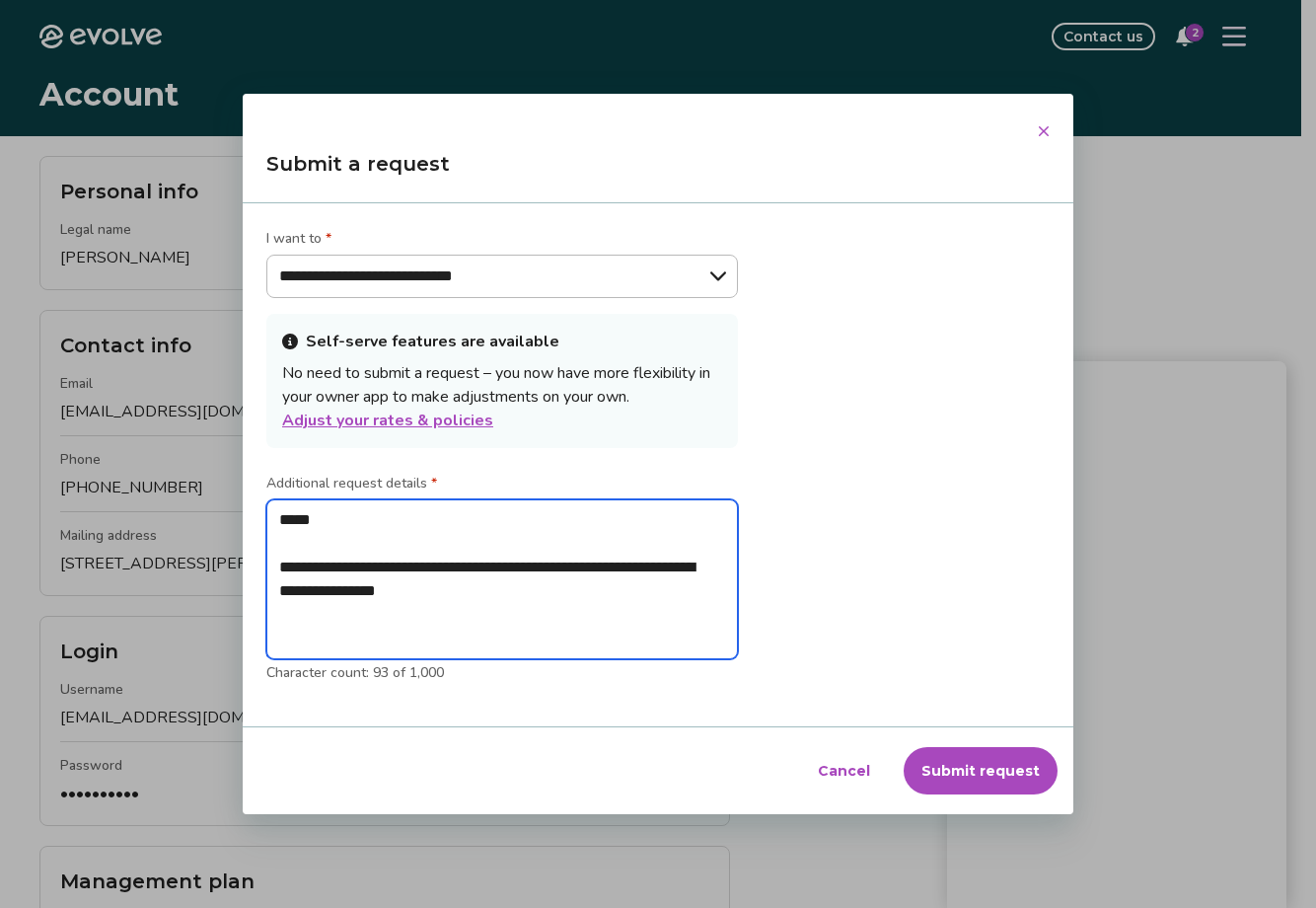 type on "**********" 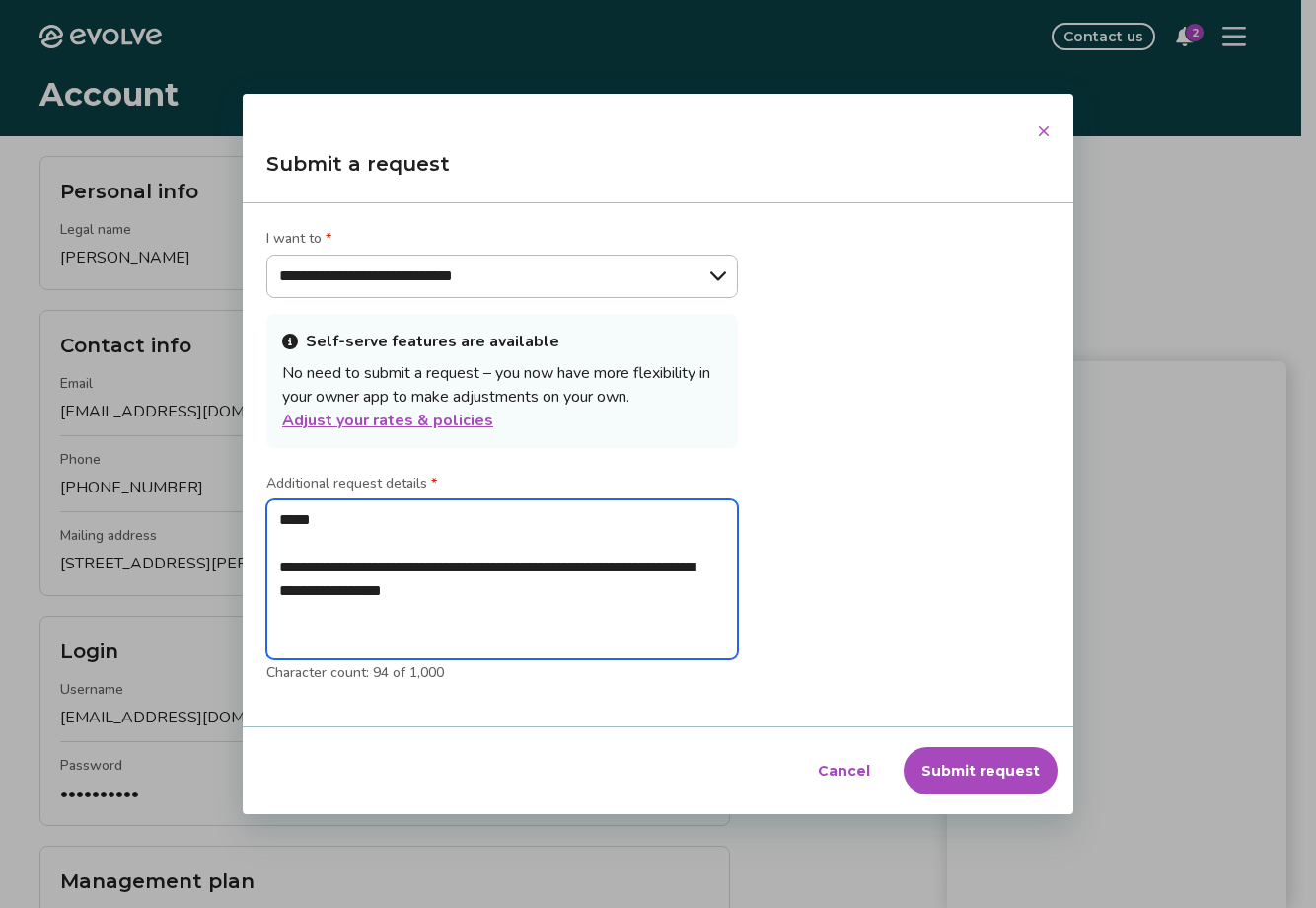 type on "**********" 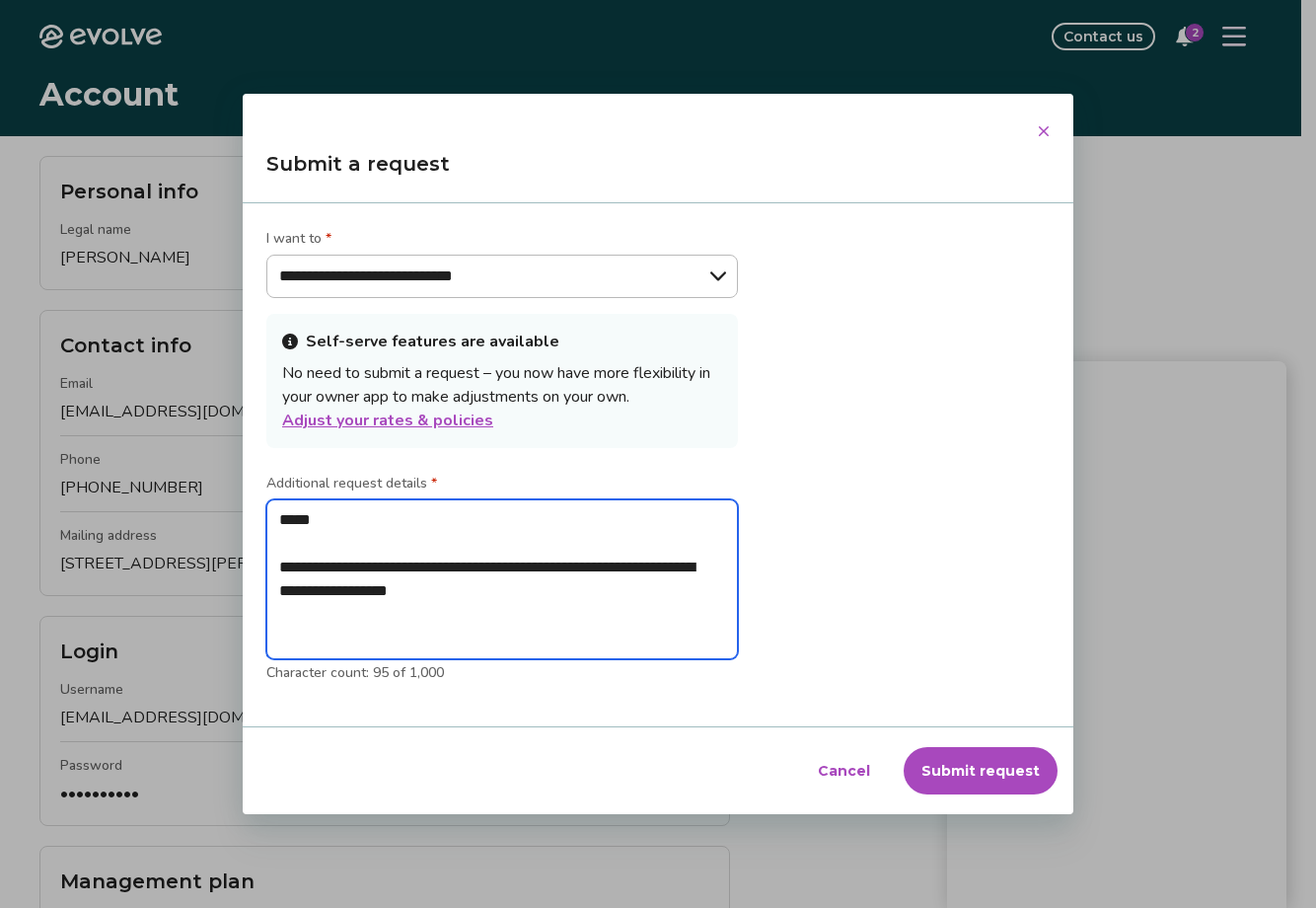 type on "**********" 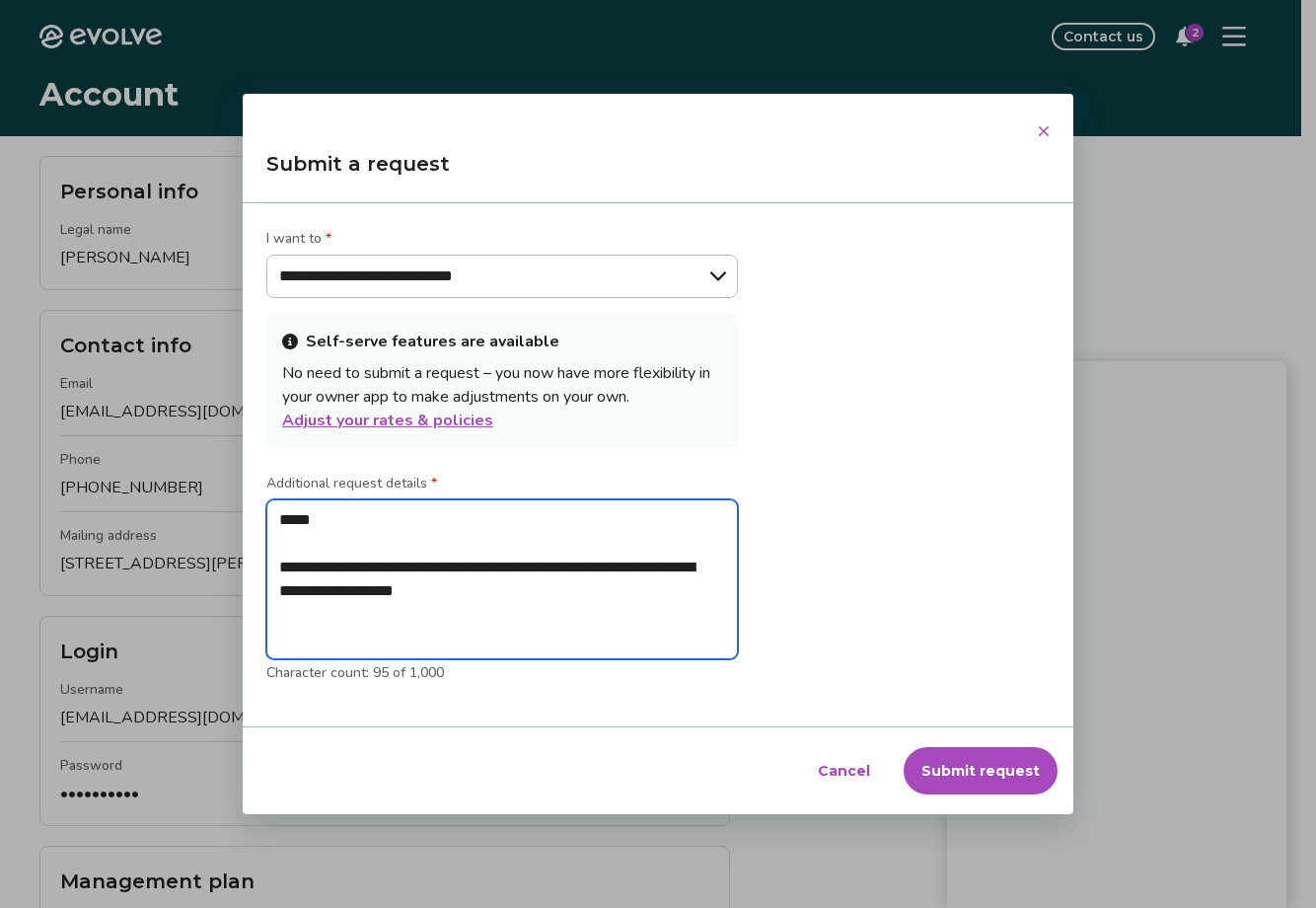 type on "**********" 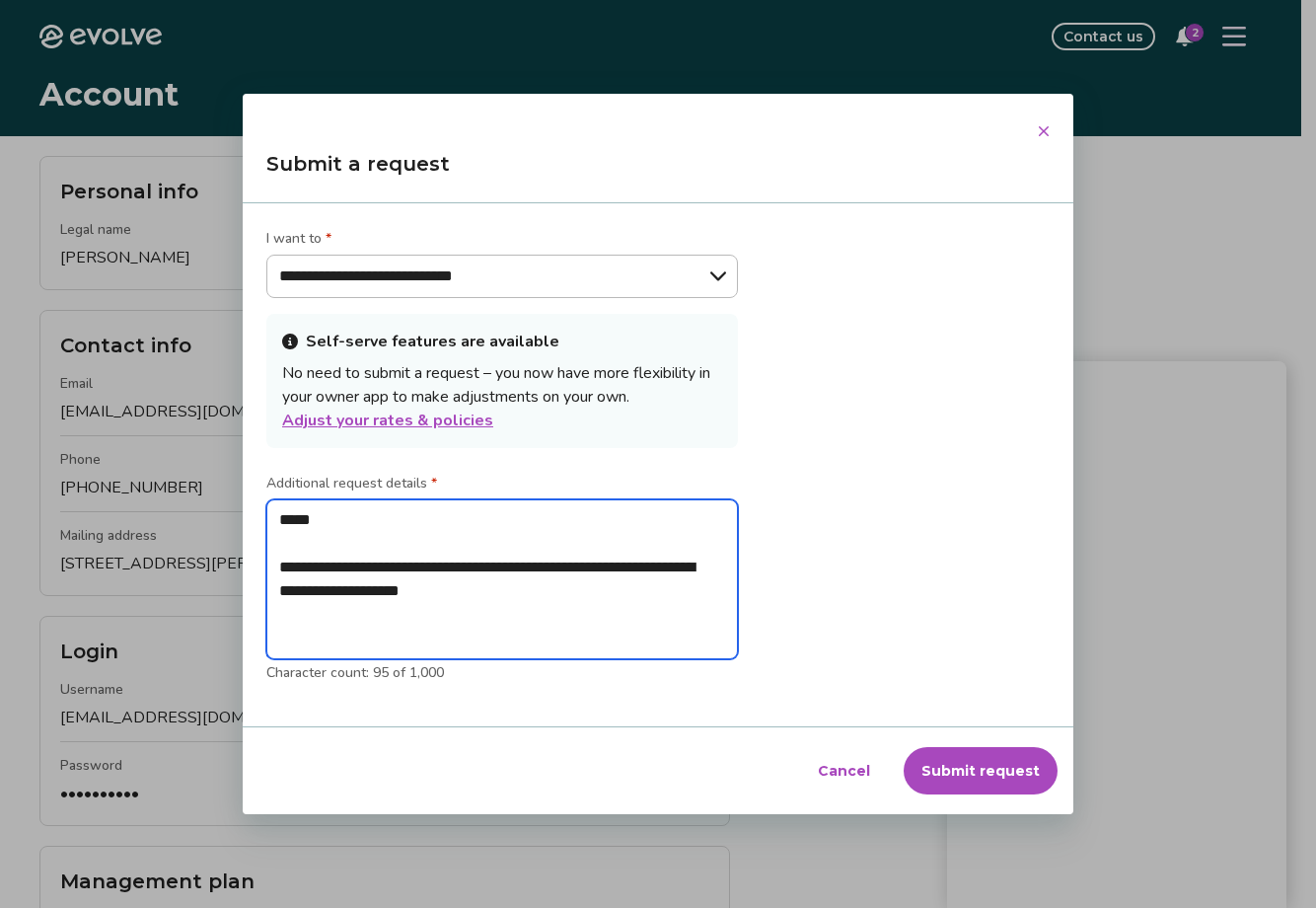 type on "**********" 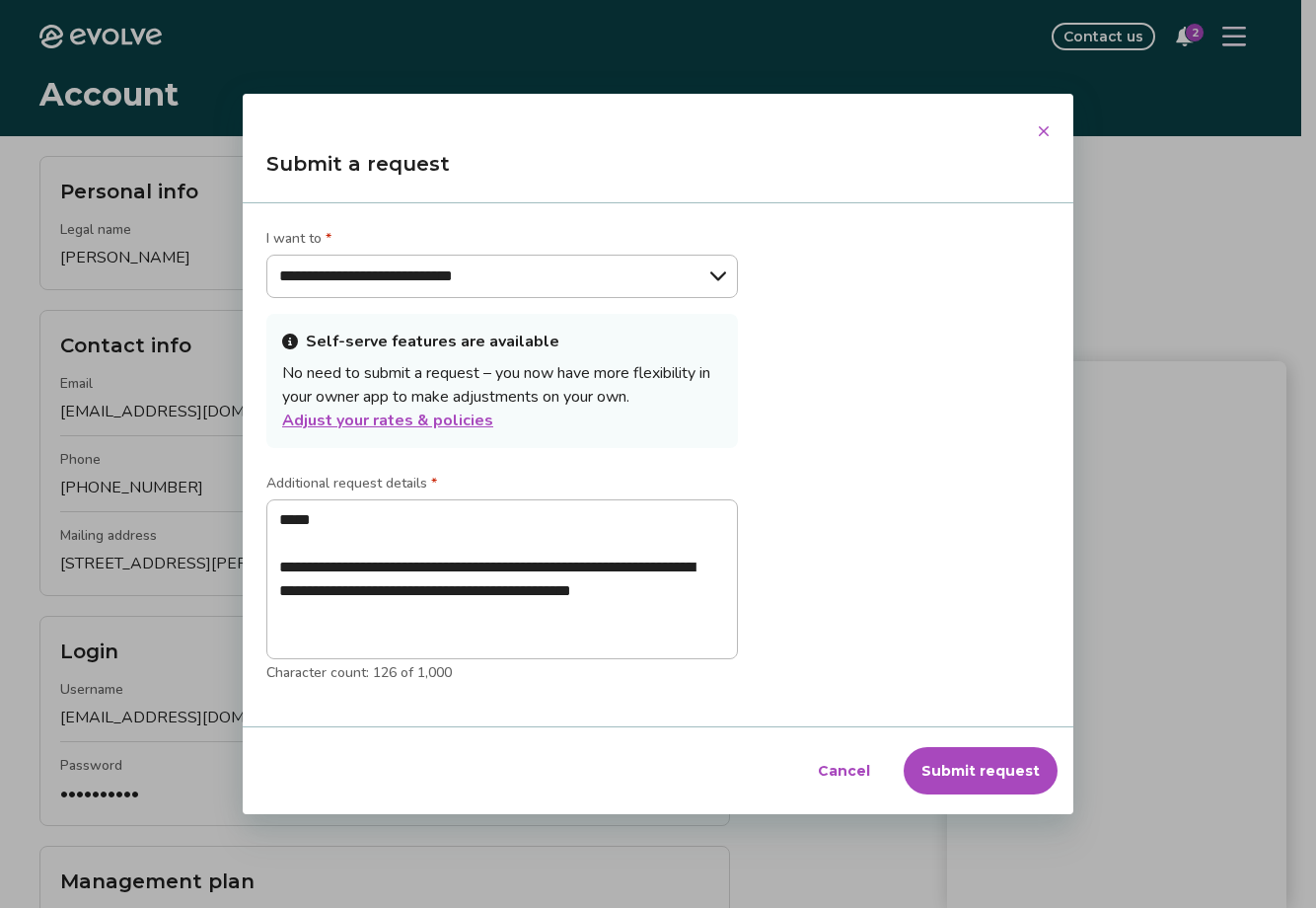 click on "Submit request" at bounding box center (981, 771) 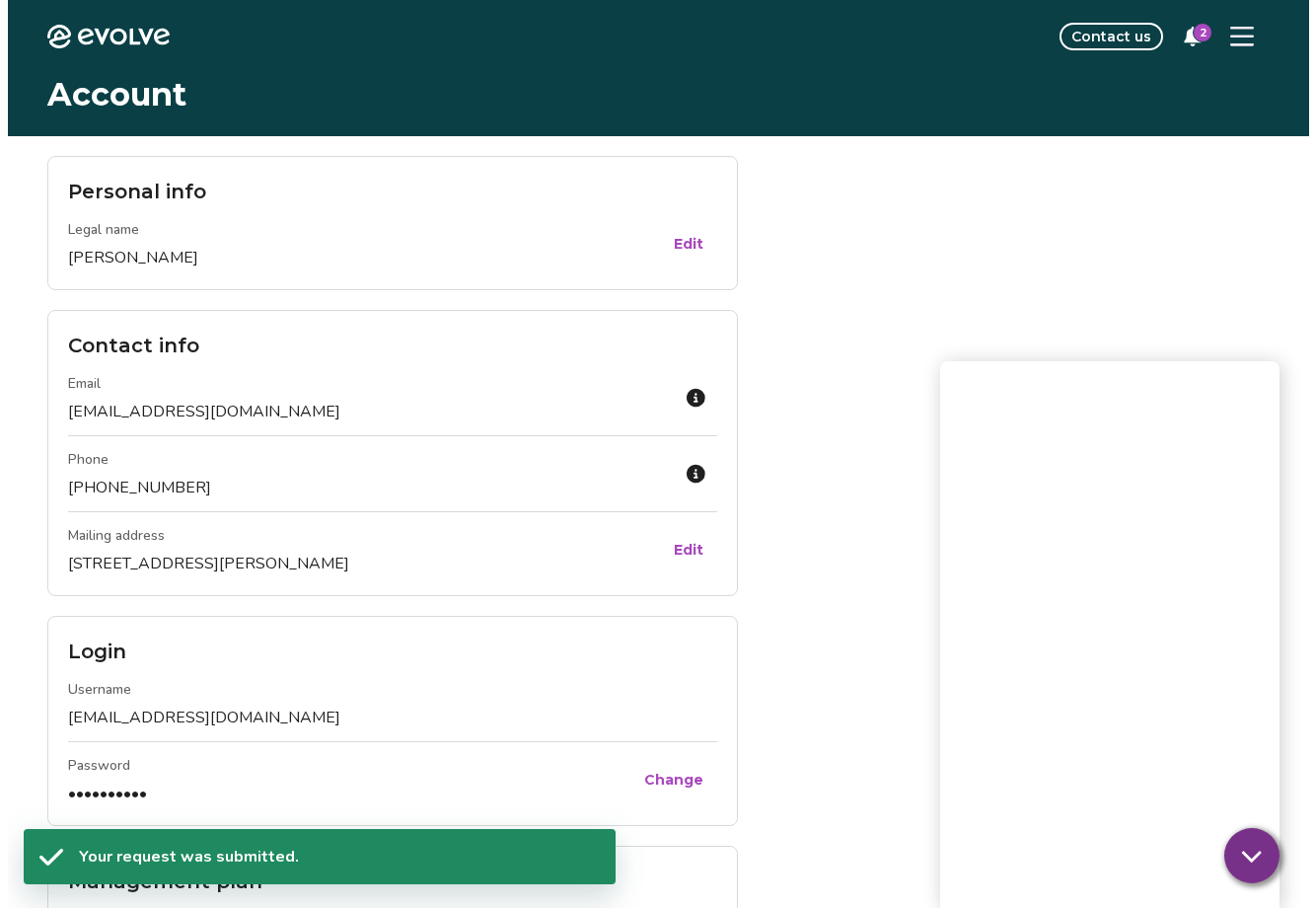 scroll, scrollTop: 189, scrollLeft: 0, axis: vertical 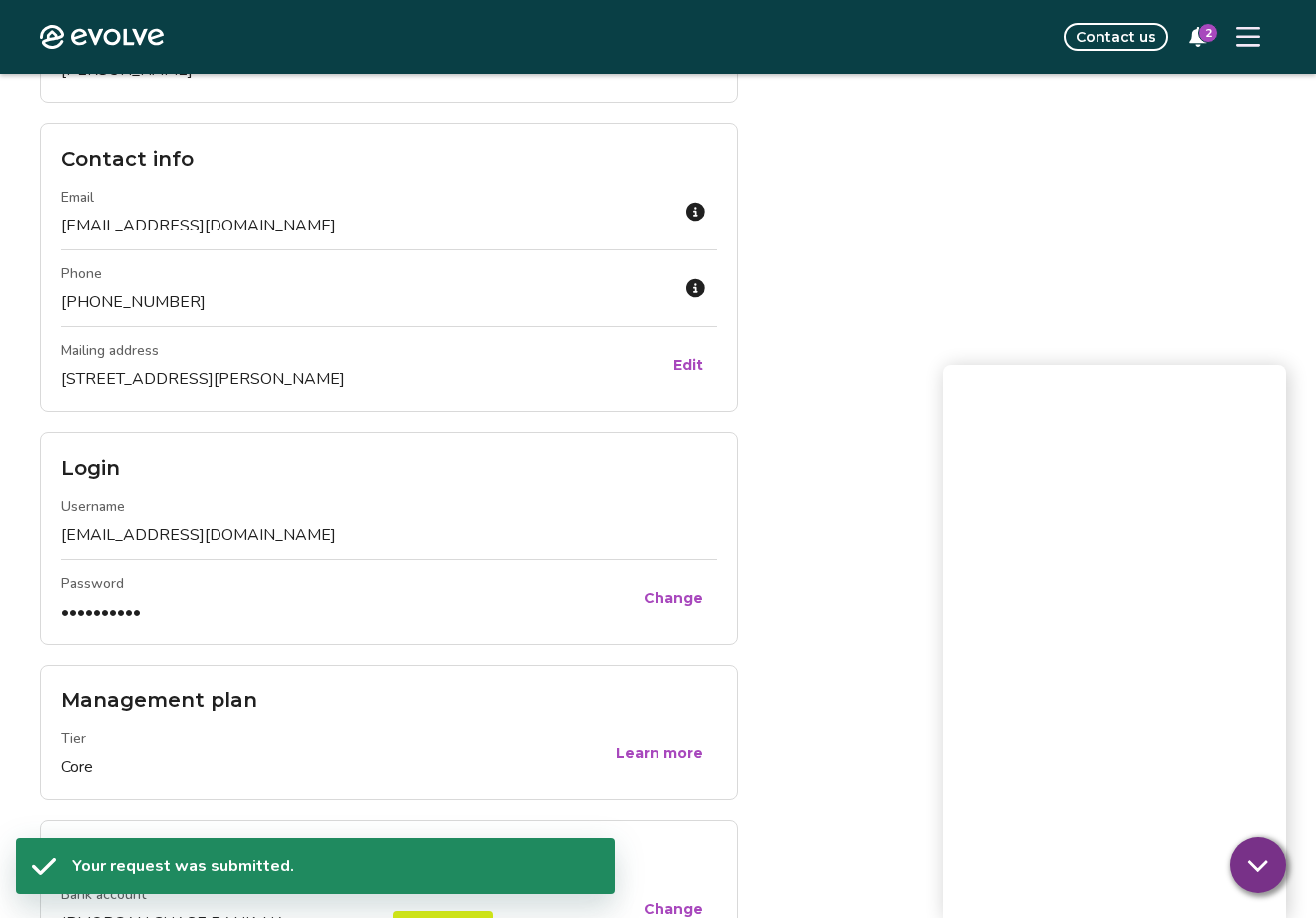 click 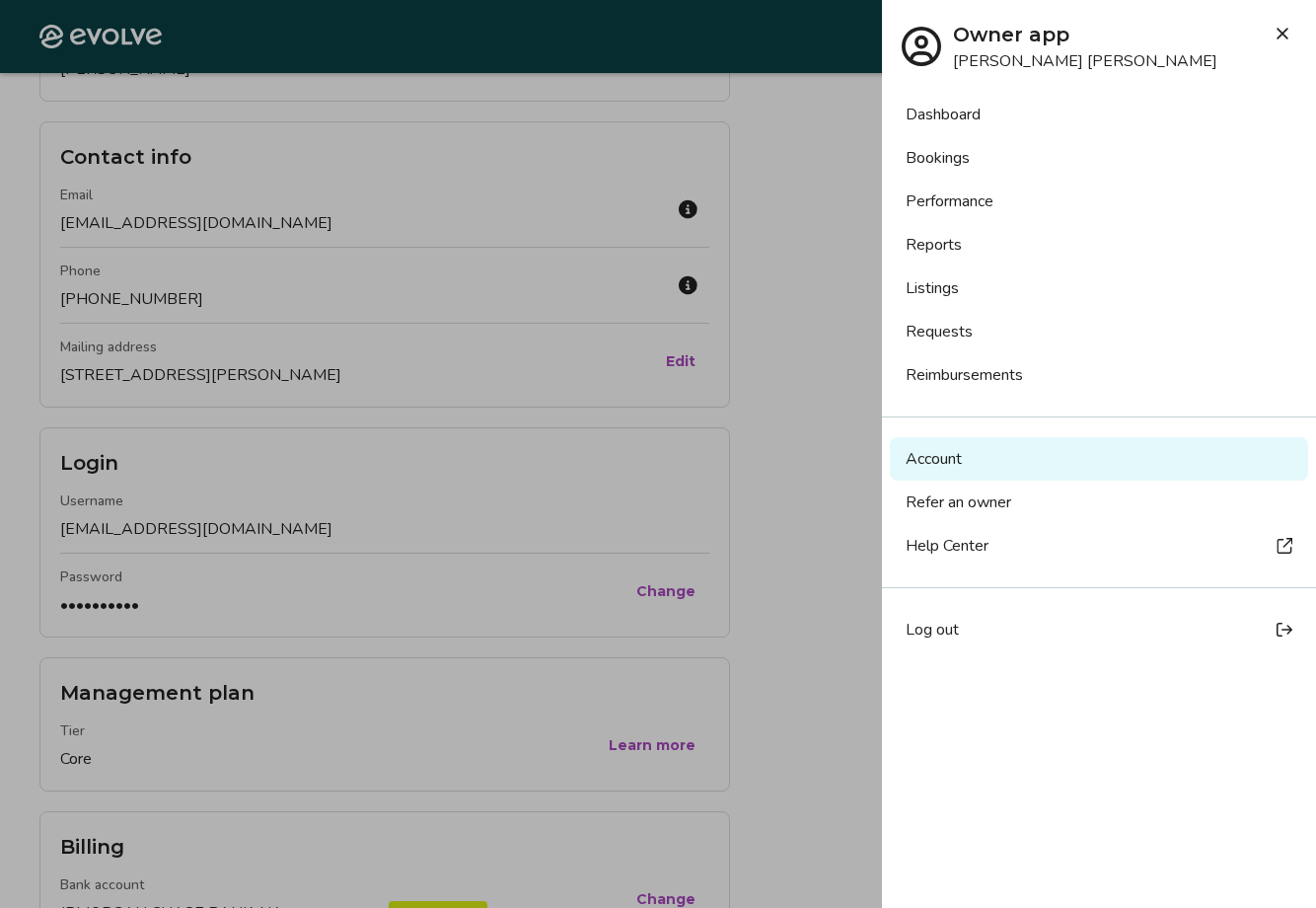 click on "Listings" at bounding box center [1099, 288] 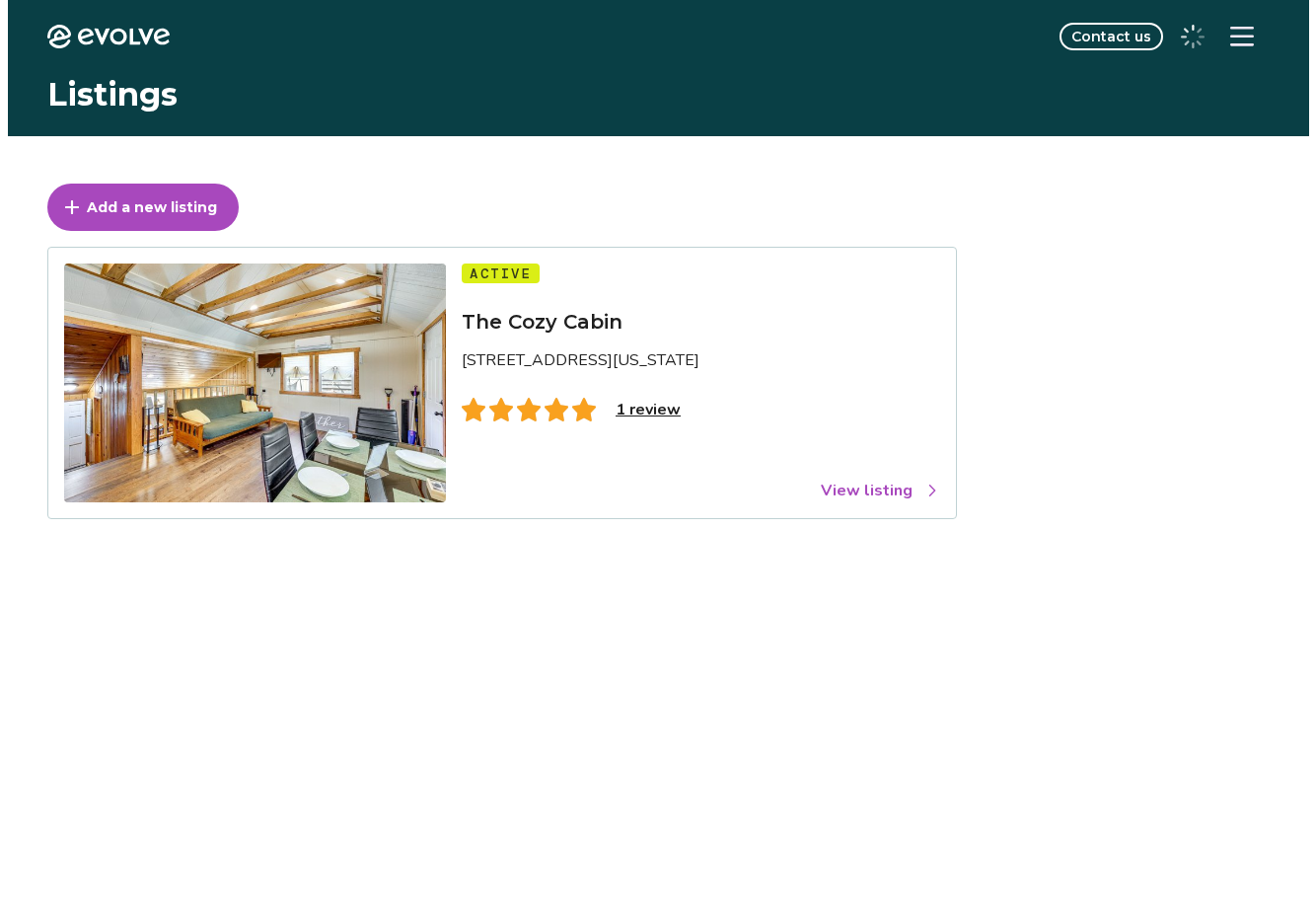 scroll, scrollTop: 0, scrollLeft: 0, axis: both 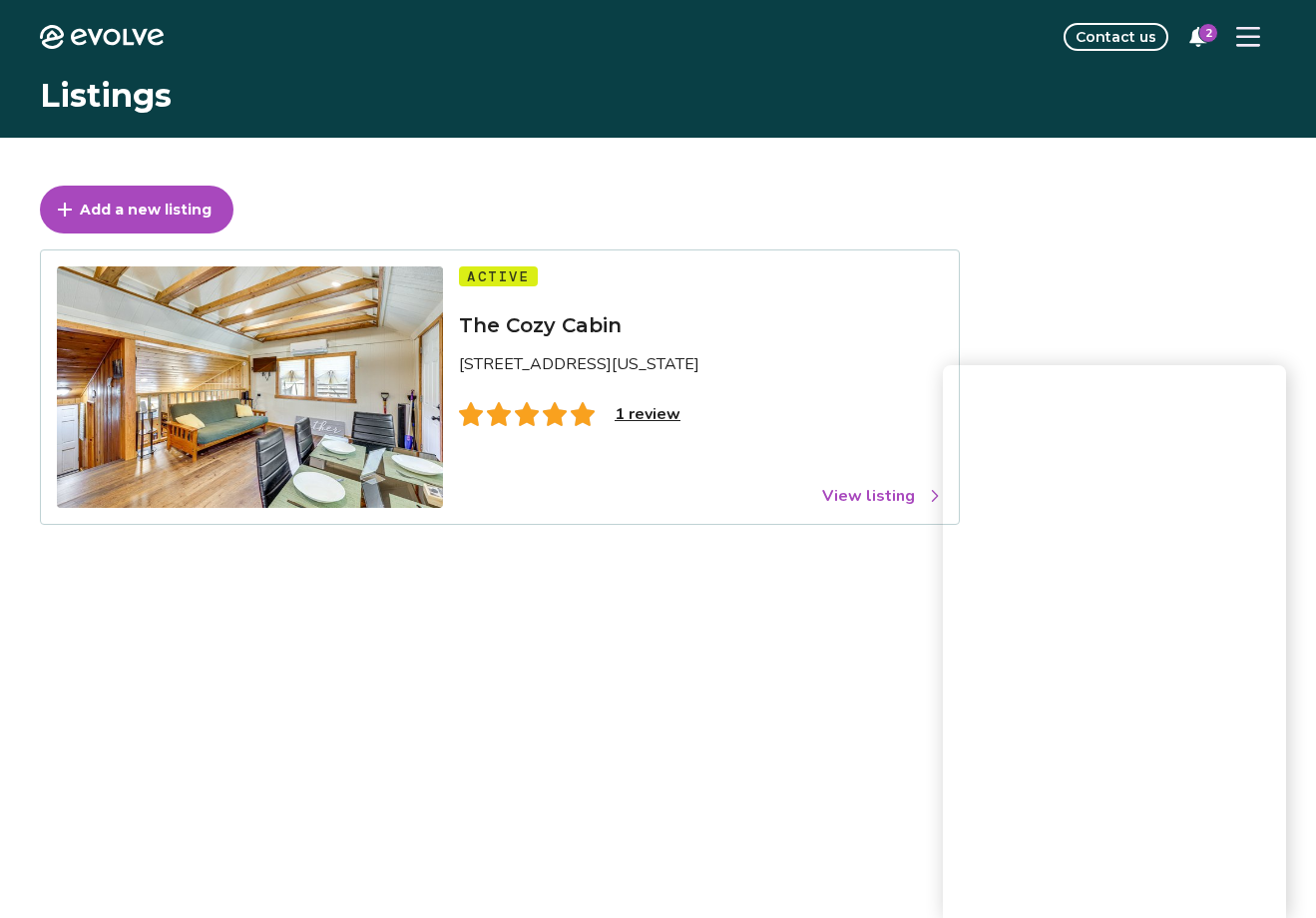 click on "View listing" at bounding box center (882, 496) 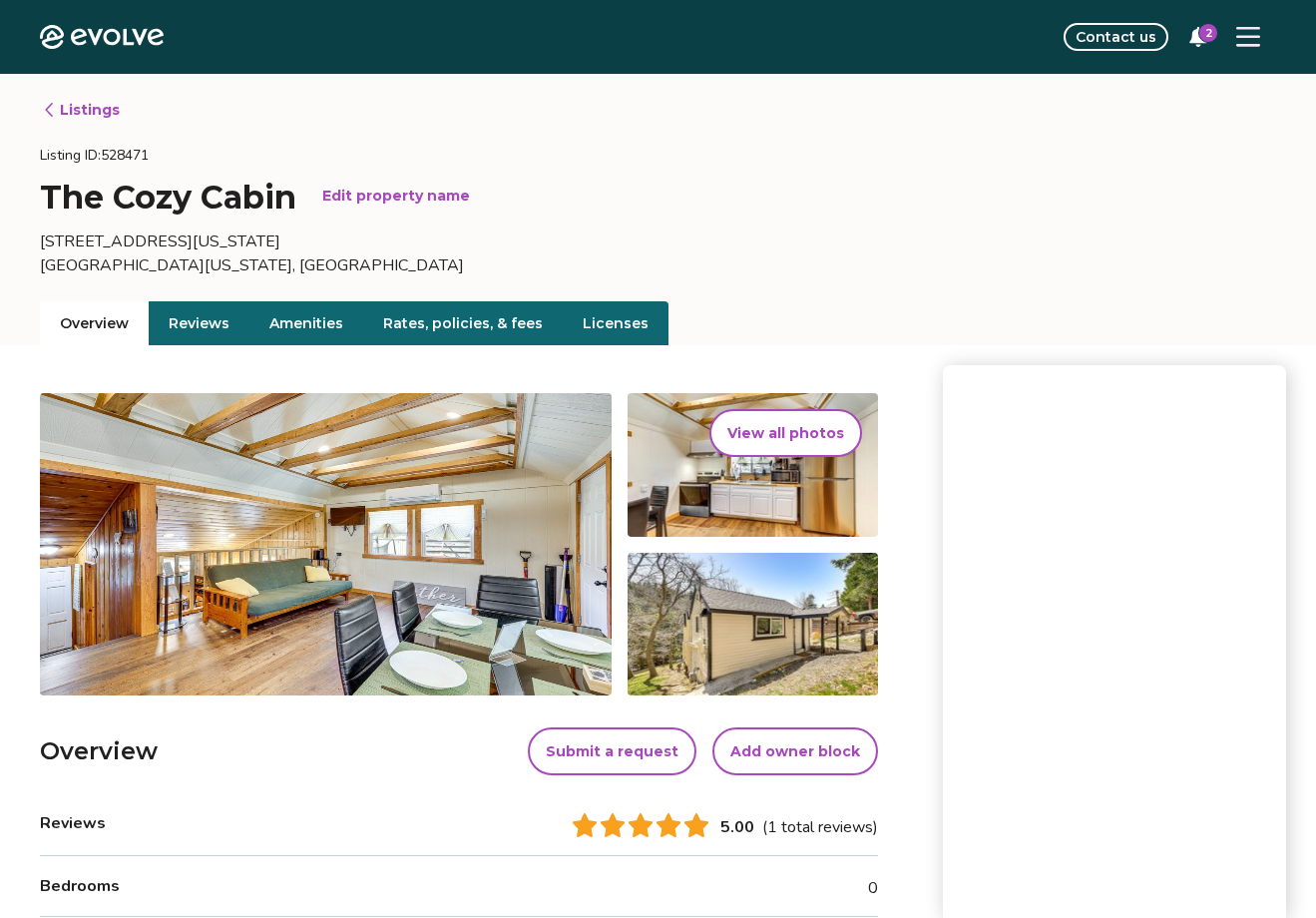 click on "Licenses" at bounding box center [616, 323] 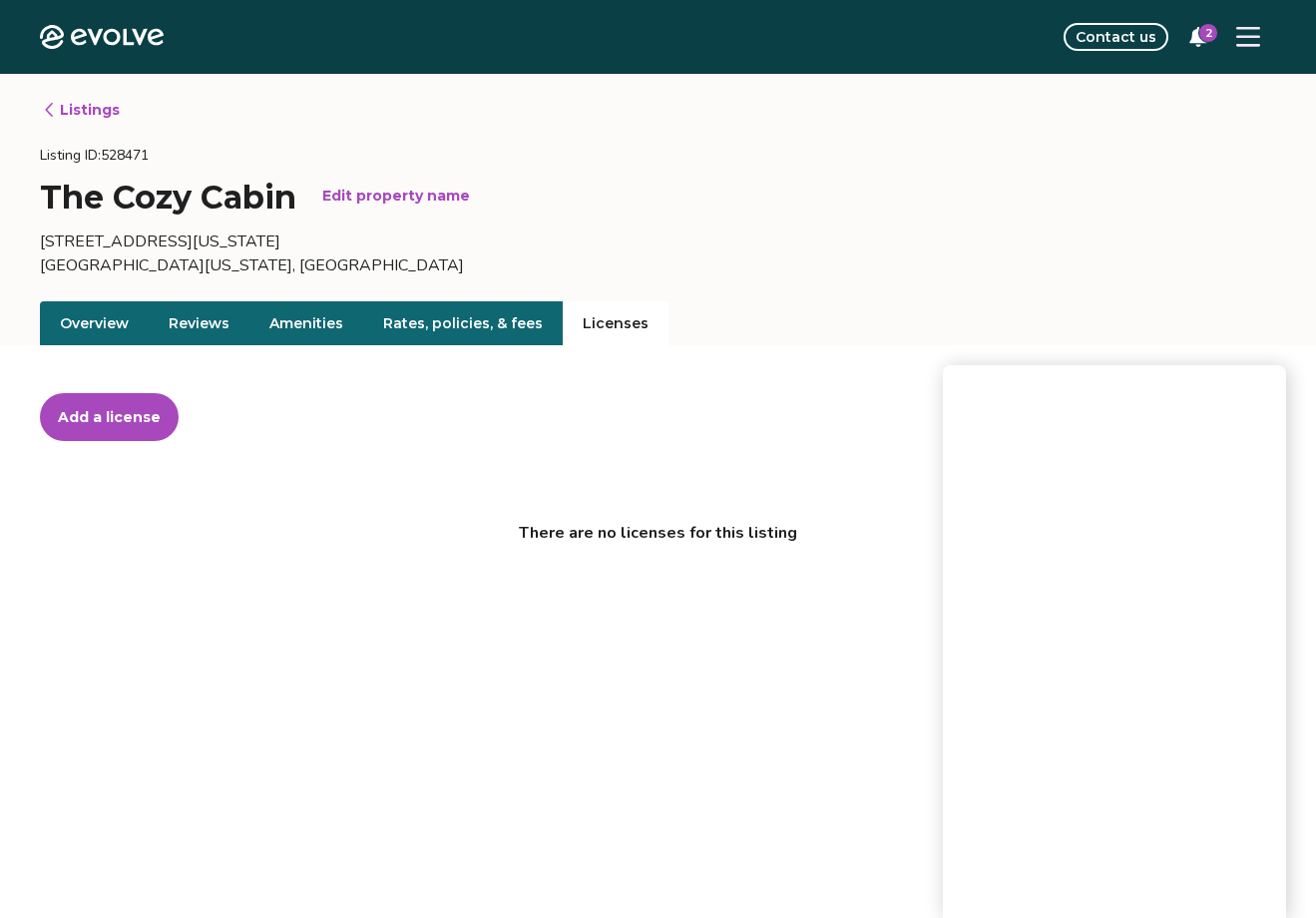 click on "Add a license" at bounding box center (109, 417) 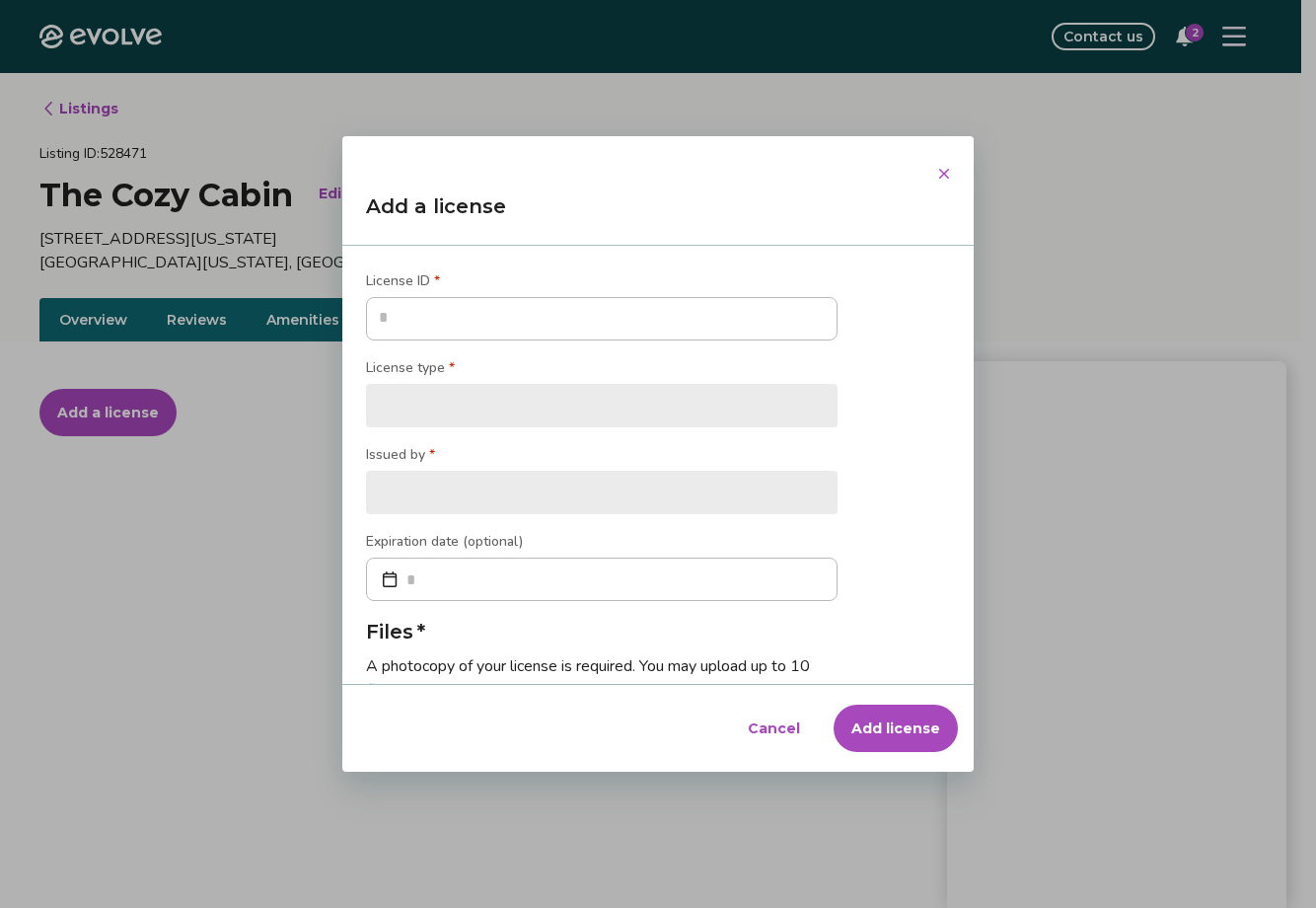 type on "*" 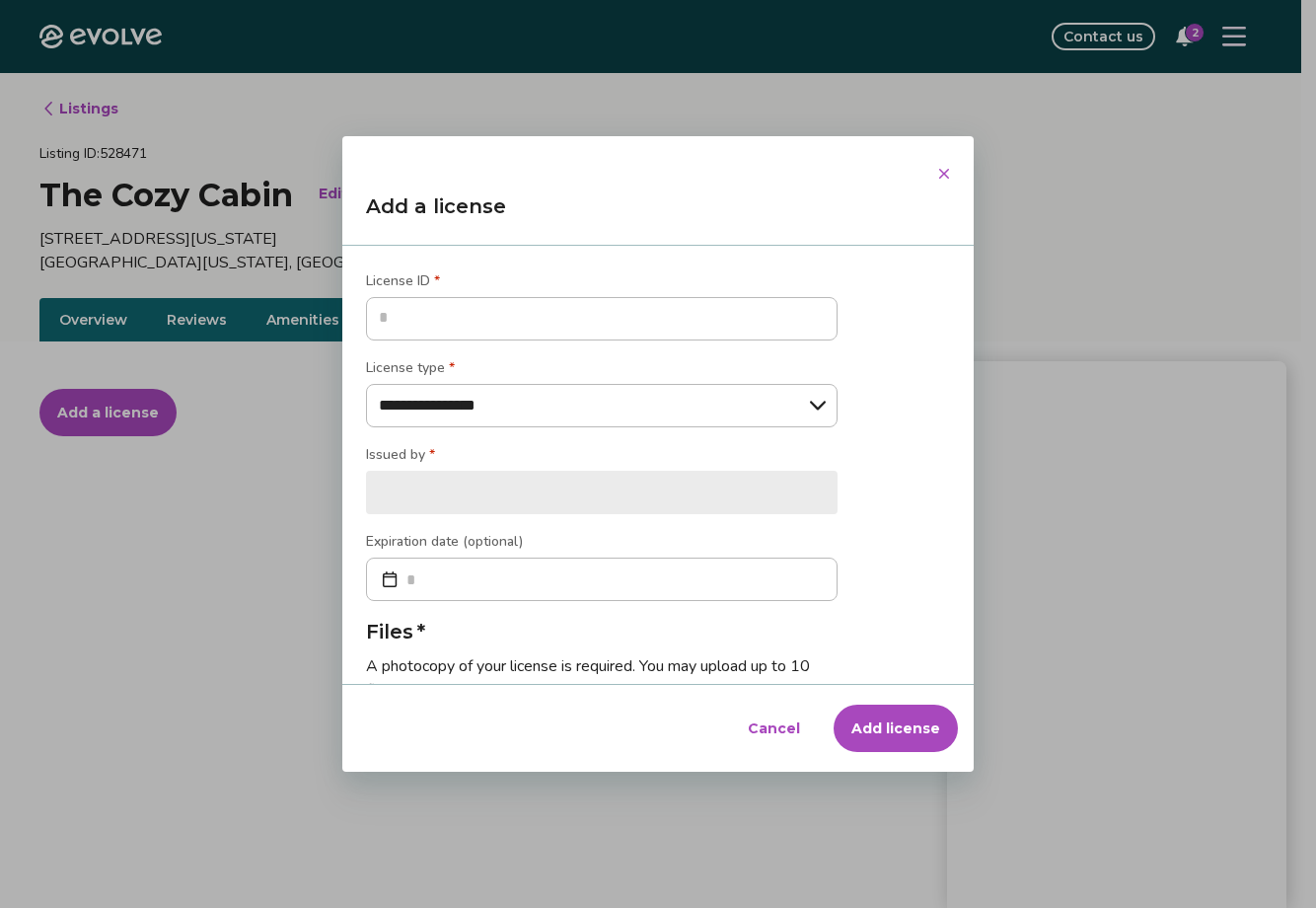 type on "*" 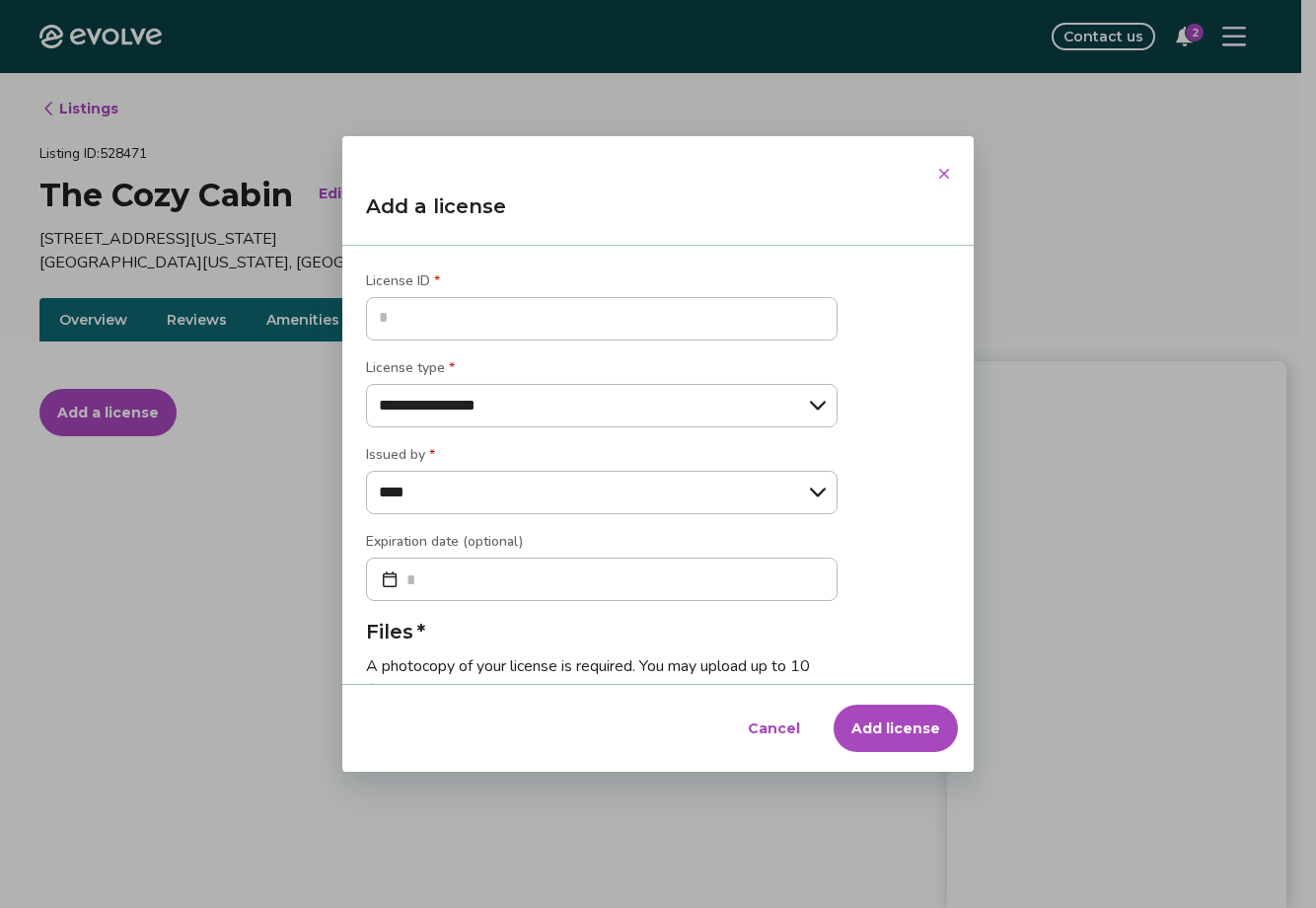 click at bounding box center [602, 319] 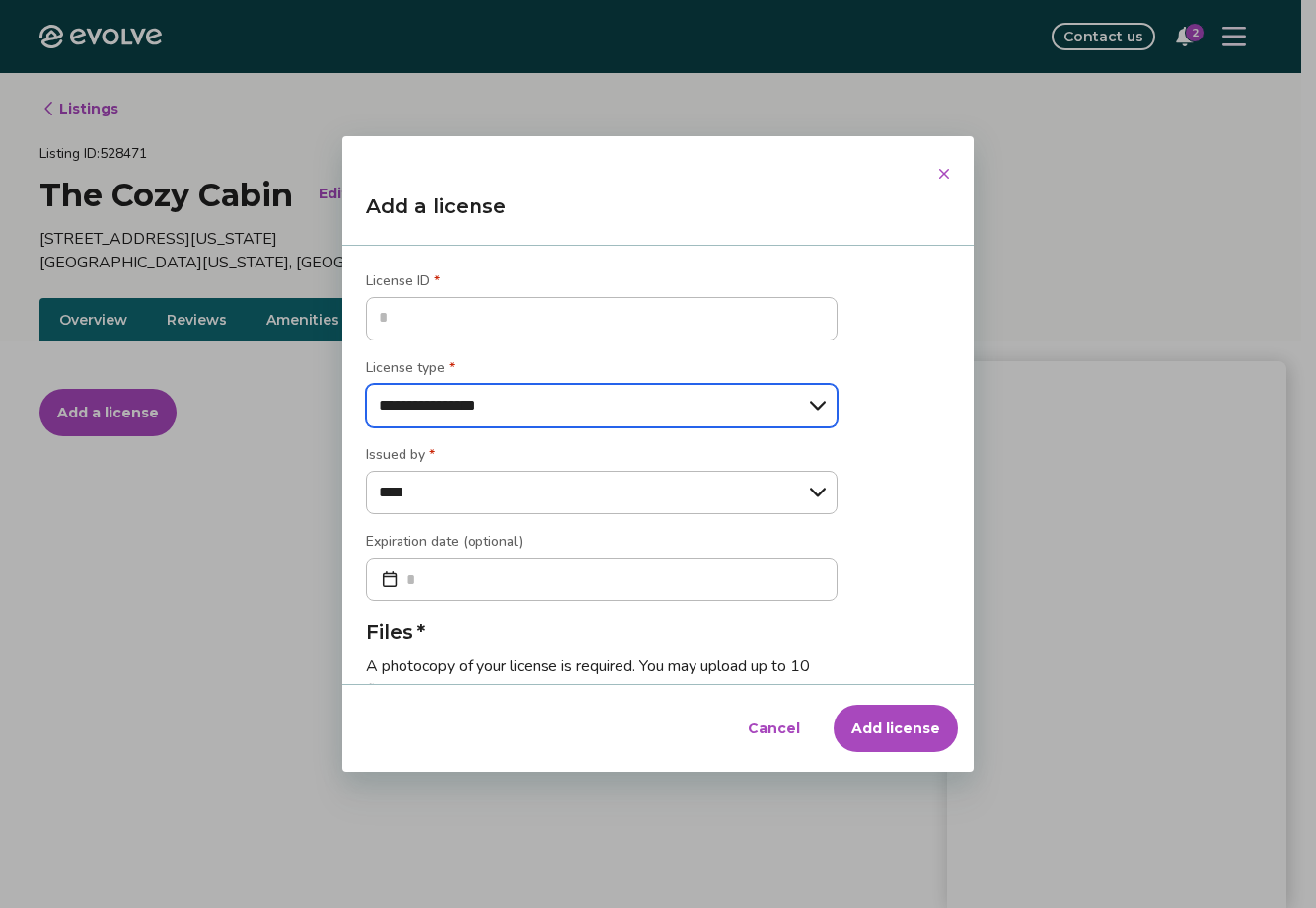 select on "**********" 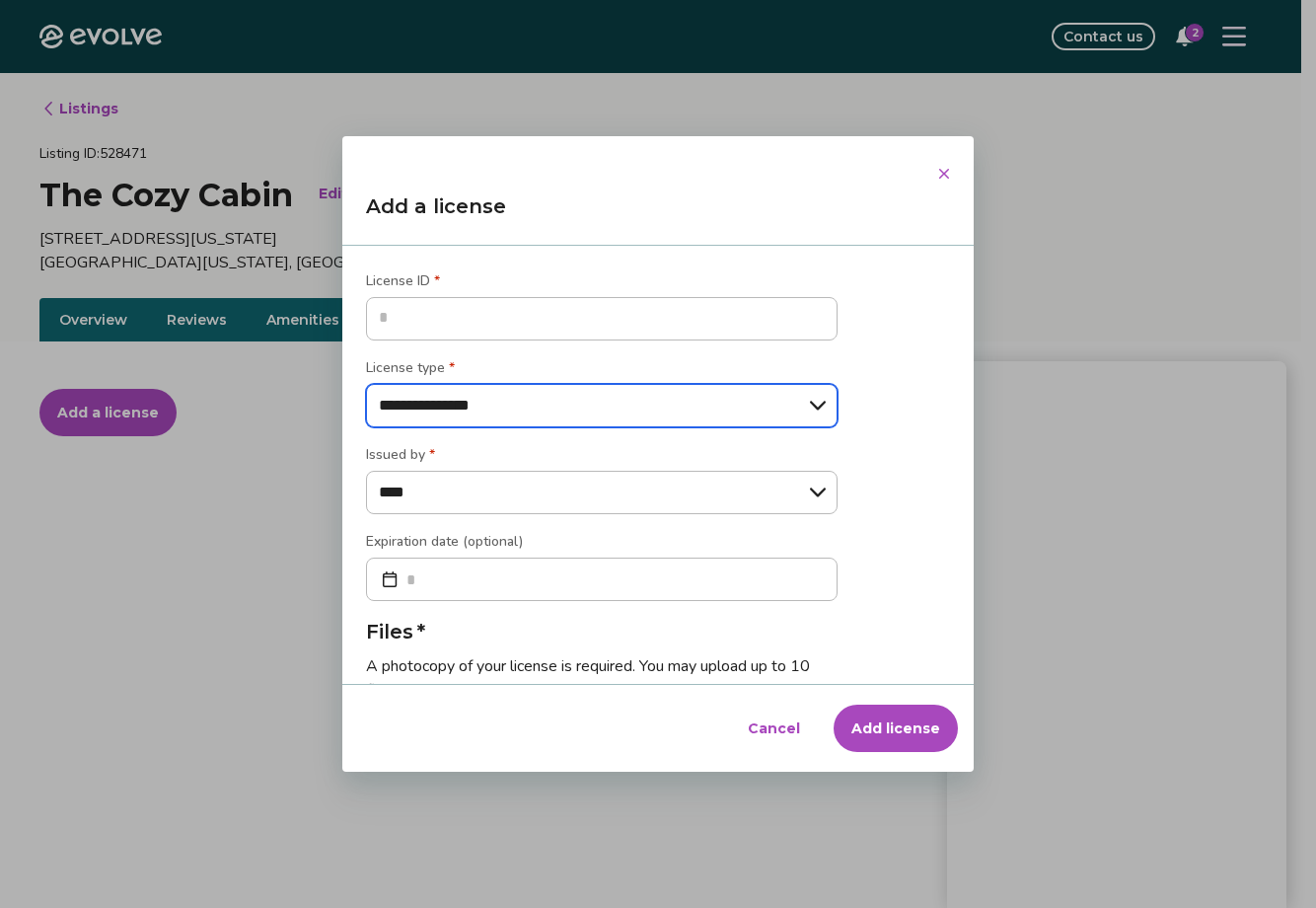 type on "*" 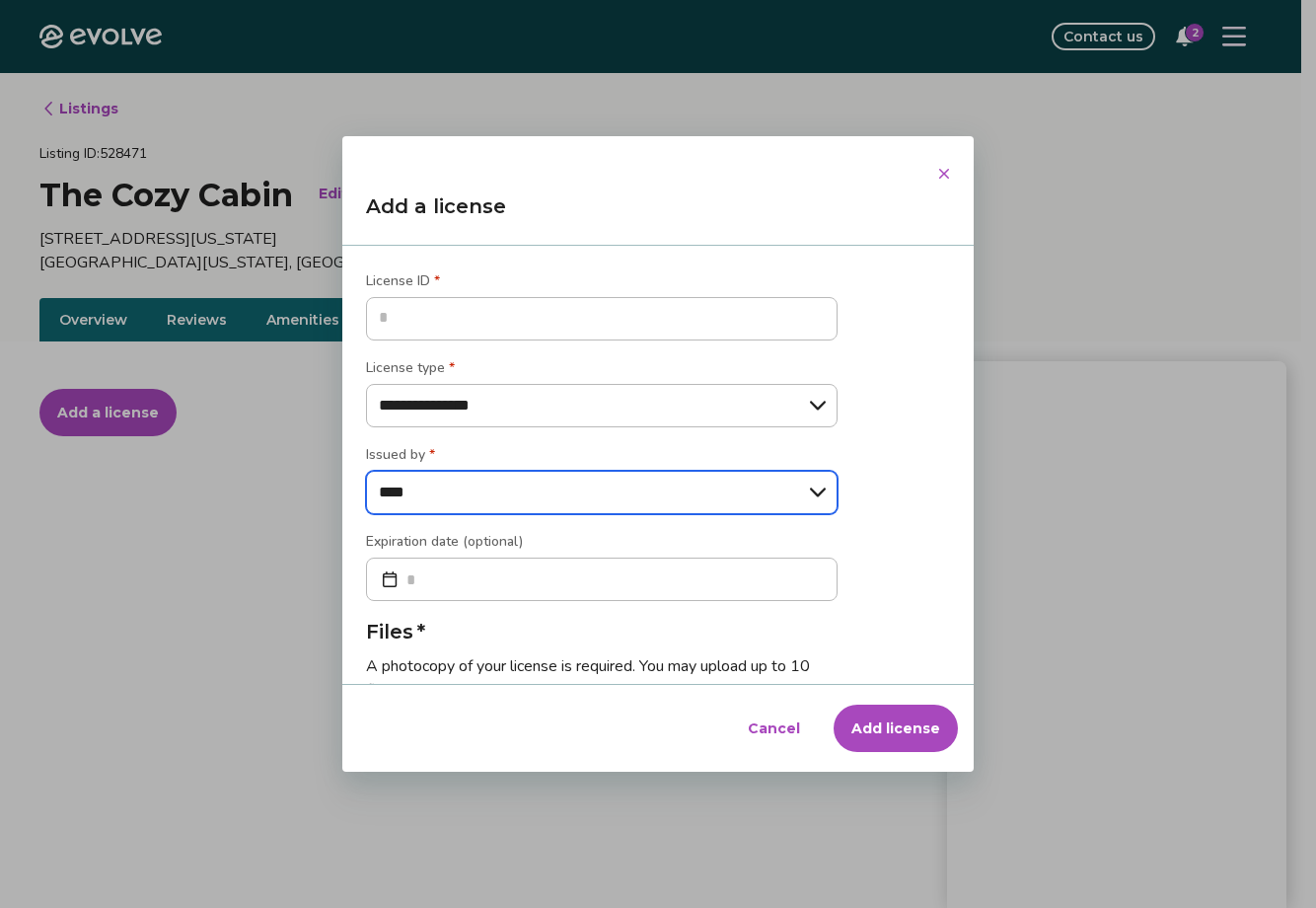 select on "*******" 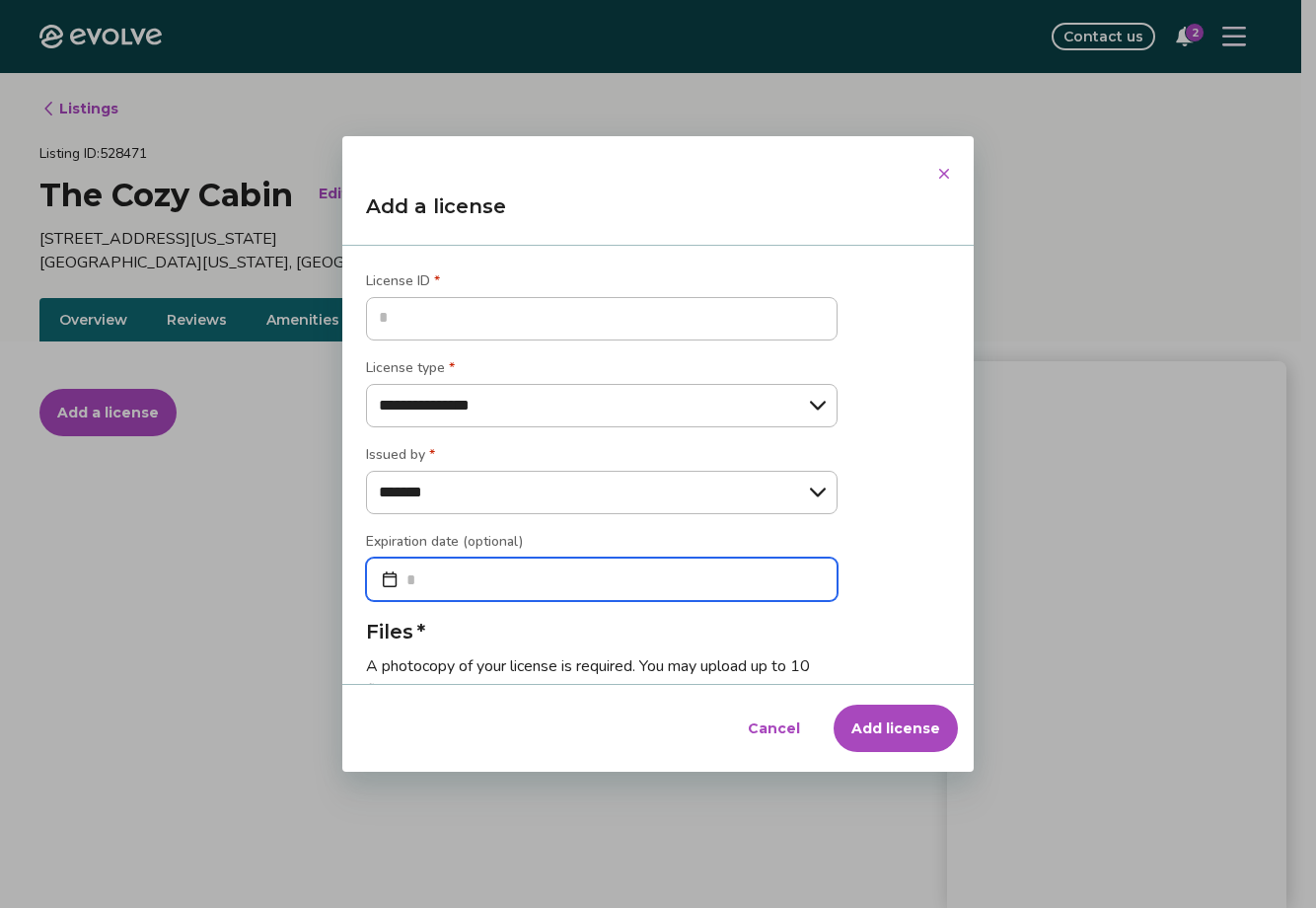 click at bounding box center [602, 579] 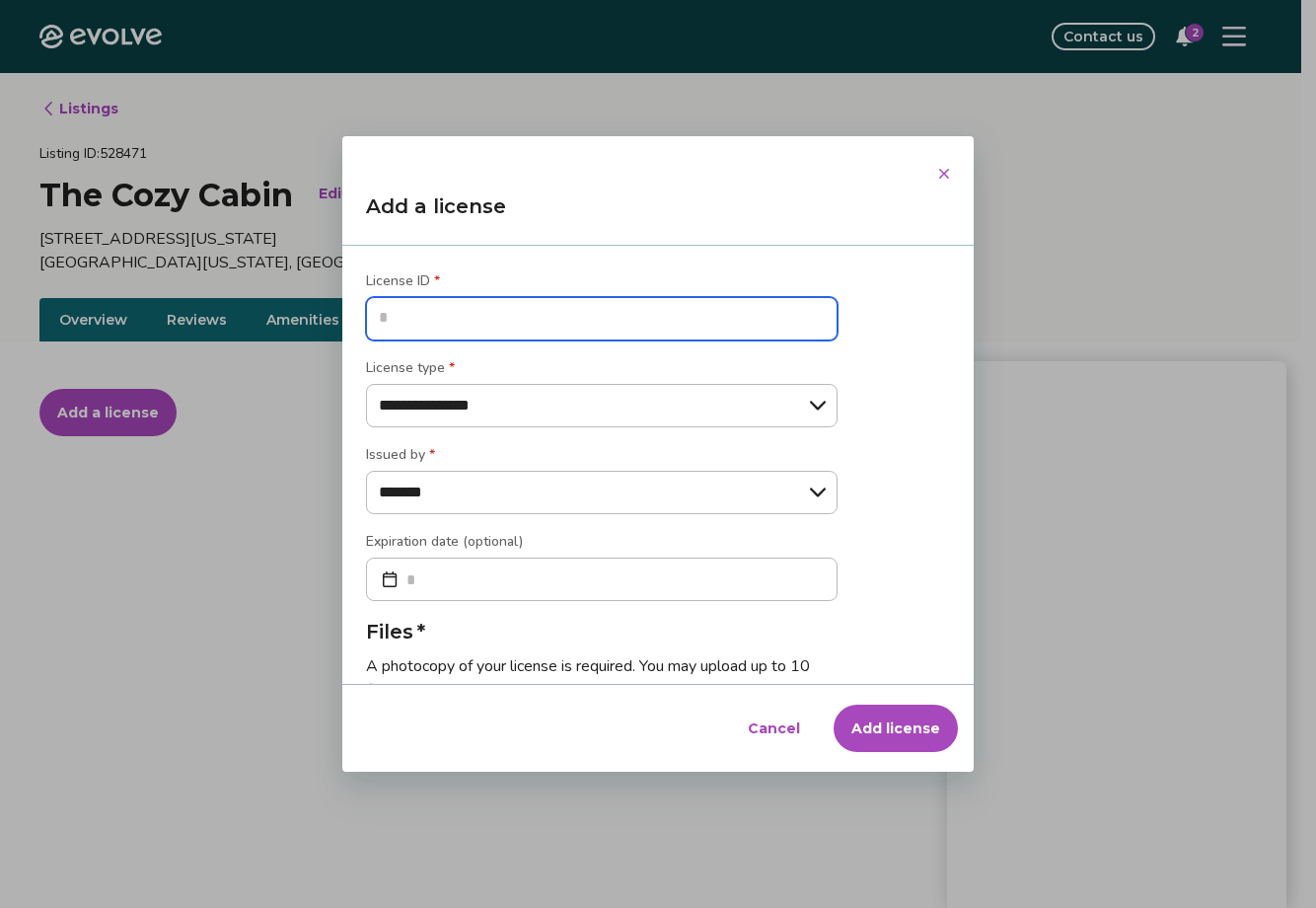 click at bounding box center [602, 319] 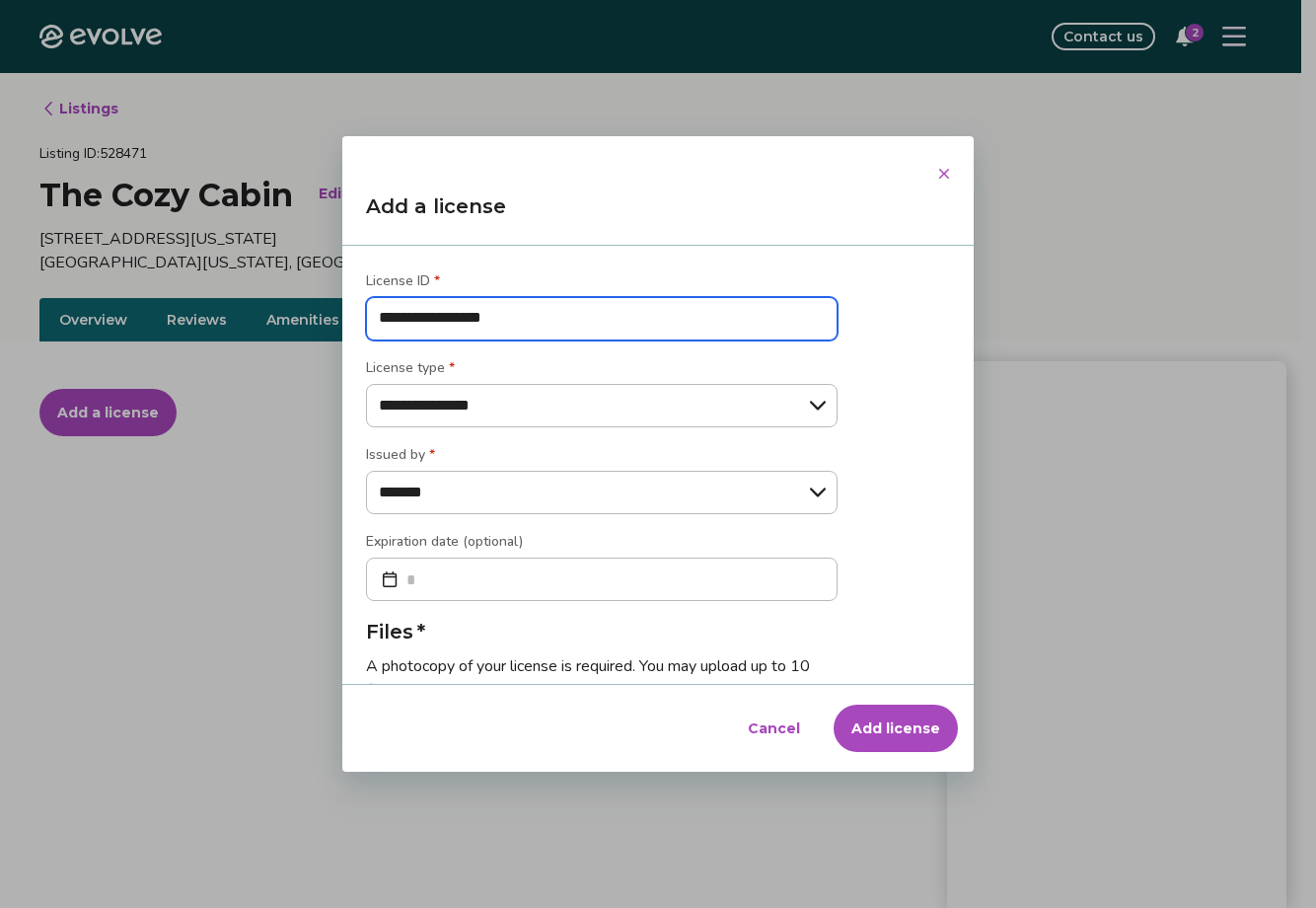 type on "**********" 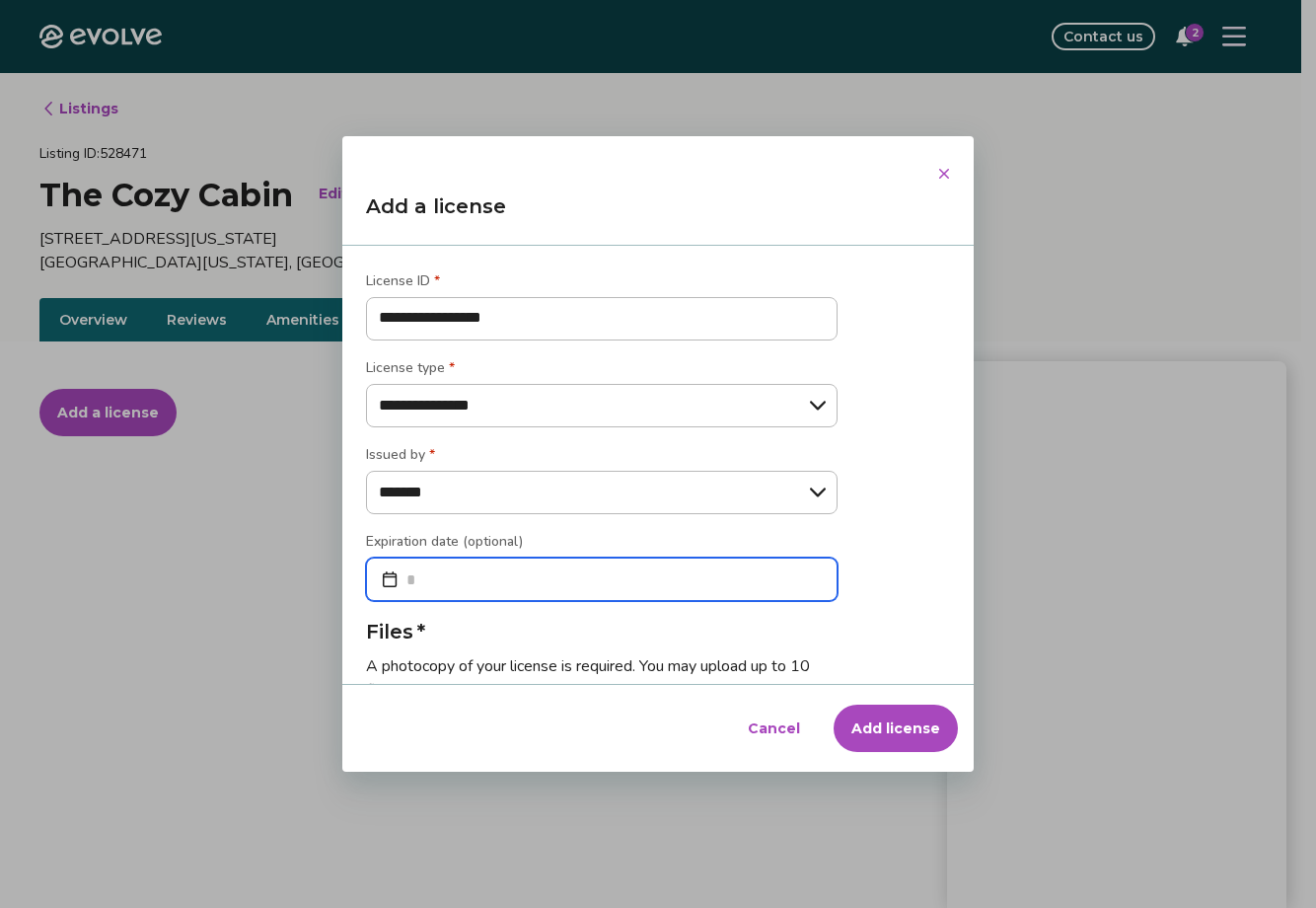 click at bounding box center [602, 579] 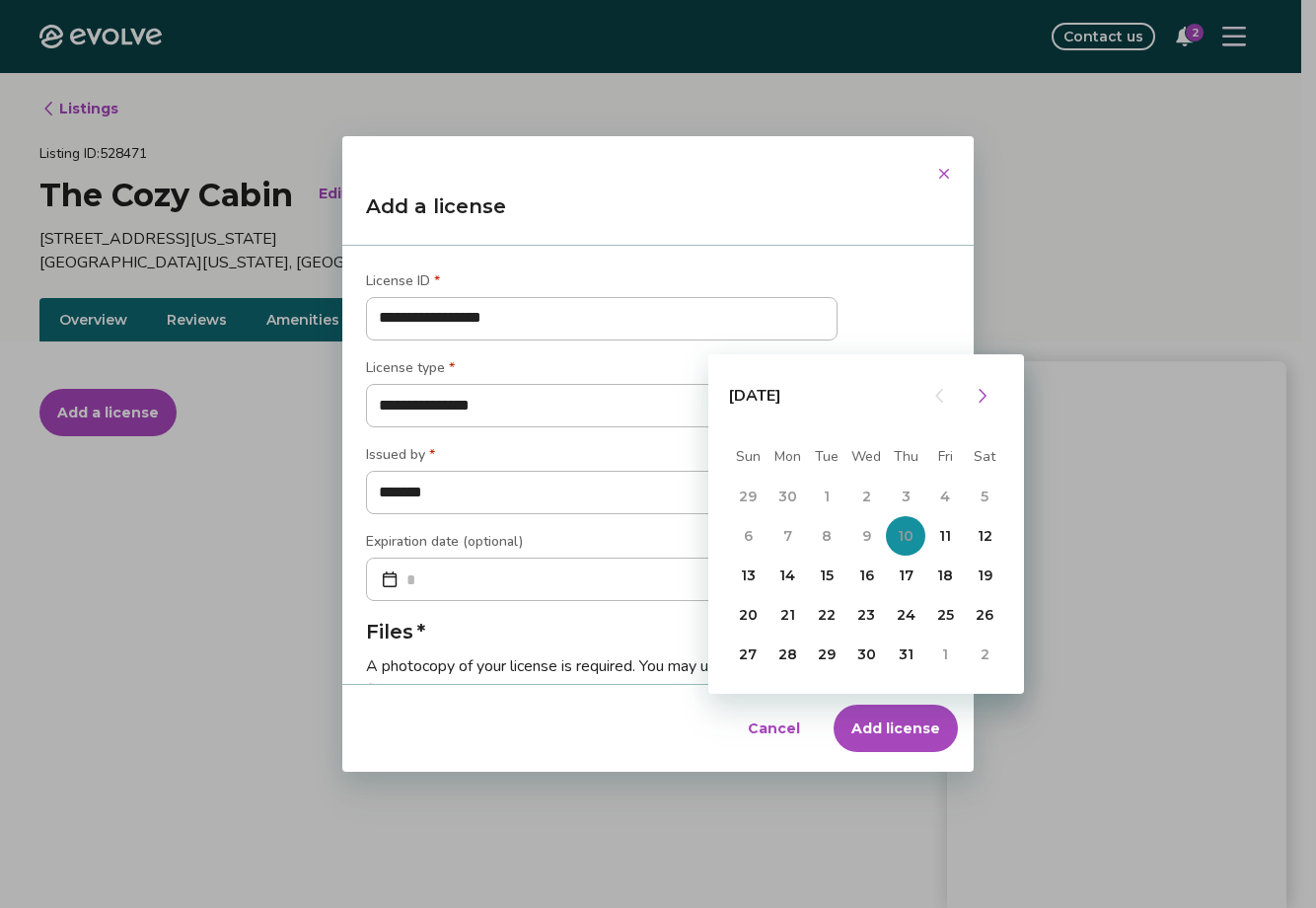 click 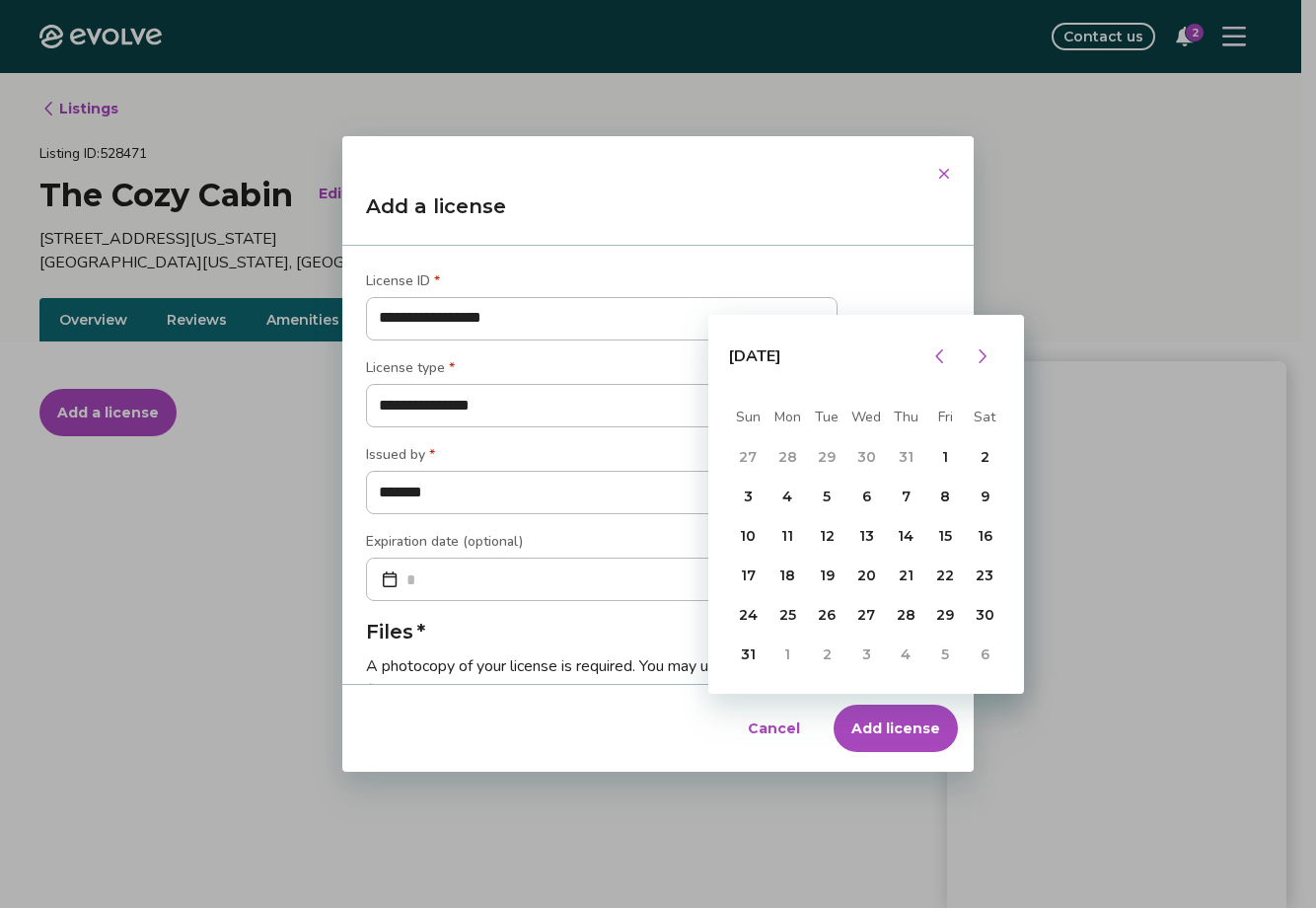 click 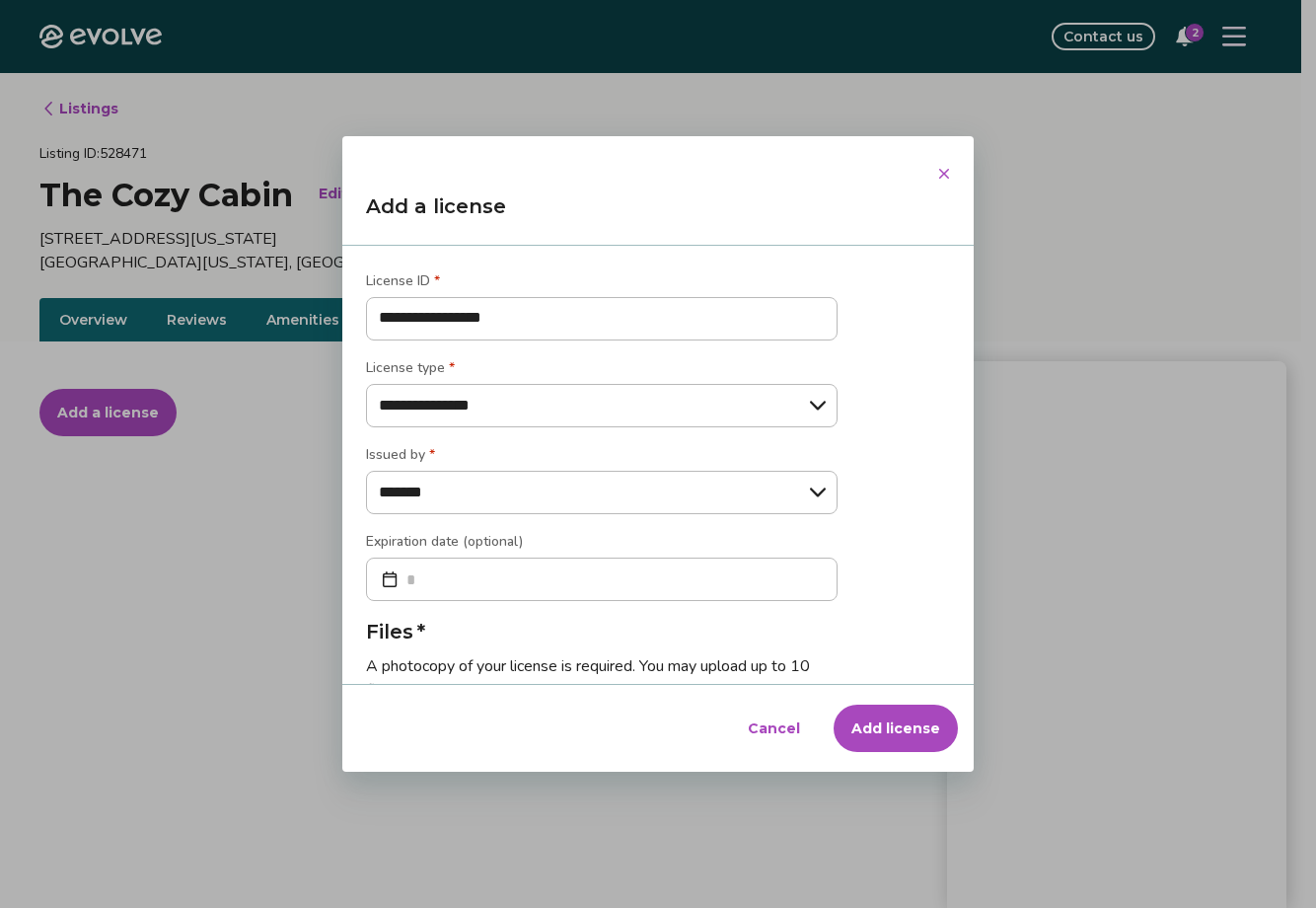 click on "Add a license" at bounding box center (658, 214) 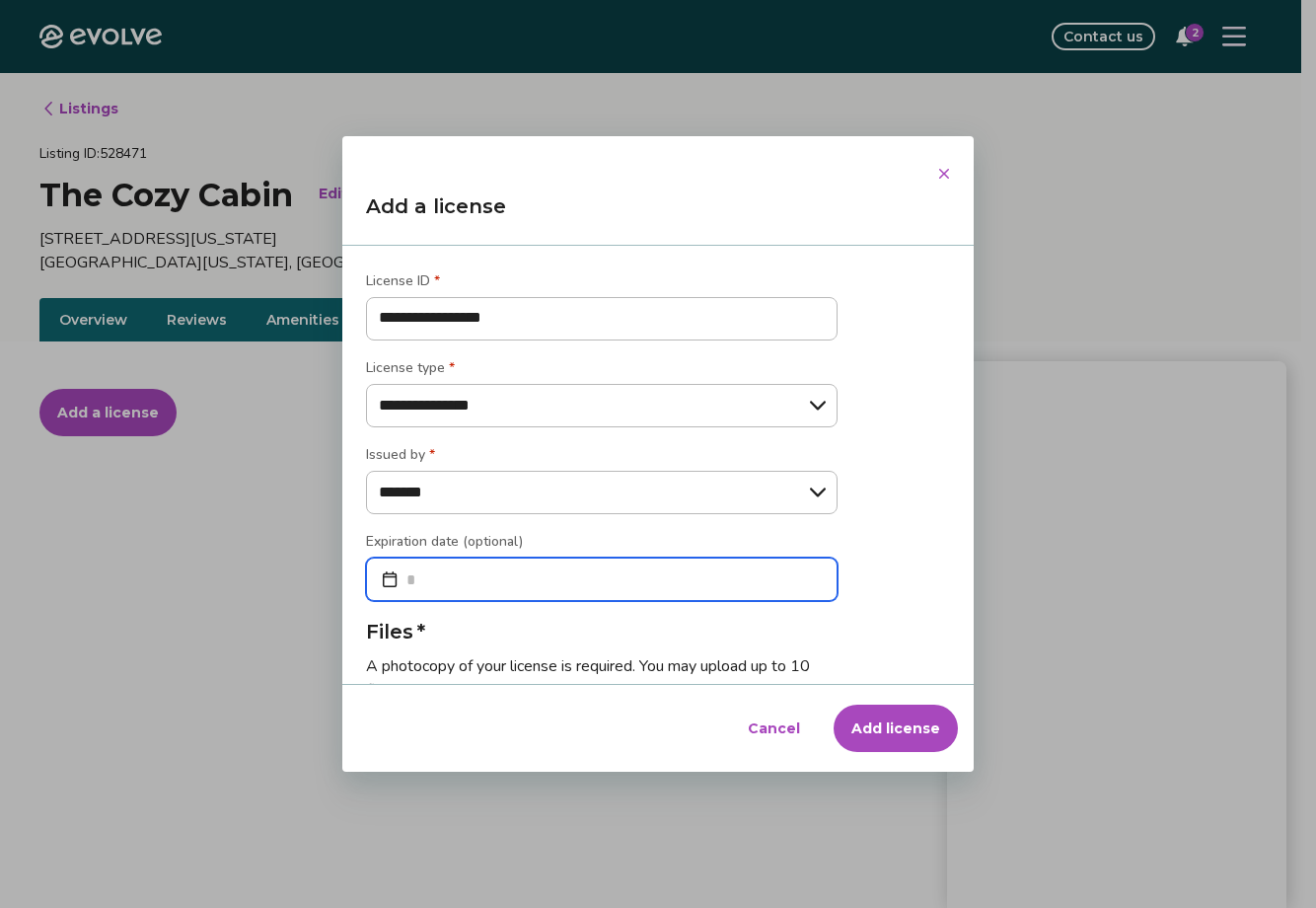 click at bounding box center [602, 579] 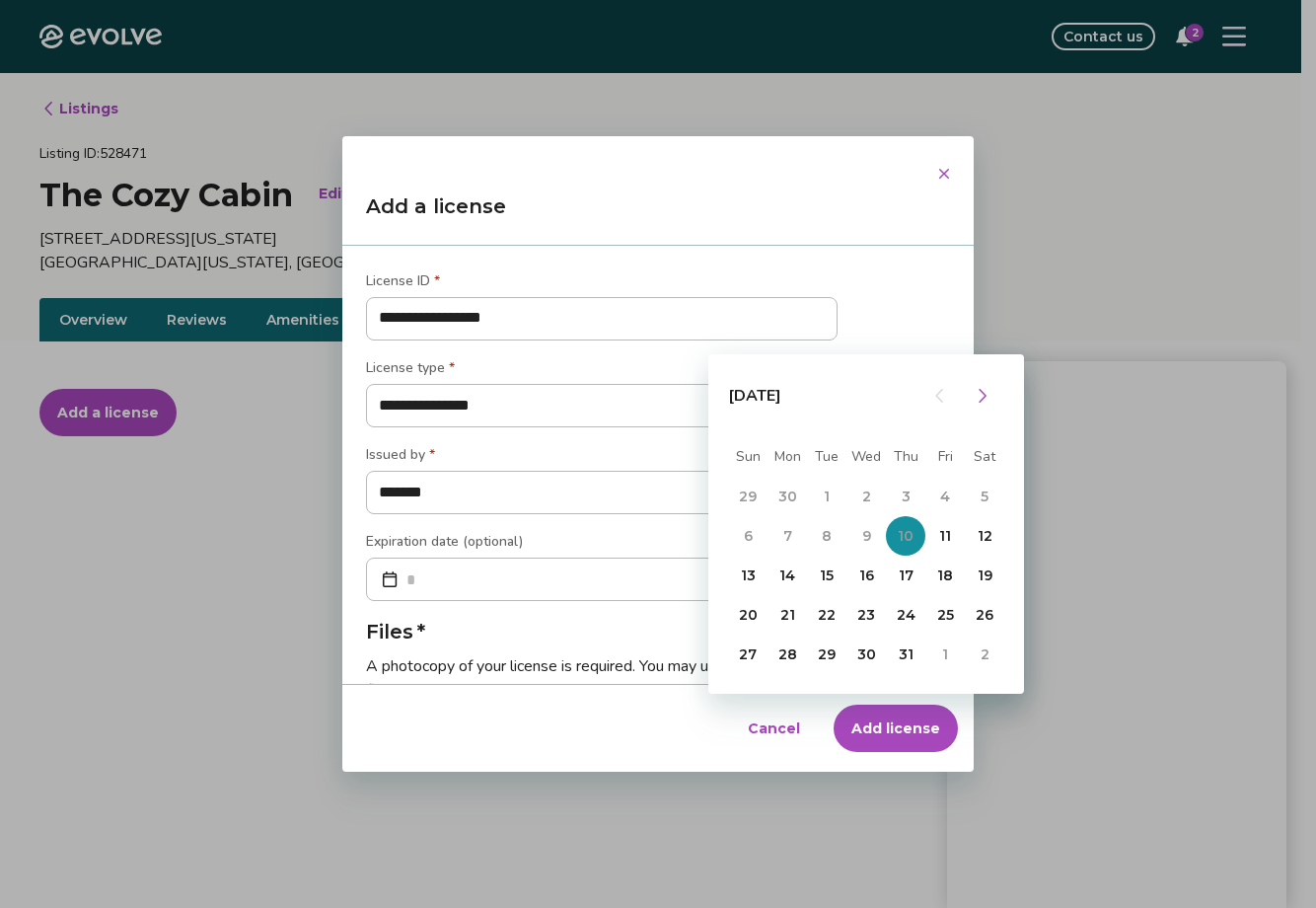 click 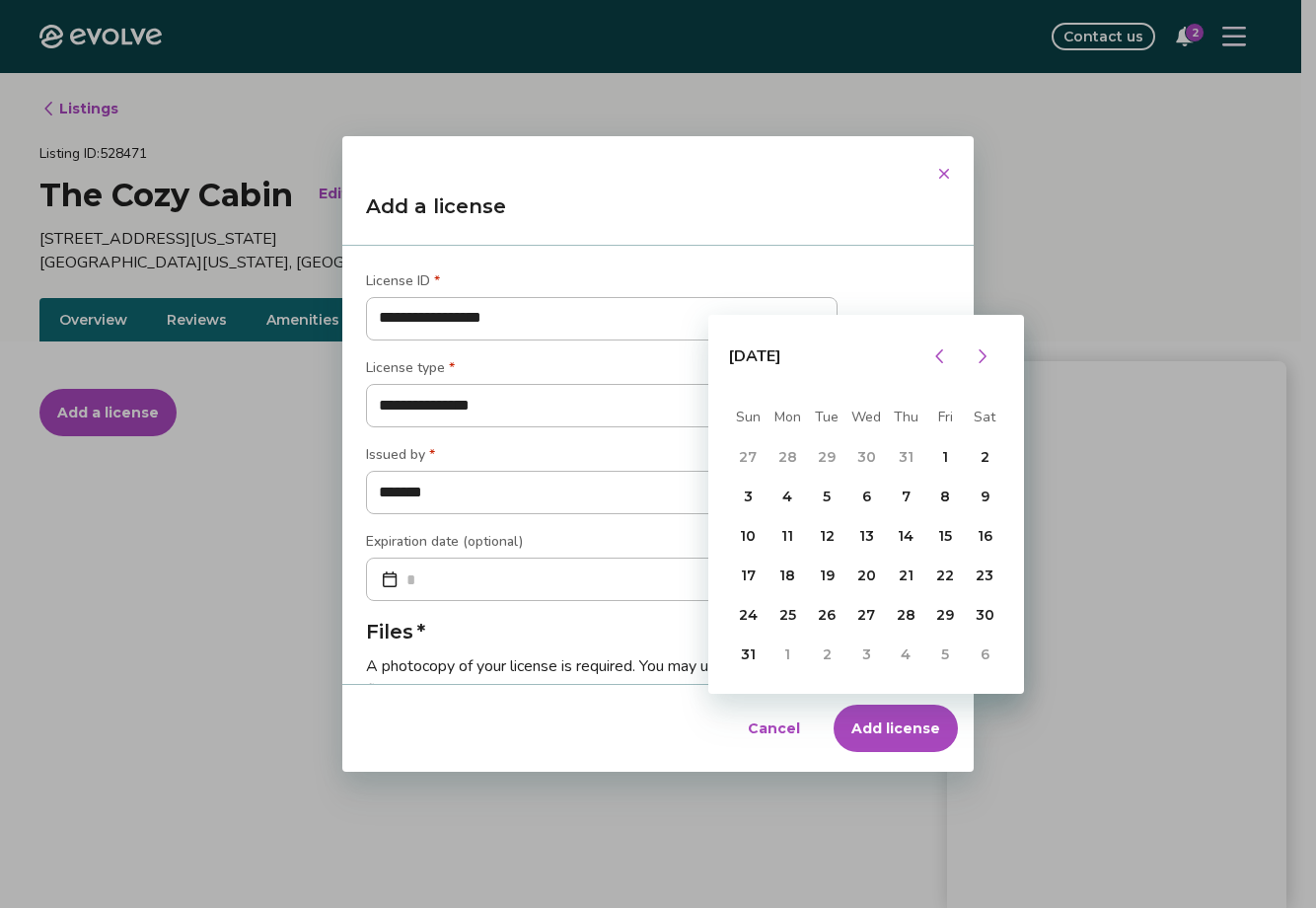 click at bounding box center [983, 356] 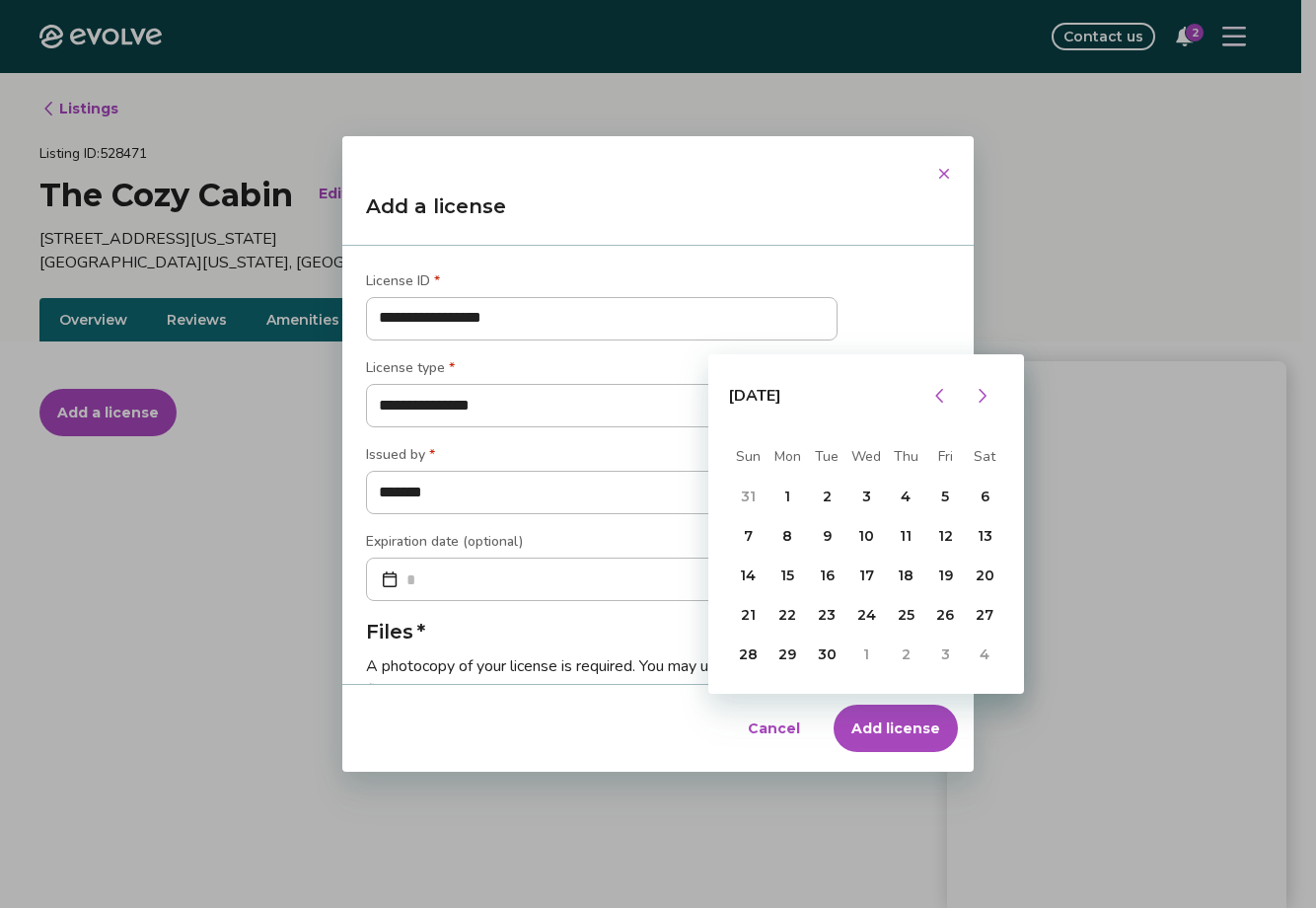 click at bounding box center [983, 396] 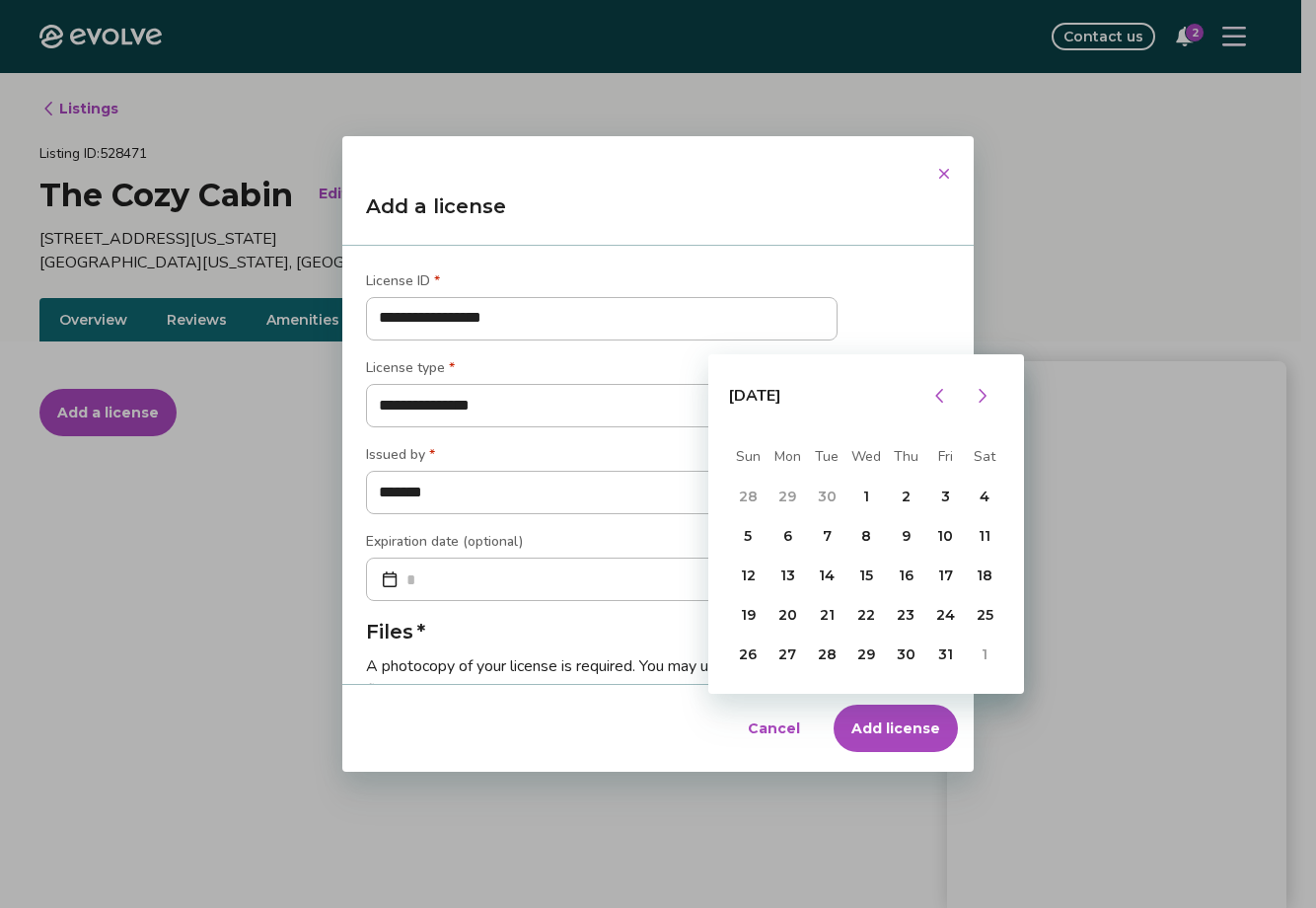 click 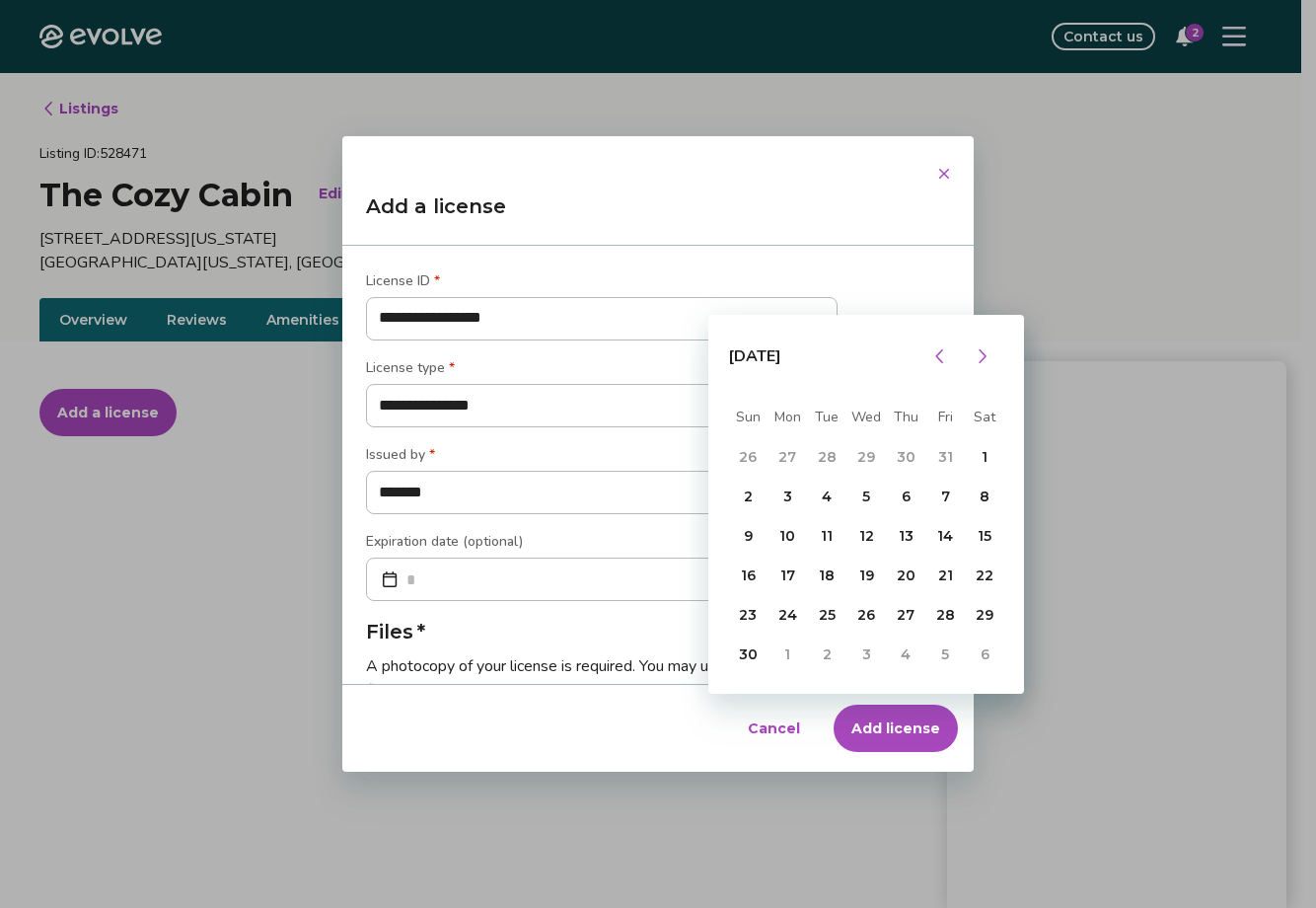 click on "**********" at bounding box center (602, 572) 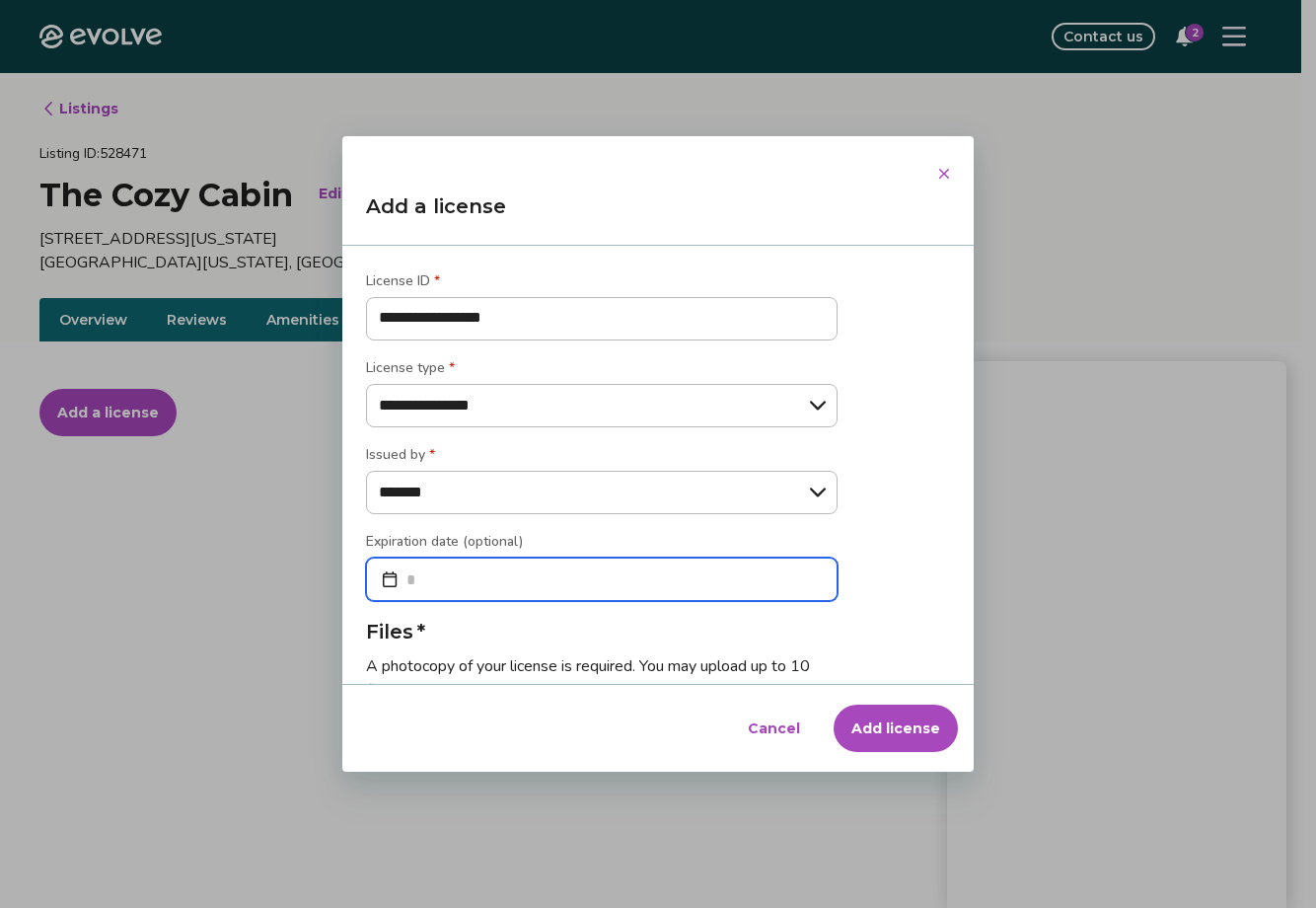 click at bounding box center [602, 579] 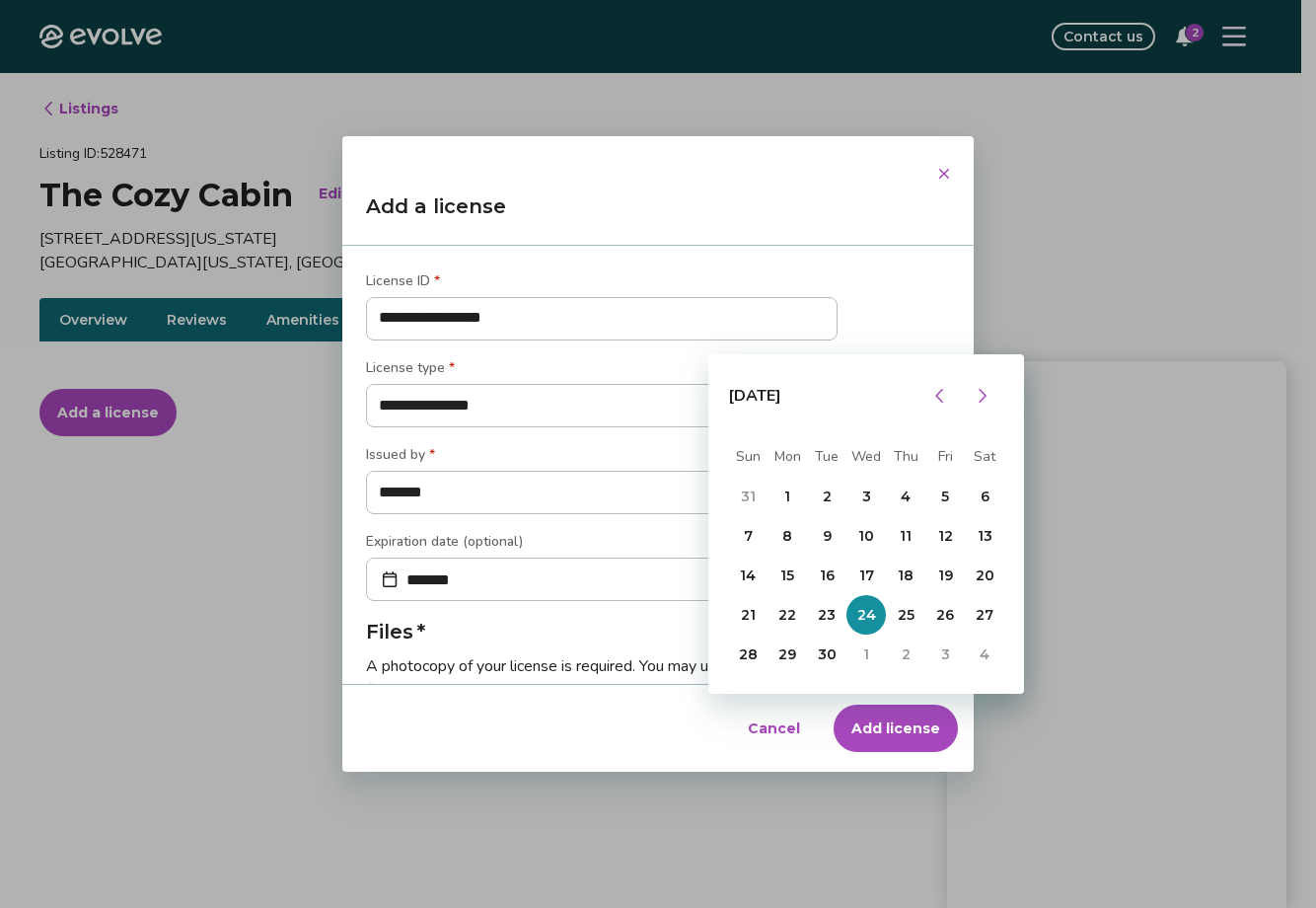 type on "**********" 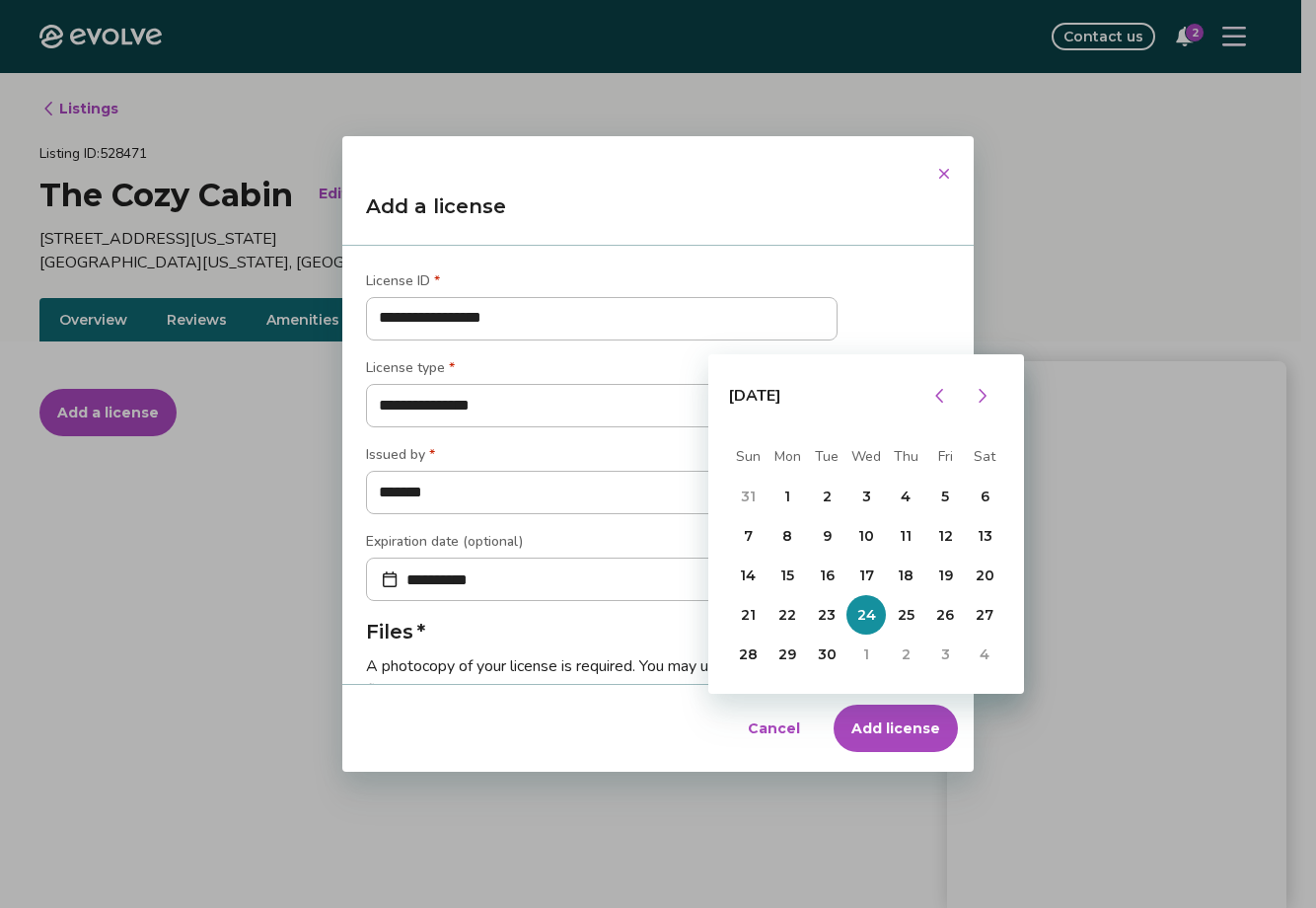 click on "24" at bounding box center (866, 615) 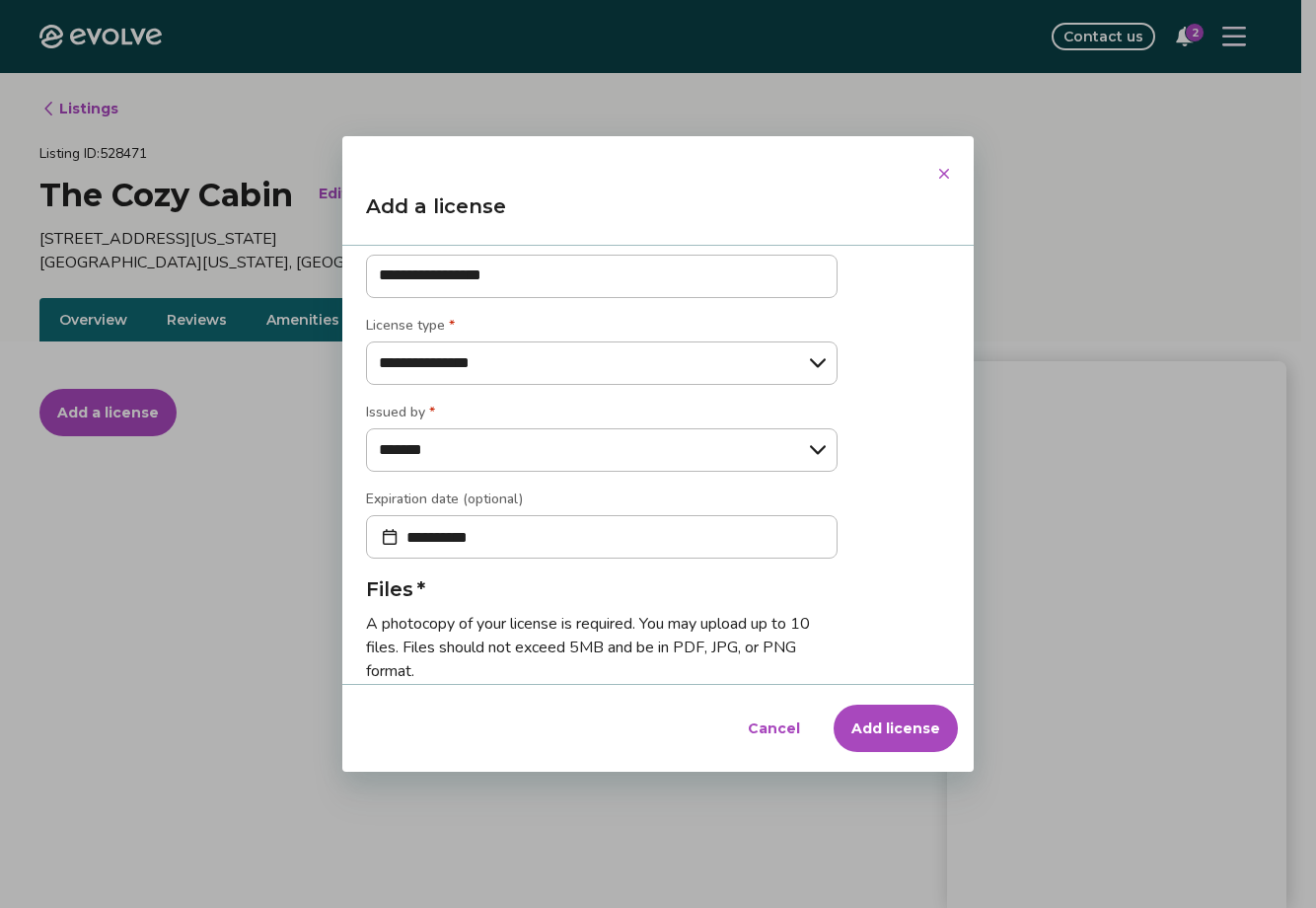 scroll, scrollTop: 215, scrollLeft: 0, axis: vertical 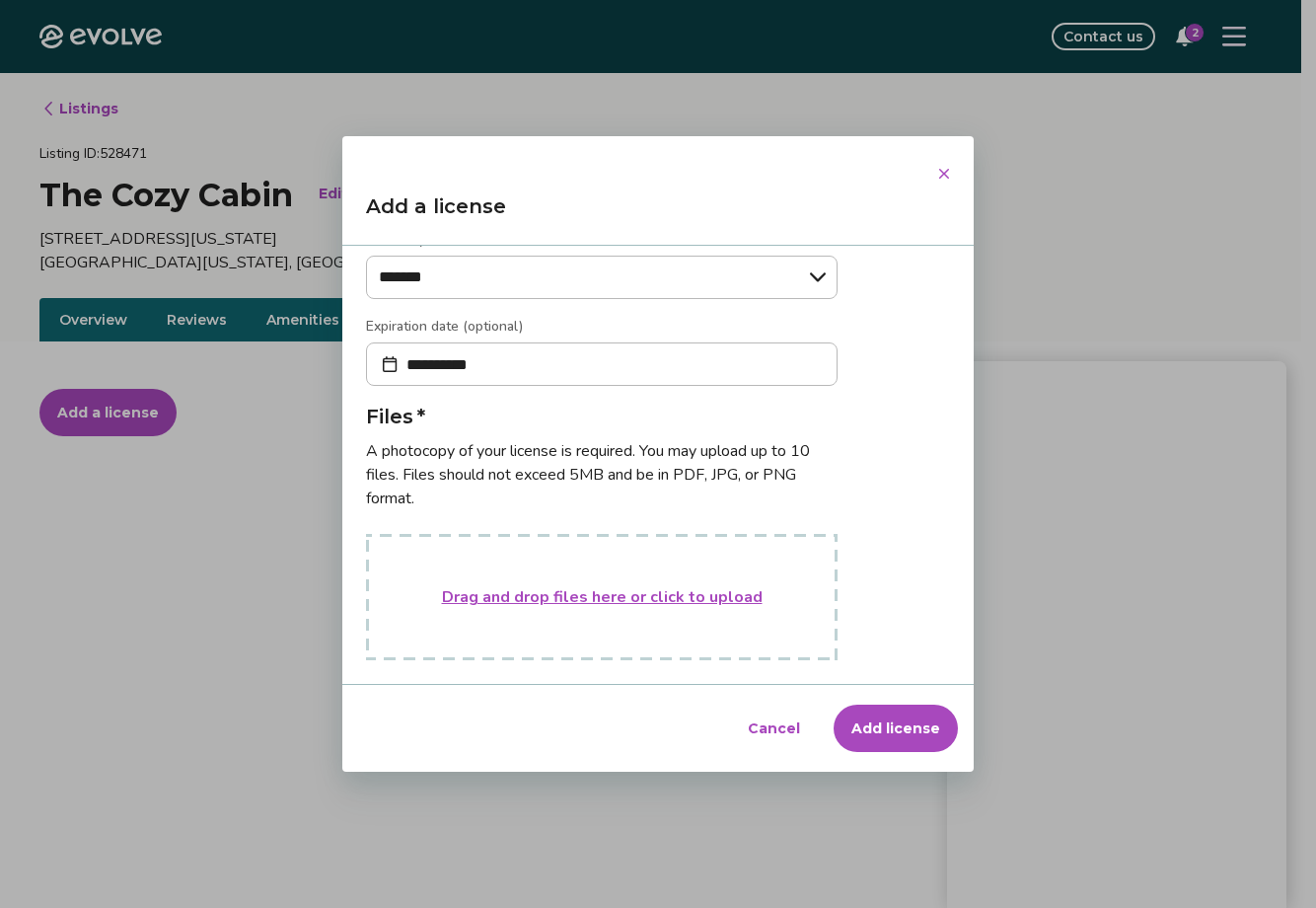 click on "Drag and drop files here or click to upload" at bounding box center (602, 597) 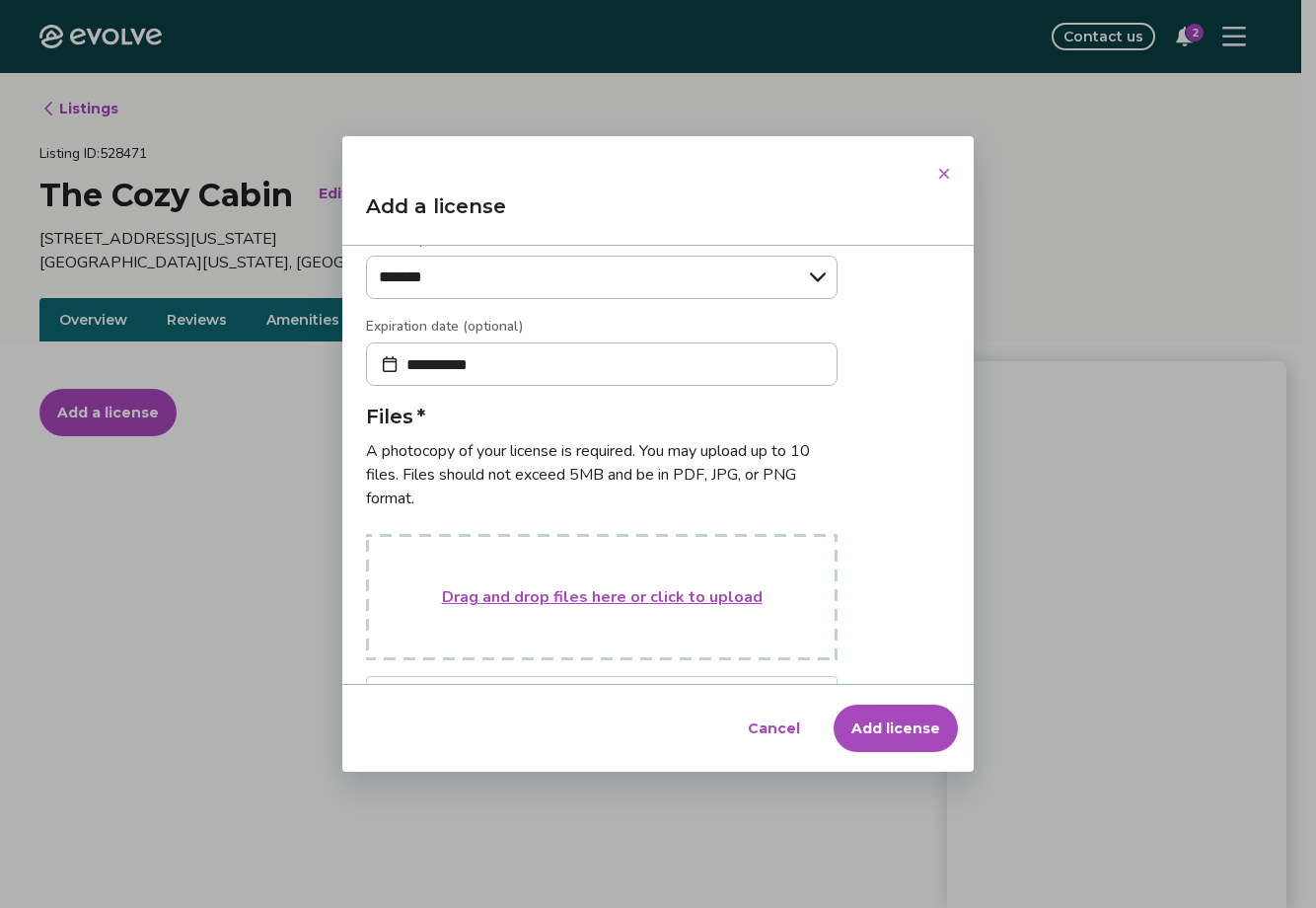 scroll, scrollTop: 289, scrollLeft: 0, axis: vertical 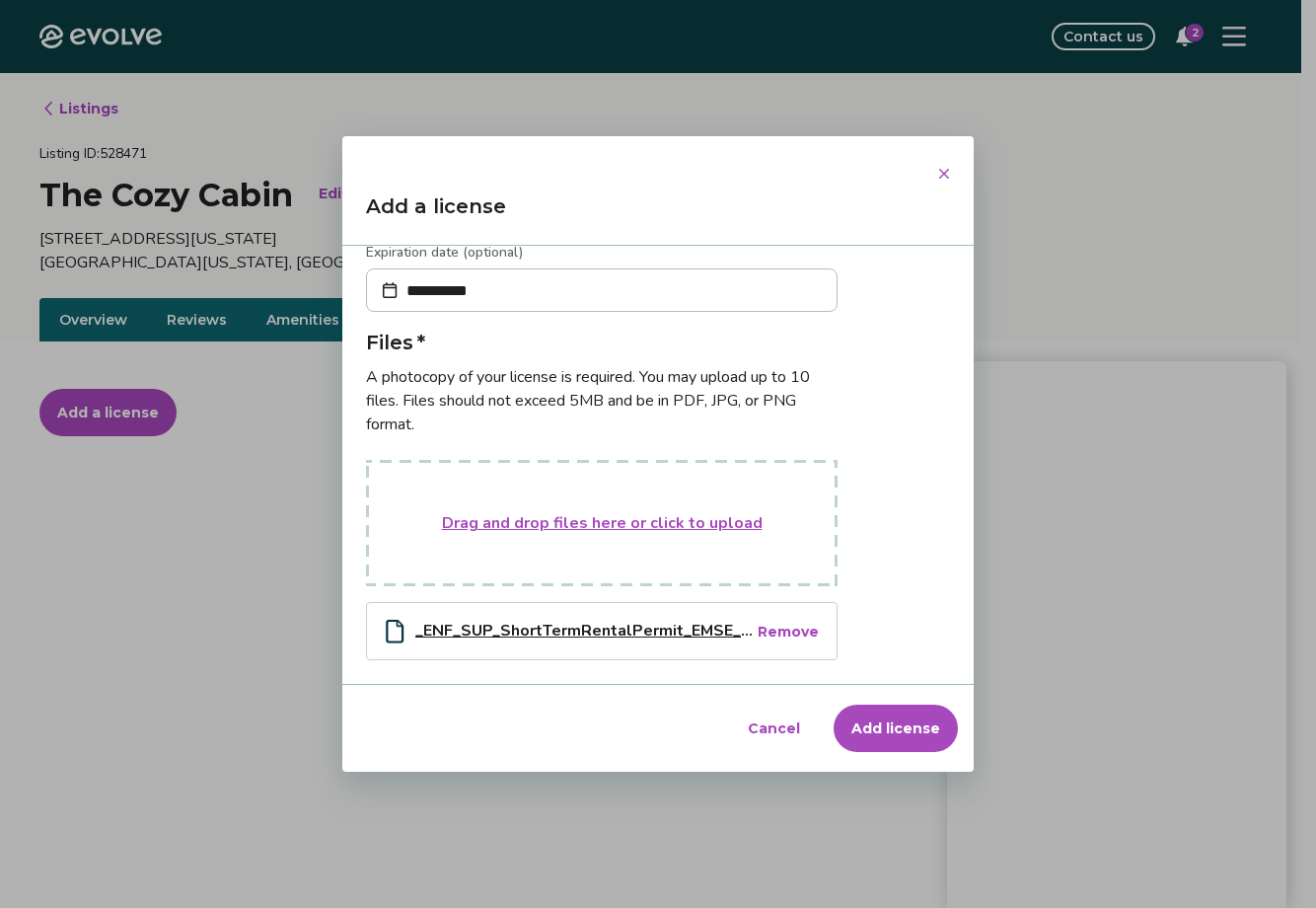 click on "Add license" at bounding box center (896, 728) 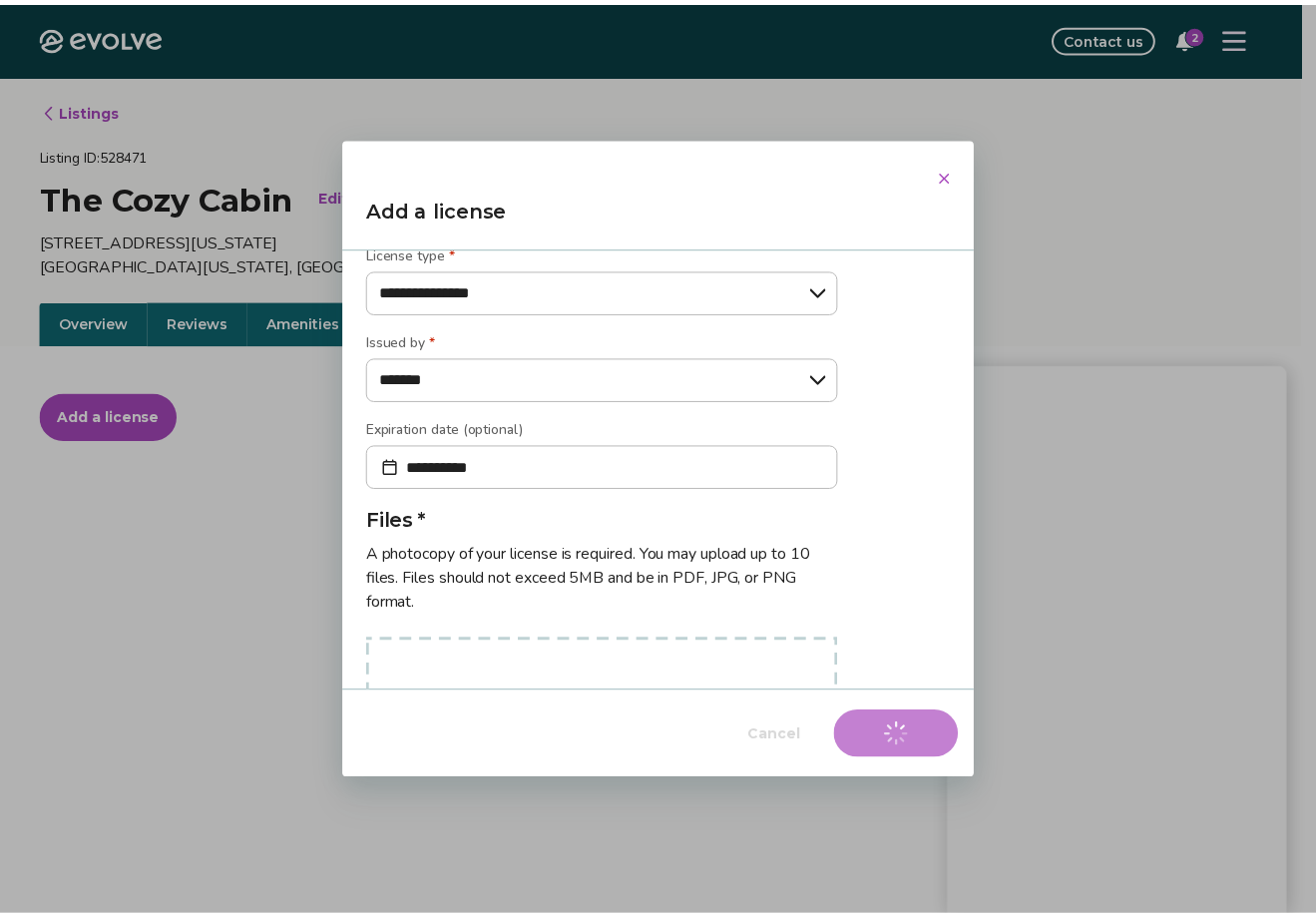 scroll, scrollTop: 0, scrollLeft: 0, axis: both 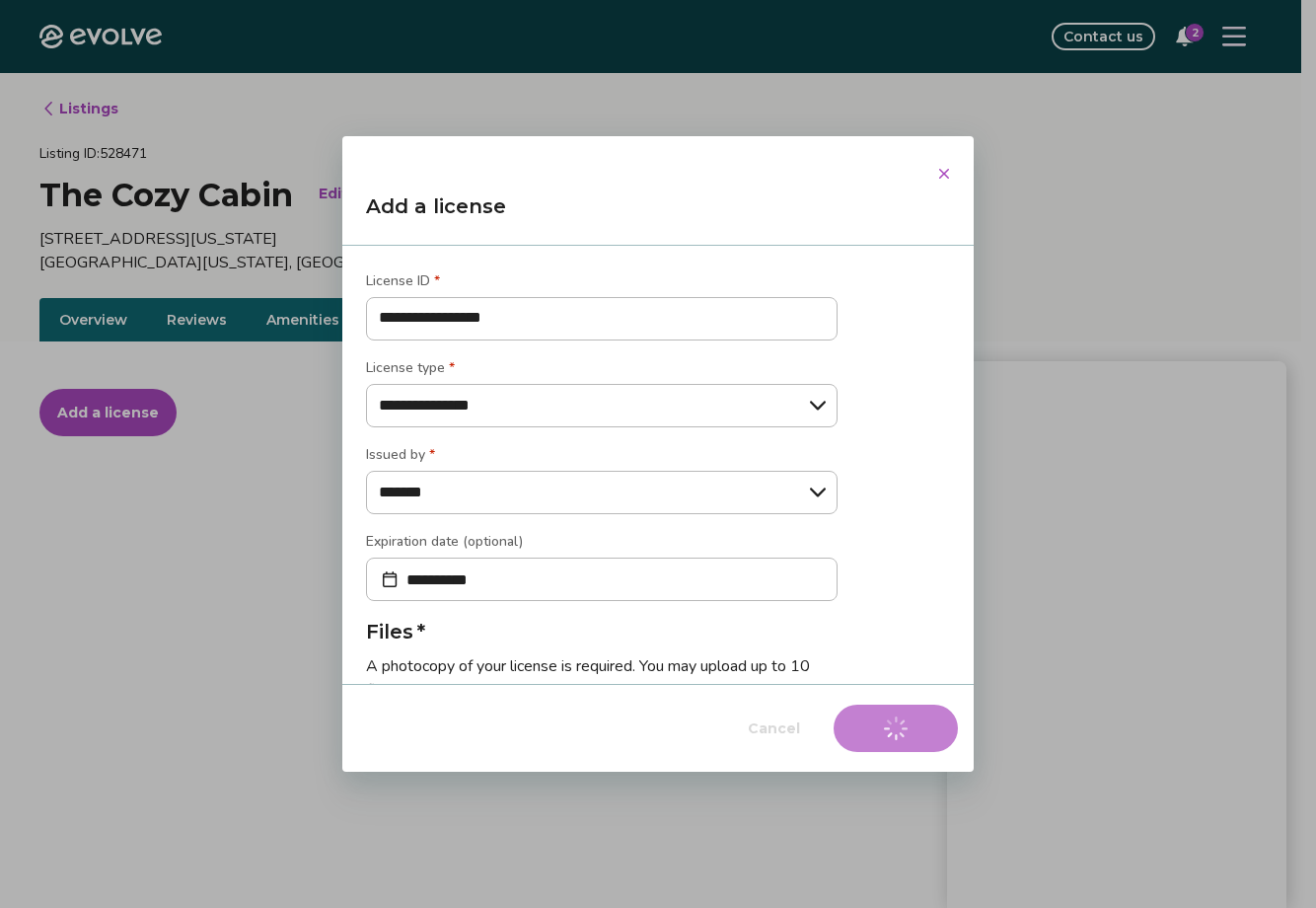 type on "*" 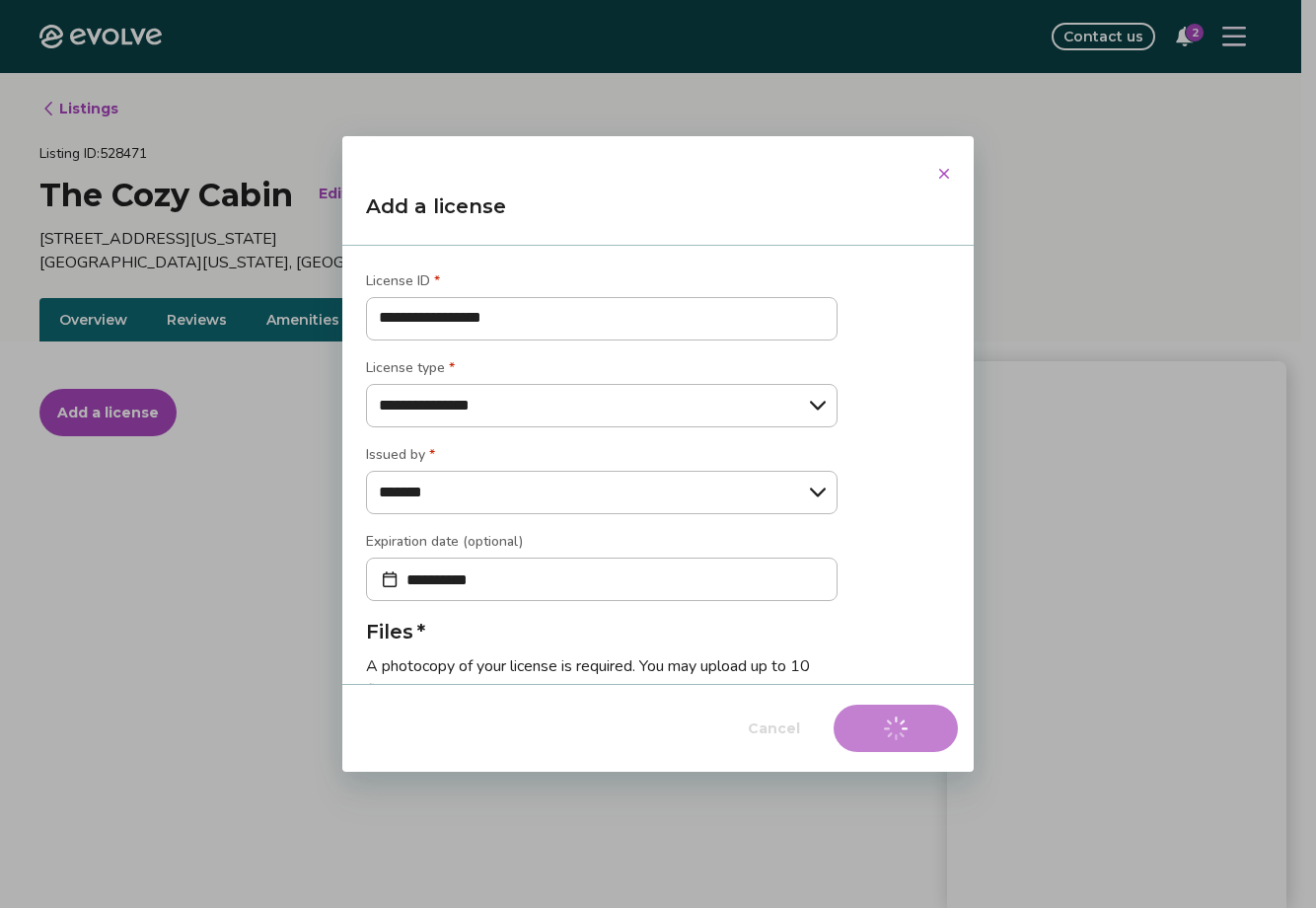 click on "**********" at bounding box center (650, 704) 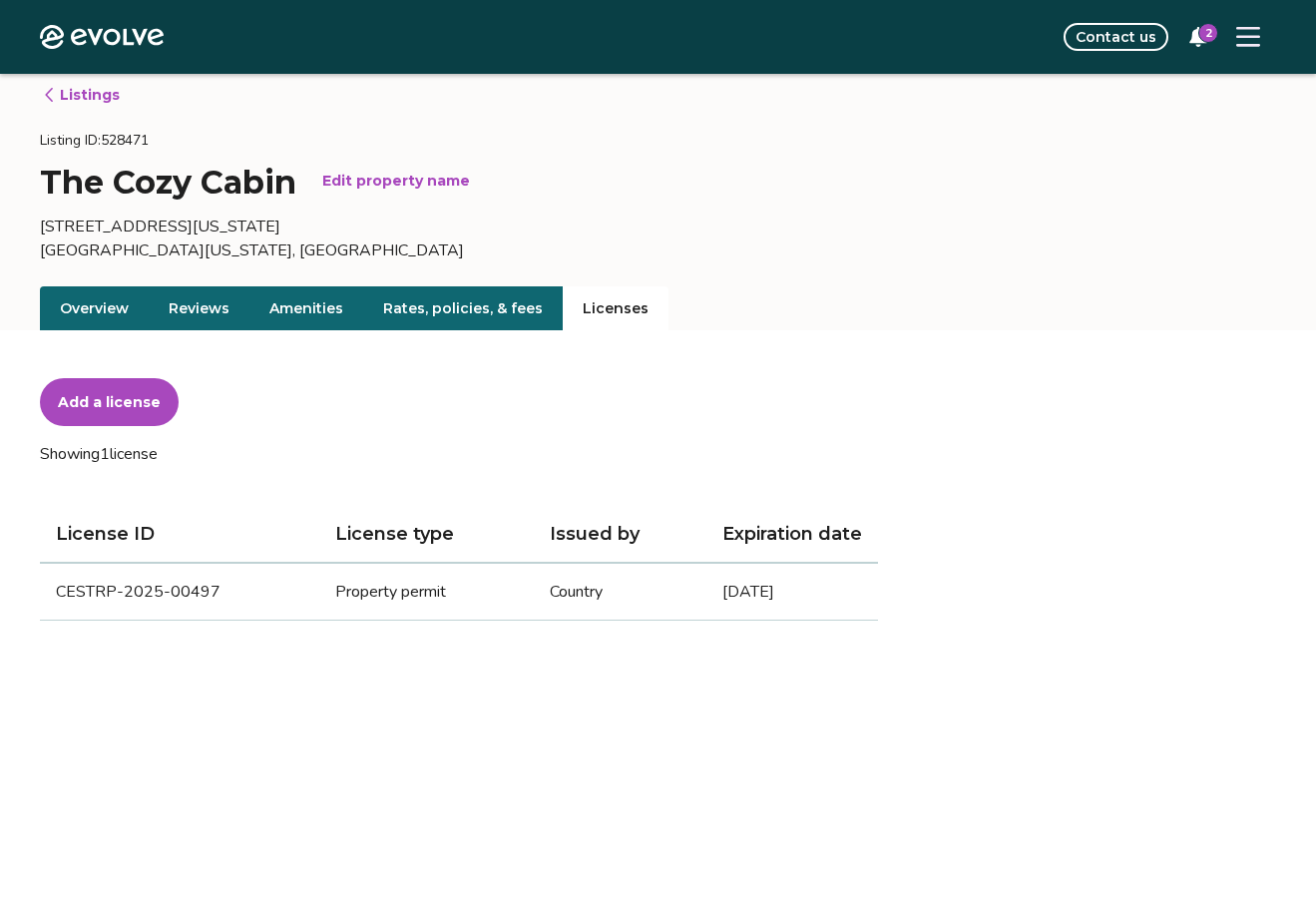 scroll, scrollTop: 19, scrollLeft: 0, axis: vertical 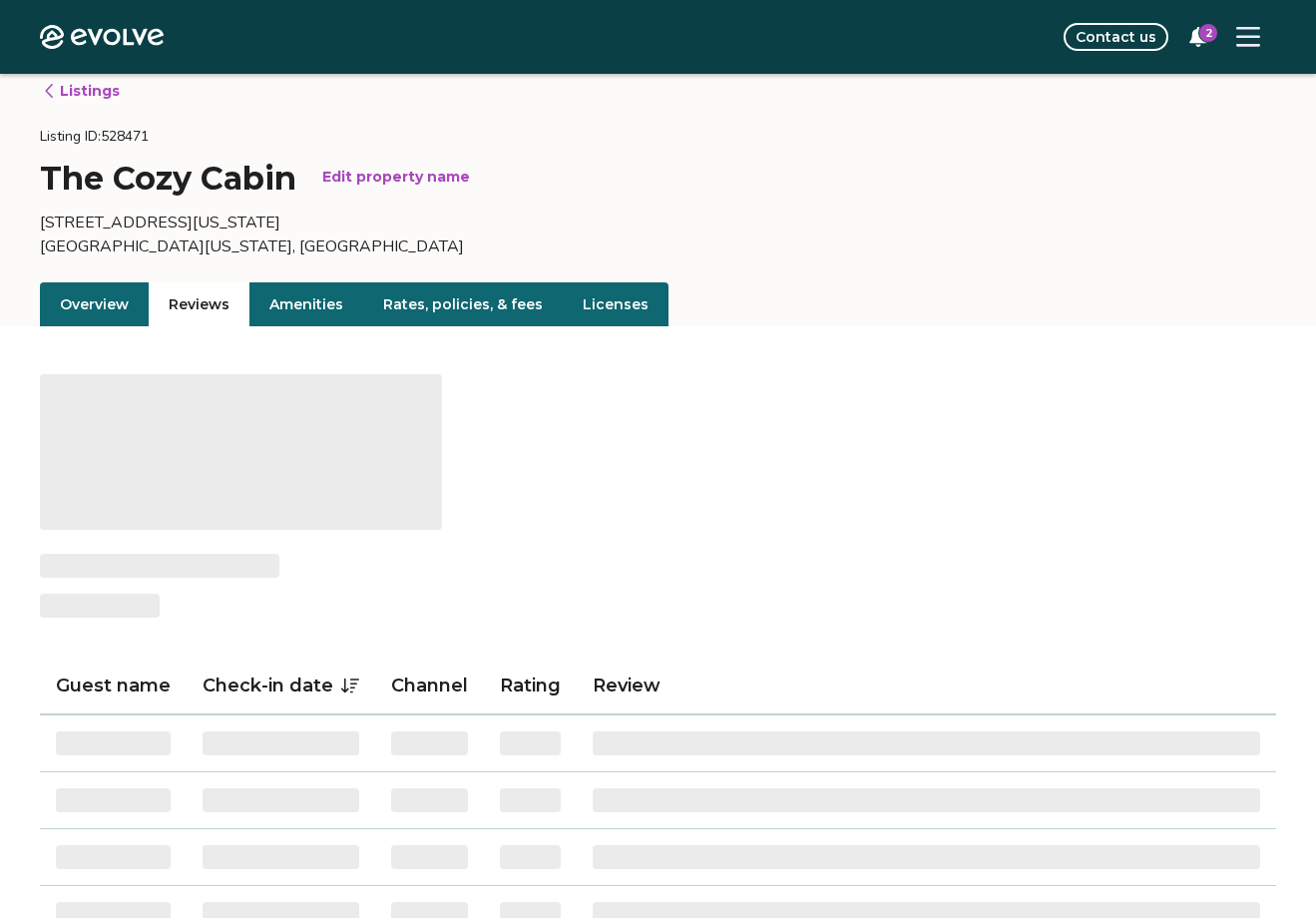 click on "Reviews" at bounding box center [199, 304] 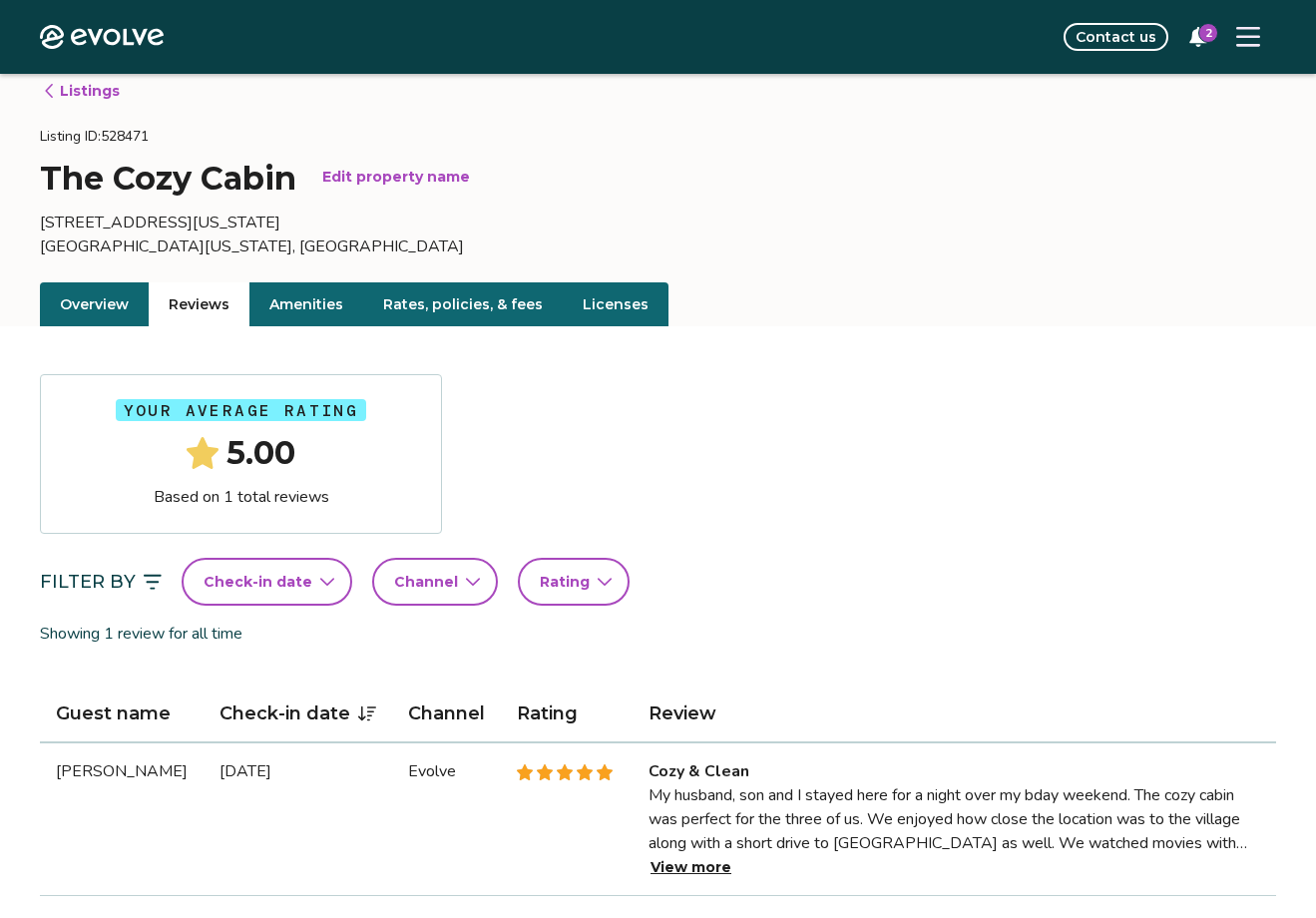 click on "Overview" at bounding box center [94, 304] 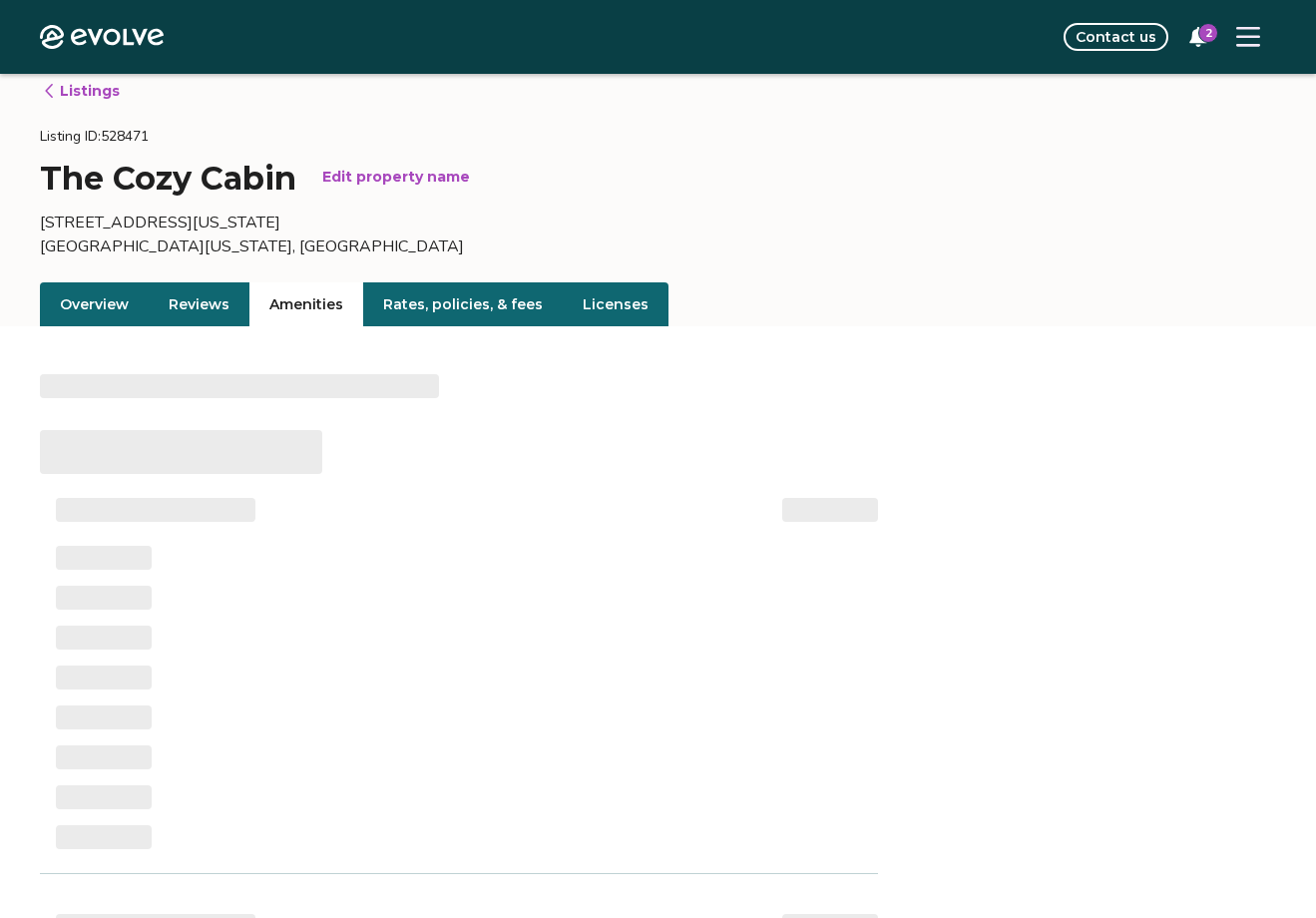 click on "Amenities" at bounding box center [306, 304] 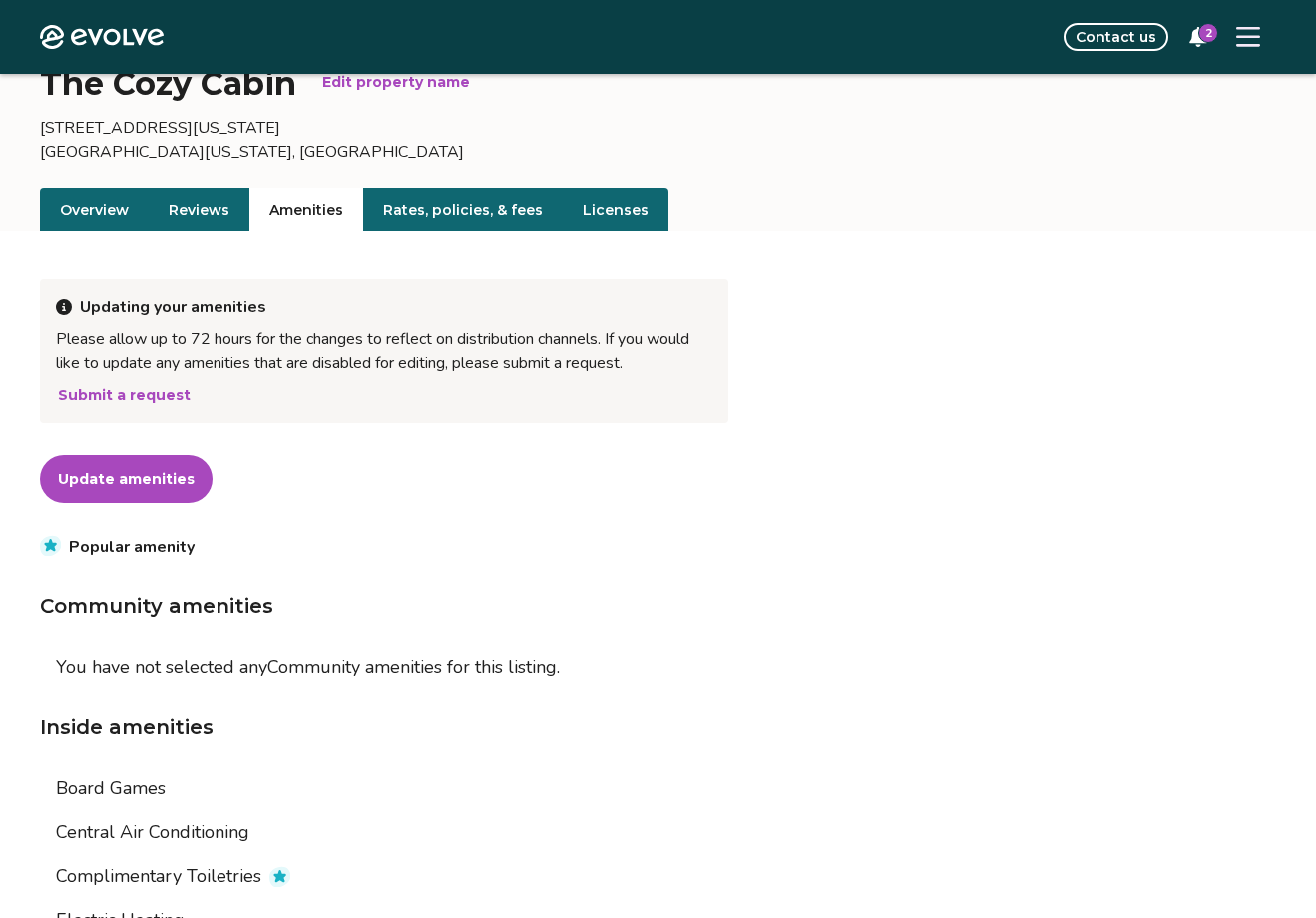 scroll, scrollTop: 180, scrollLeft: 0, axis: vertical 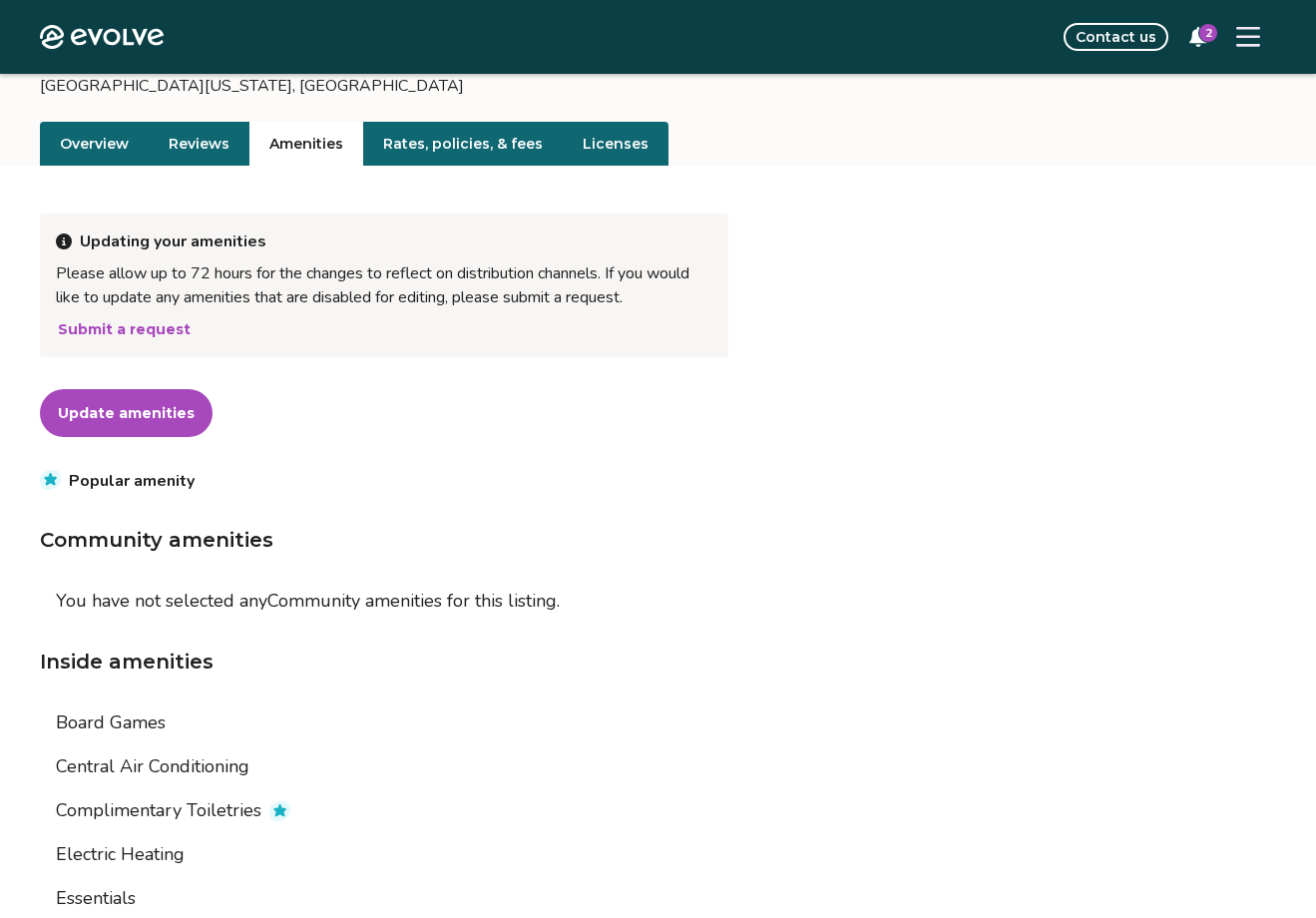 click on "Update amenities" at bounding box center (126, 413) 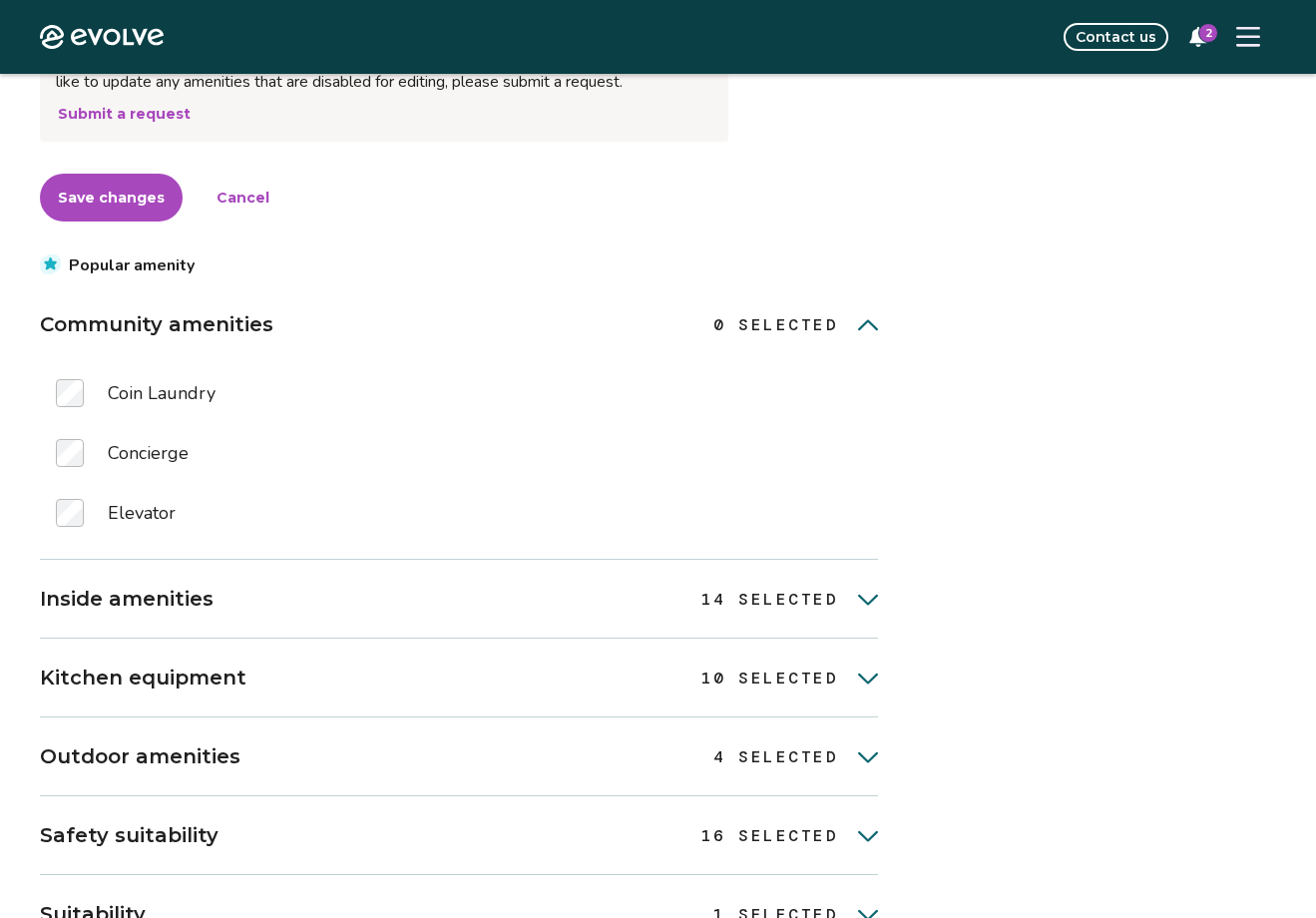 scroll, scrollTop: 536, scrollLeft: 0, axis: vertical 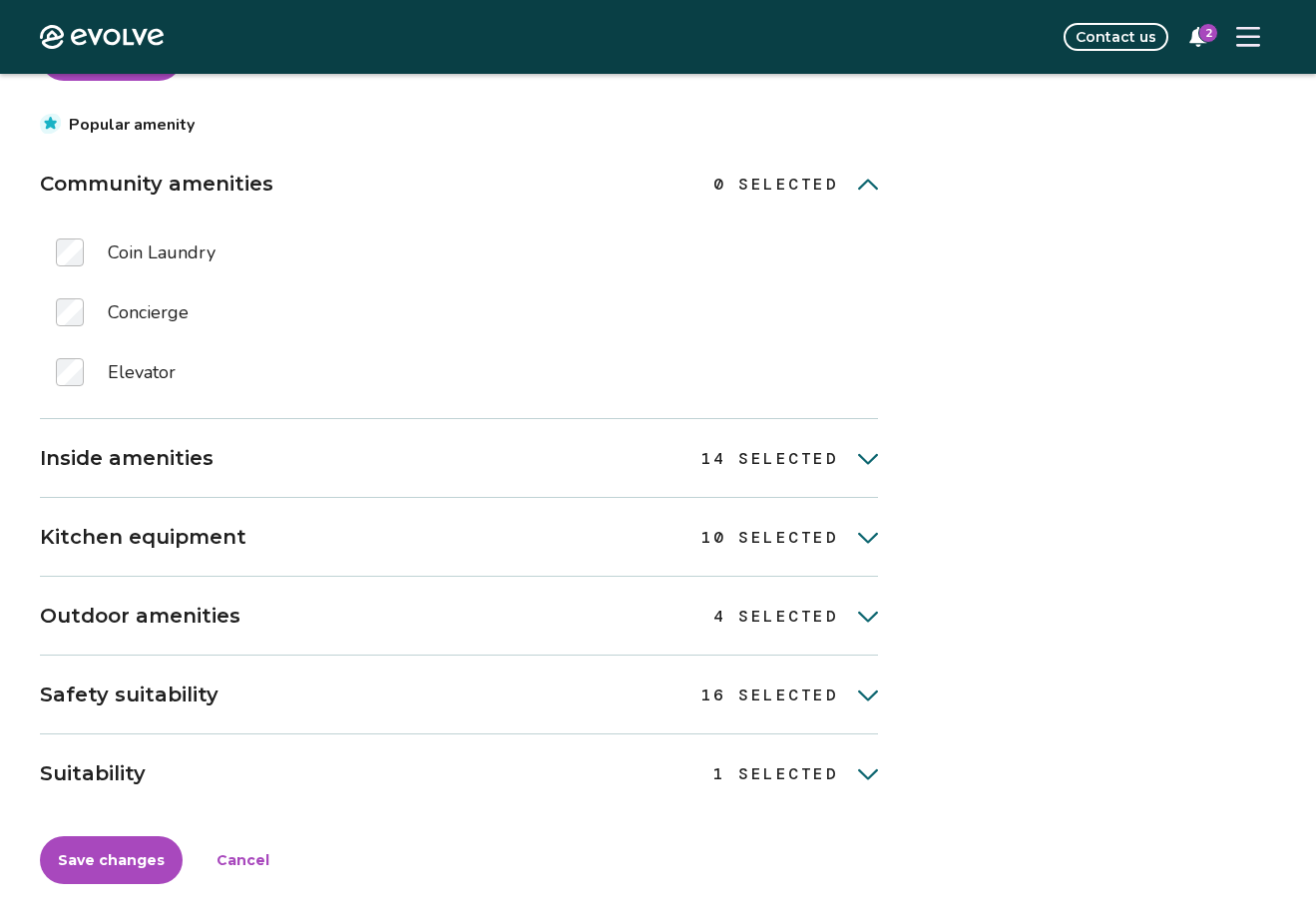 click on "Save changes Cancel Popular amenity Community amenities 0 selected 0 SELECTED Coin Laundry Concierge Elevator Inside amenities 14 selected 14 SELECTED Kitchen equipment 10 selected 10 SELECTED Outdoor amenities 4 selected 4 SELECTED Safety suitability 16 selected 16 SELECTED Suitability 1 selected 1 SELECTED Save changes Cancel Updating your amenities Please allow up to 72 hours for the changes to reflect on distribution channels. If you would like to update any amenities that are disabled for editing, please submit a request. Submit a request" at bounding box center [658, 370] 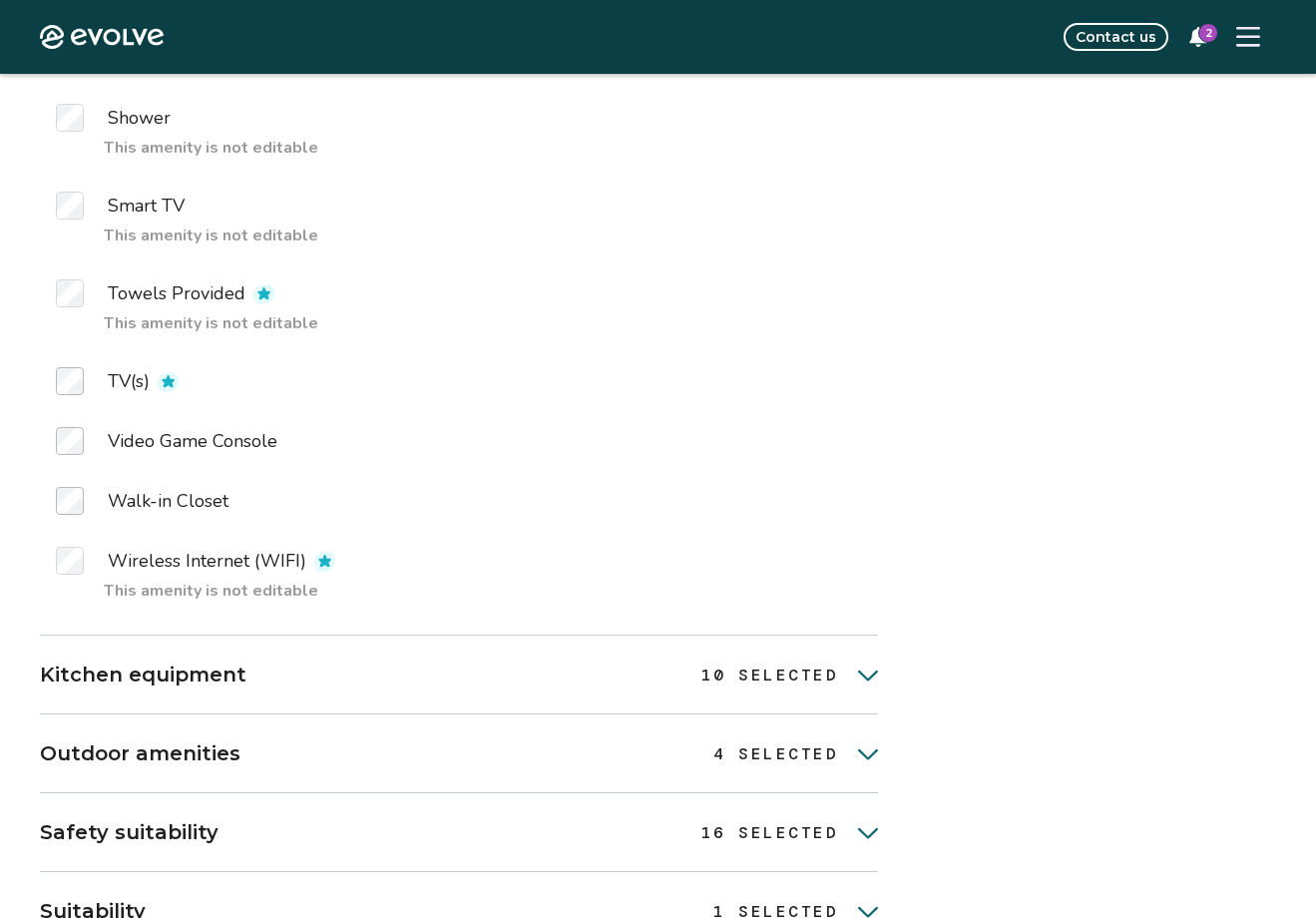 scroll, scrollTop: 2507, scrollLeft: 0, axis: vertical 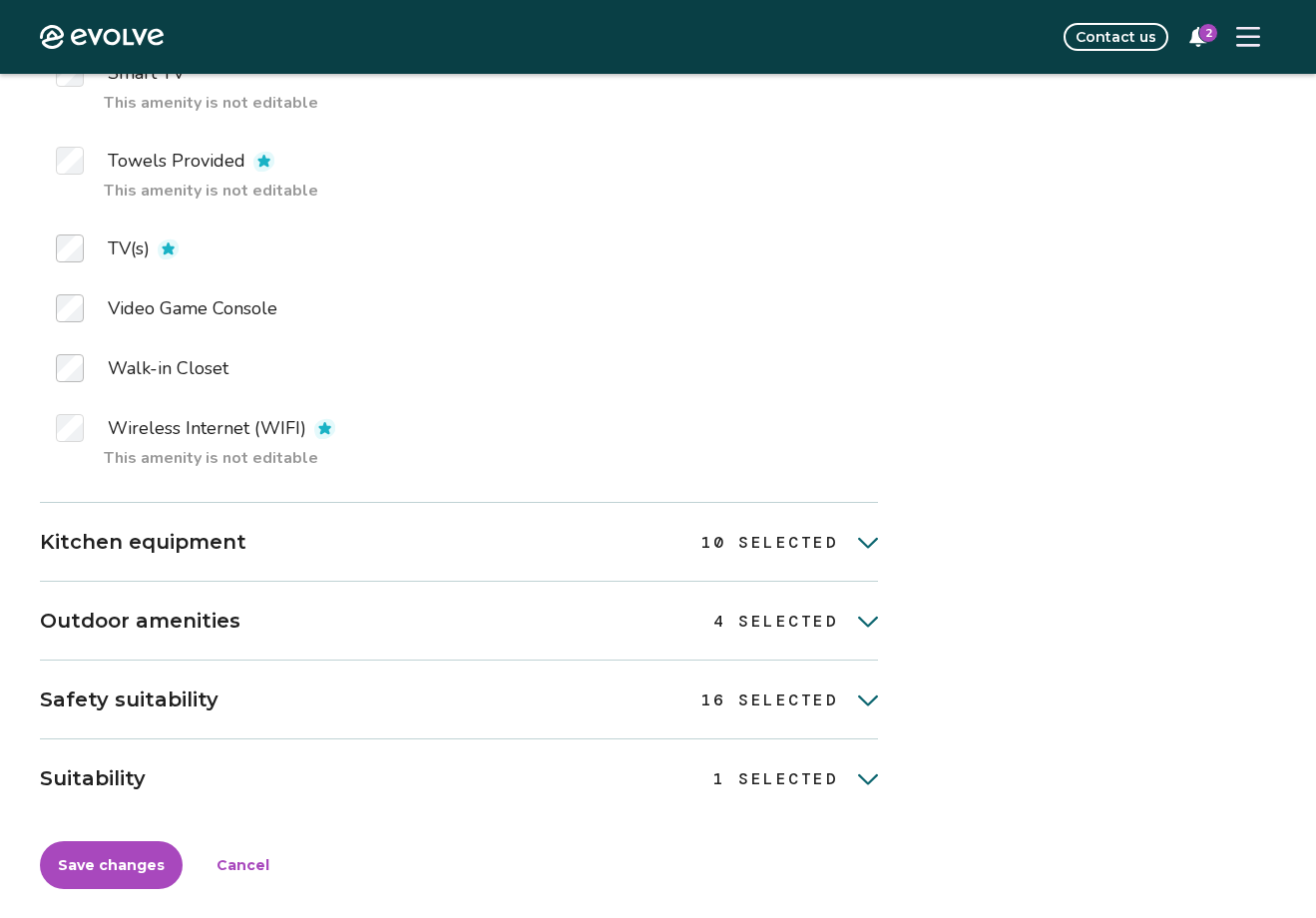 click 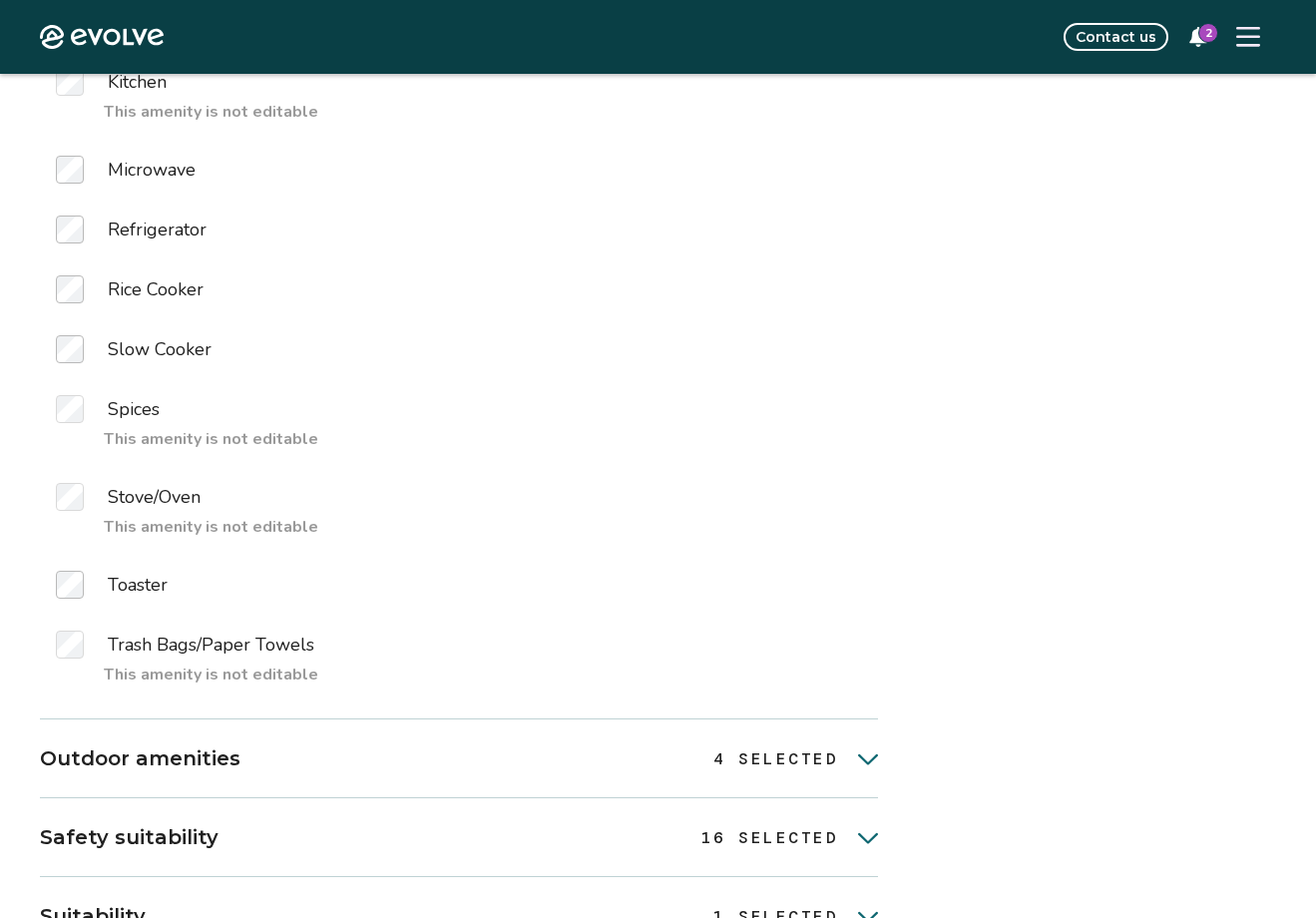 scroll, scrollTop: 3605, scrollLeft: 0, axis: vertical 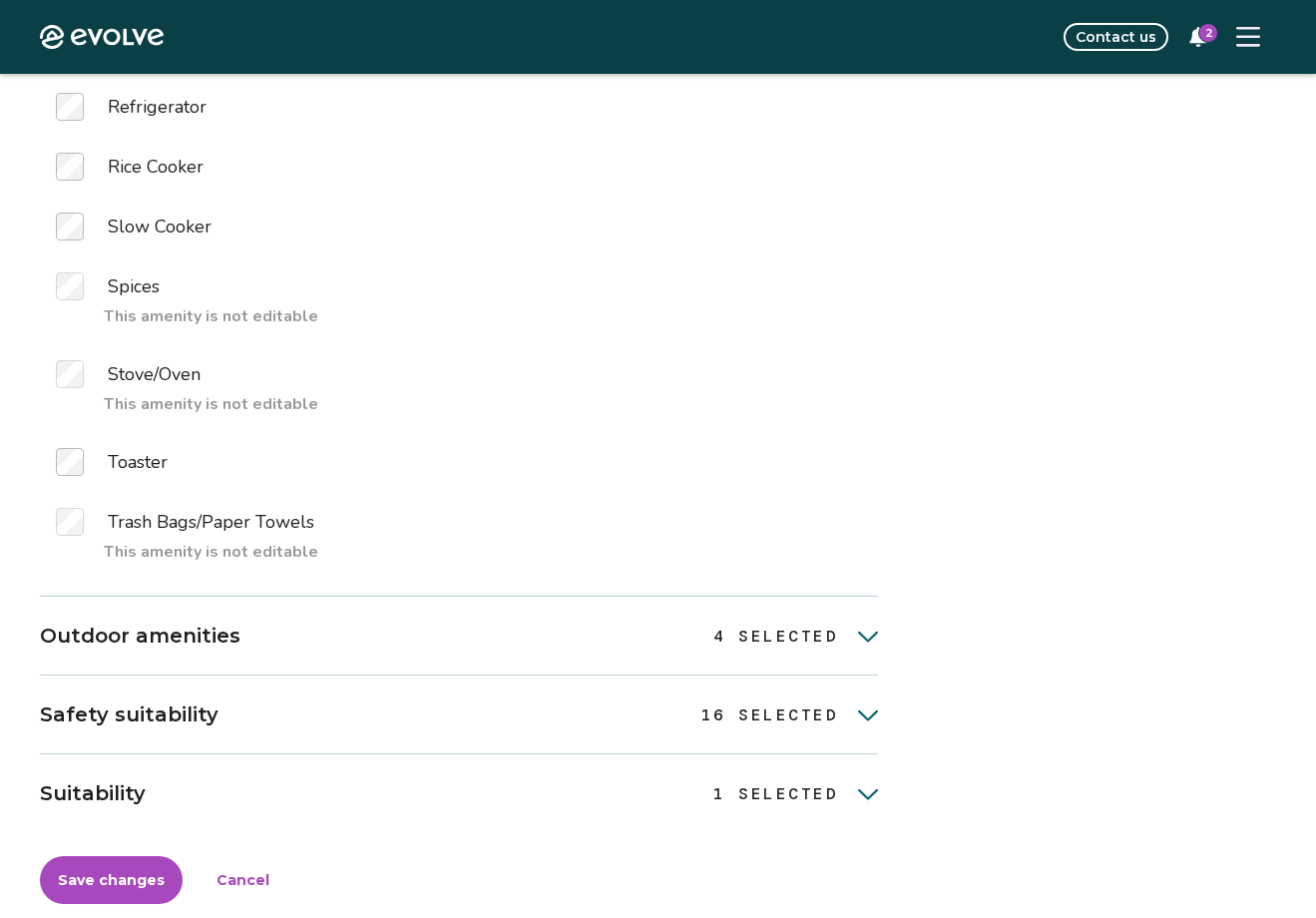 click on "4 SELECTED" at bounding box center [795, 635] 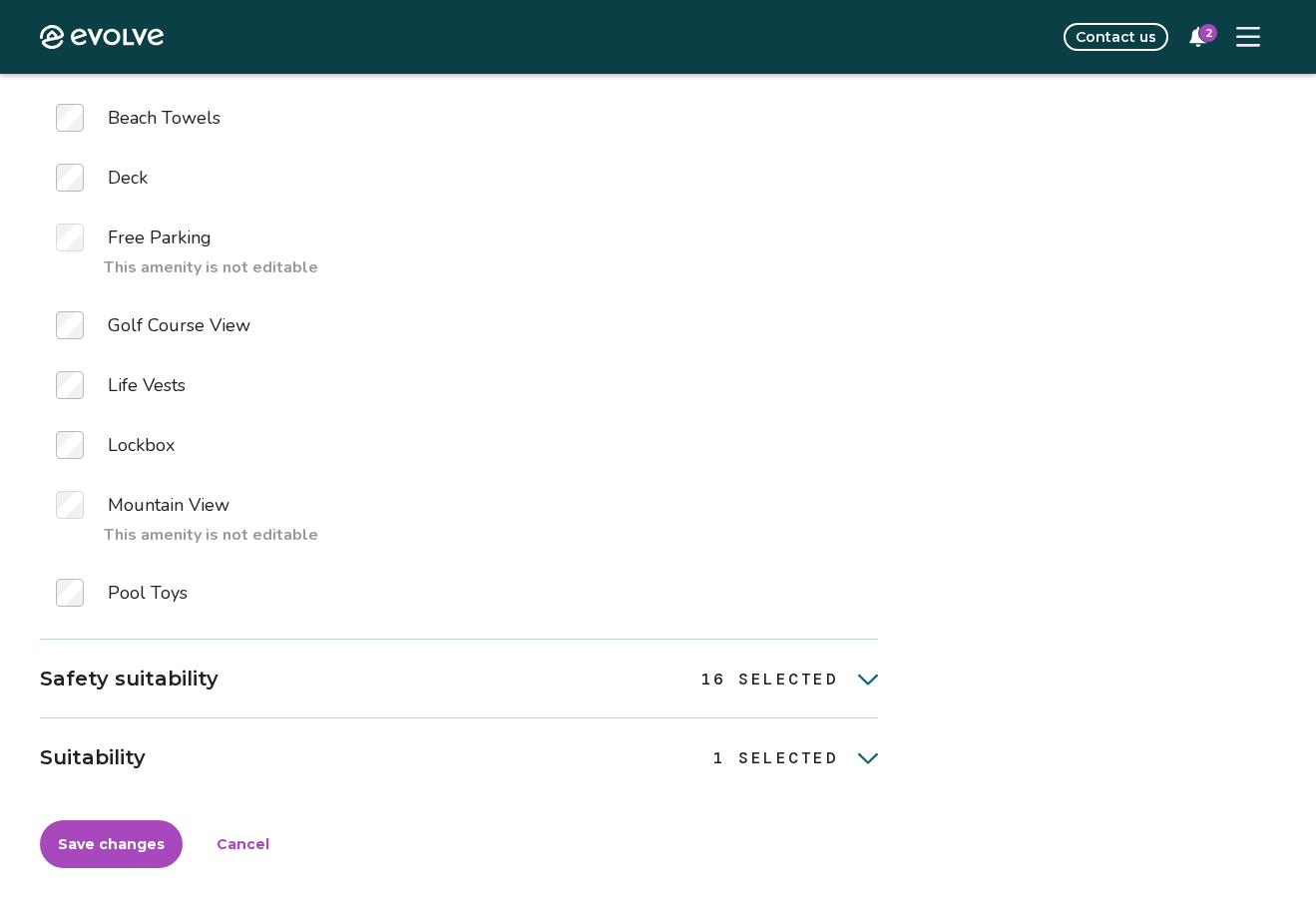scroll, scrollTop: 4354, scrollLeft: 0, axis: vertical 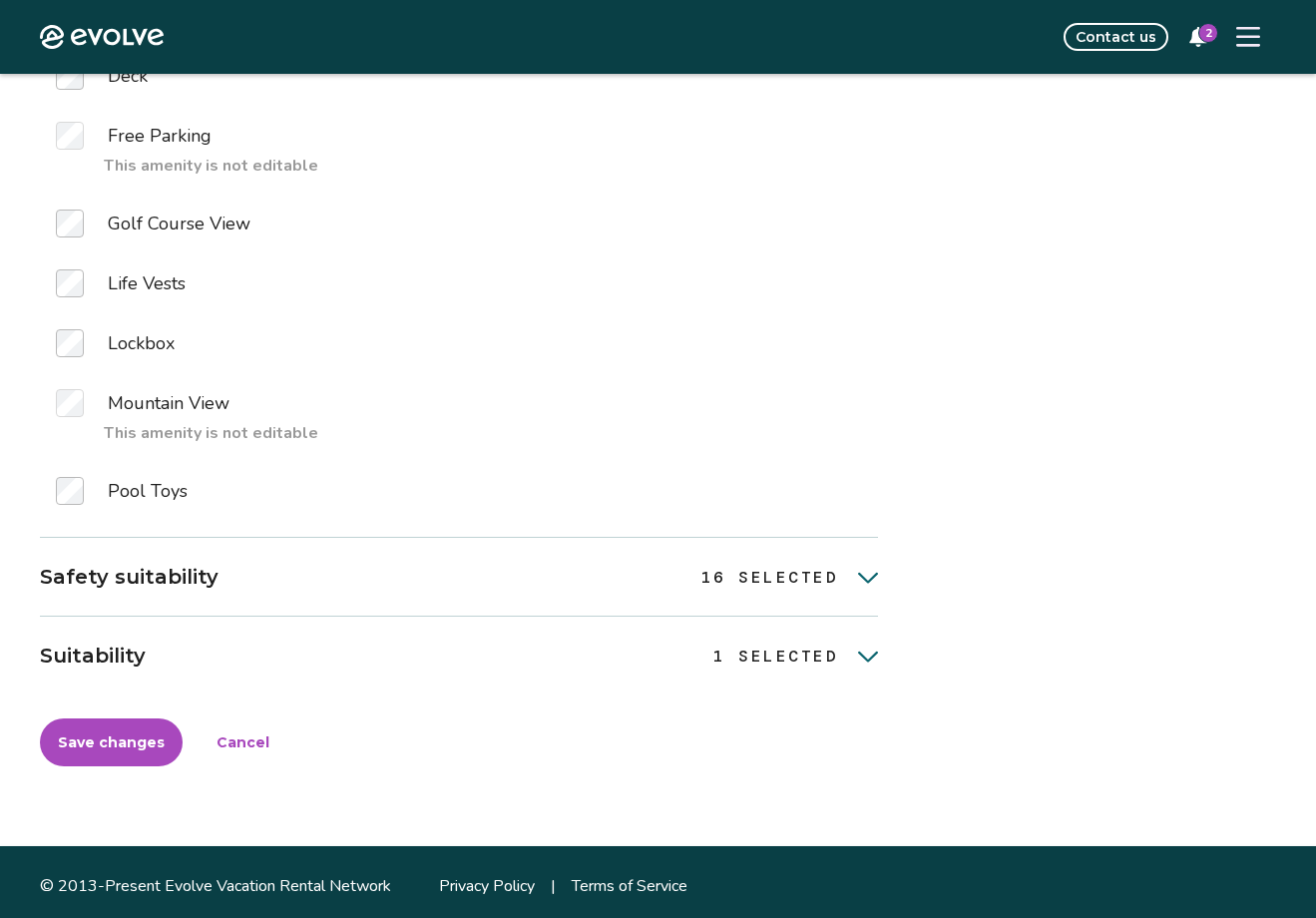 click 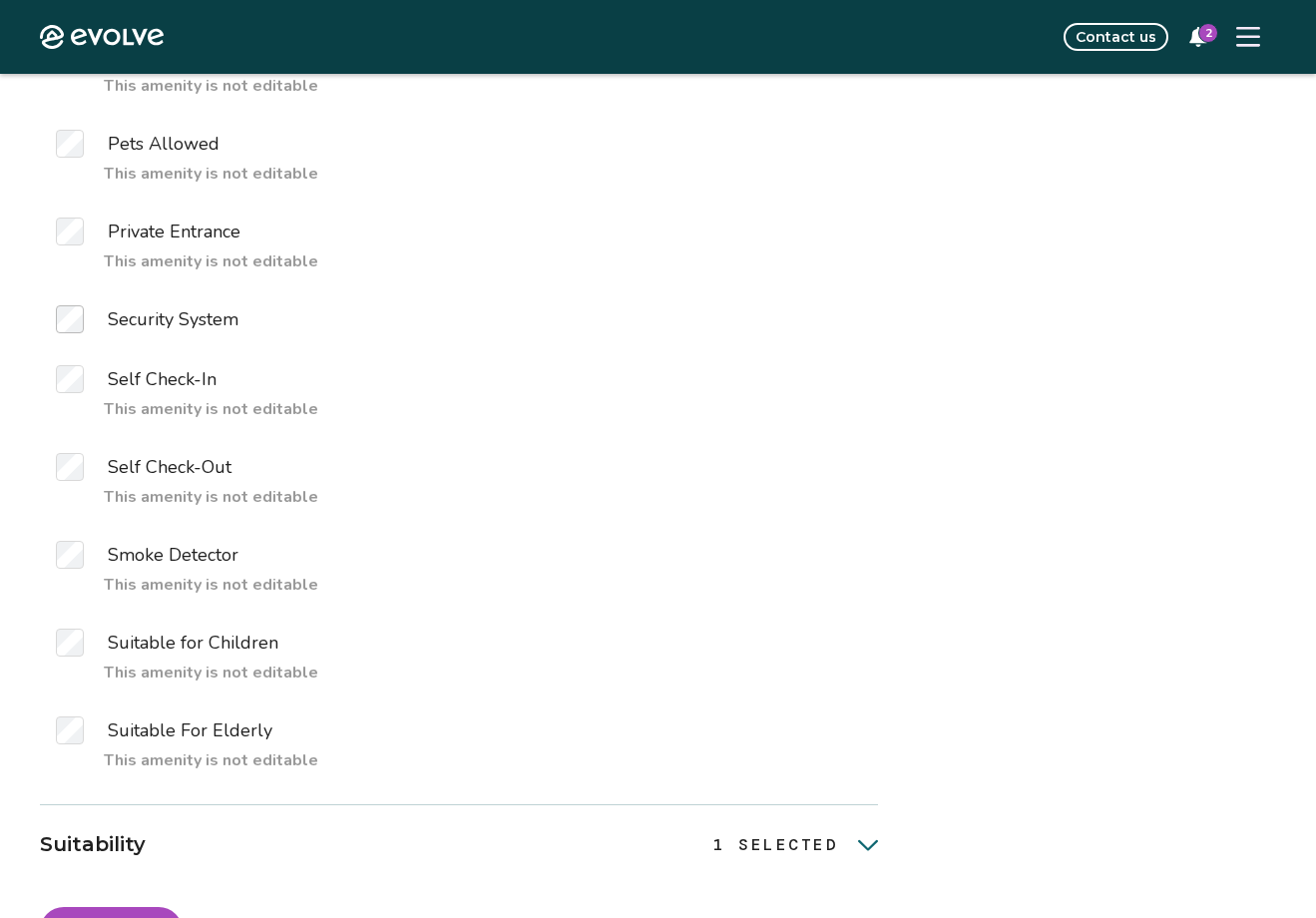 scroll, scrollTop: 5806, scrollLeft: 0, axis: vertical 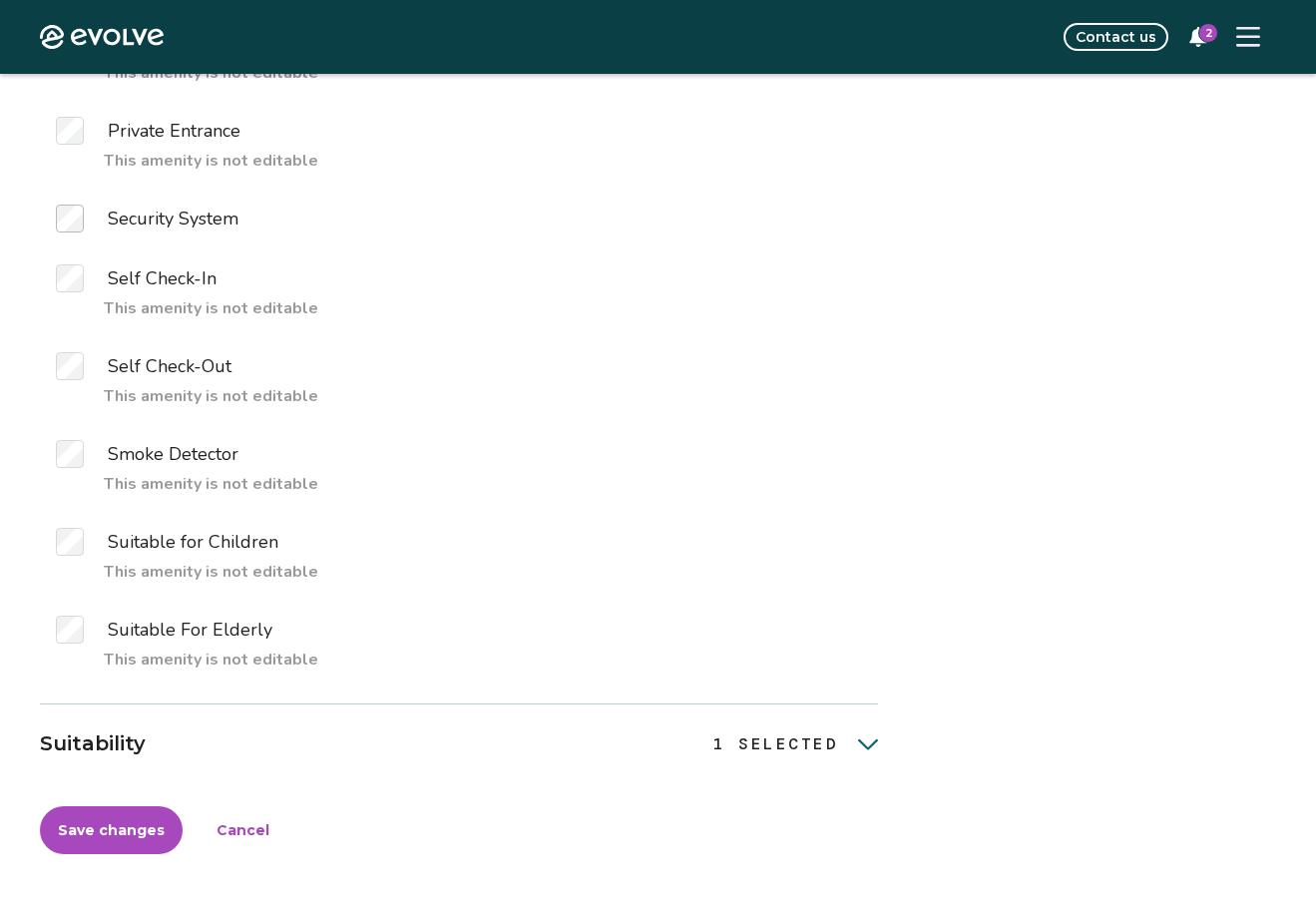 click 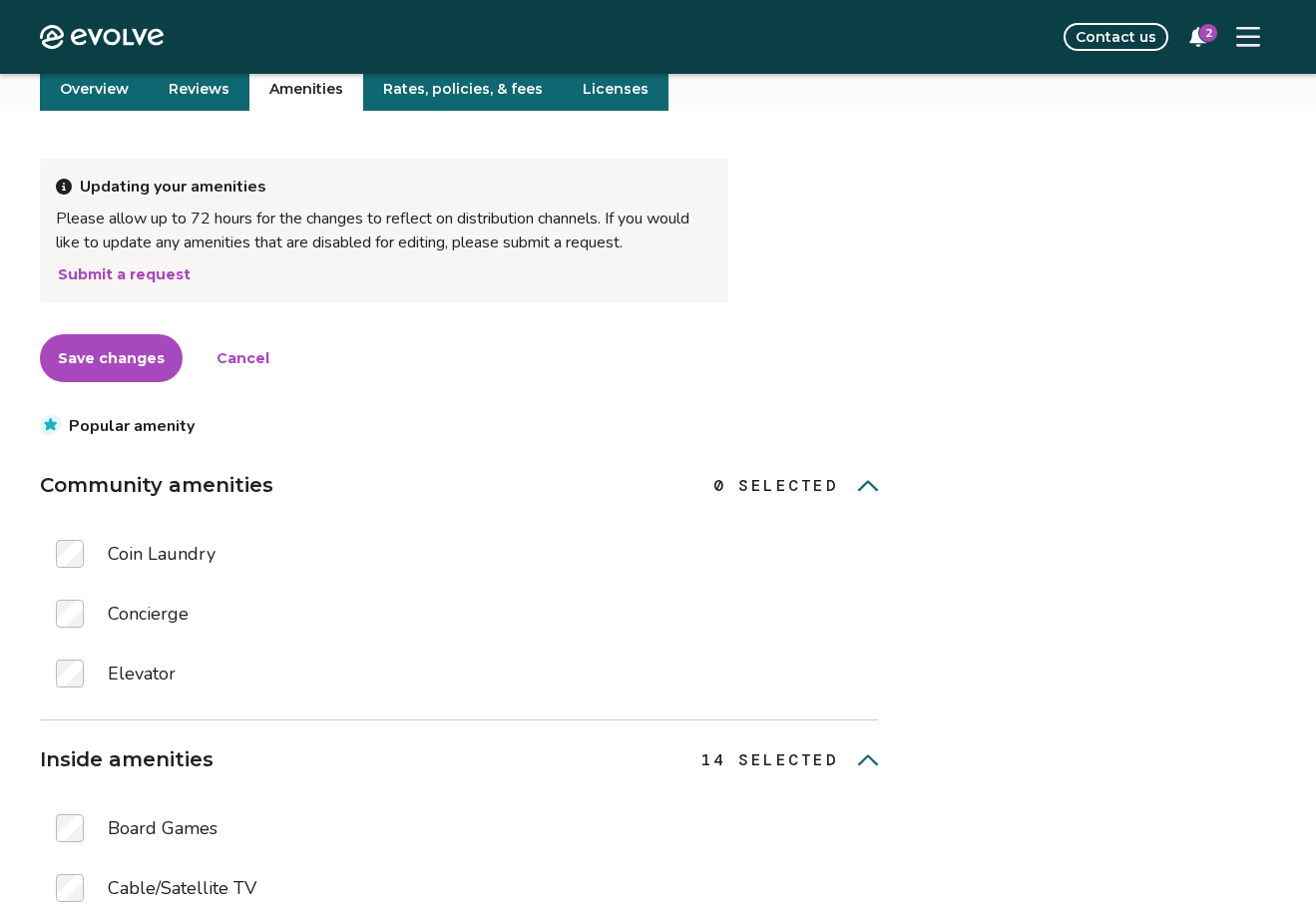 scroll, scrollTop: 30, scrollLeft: 0, axis: vertical 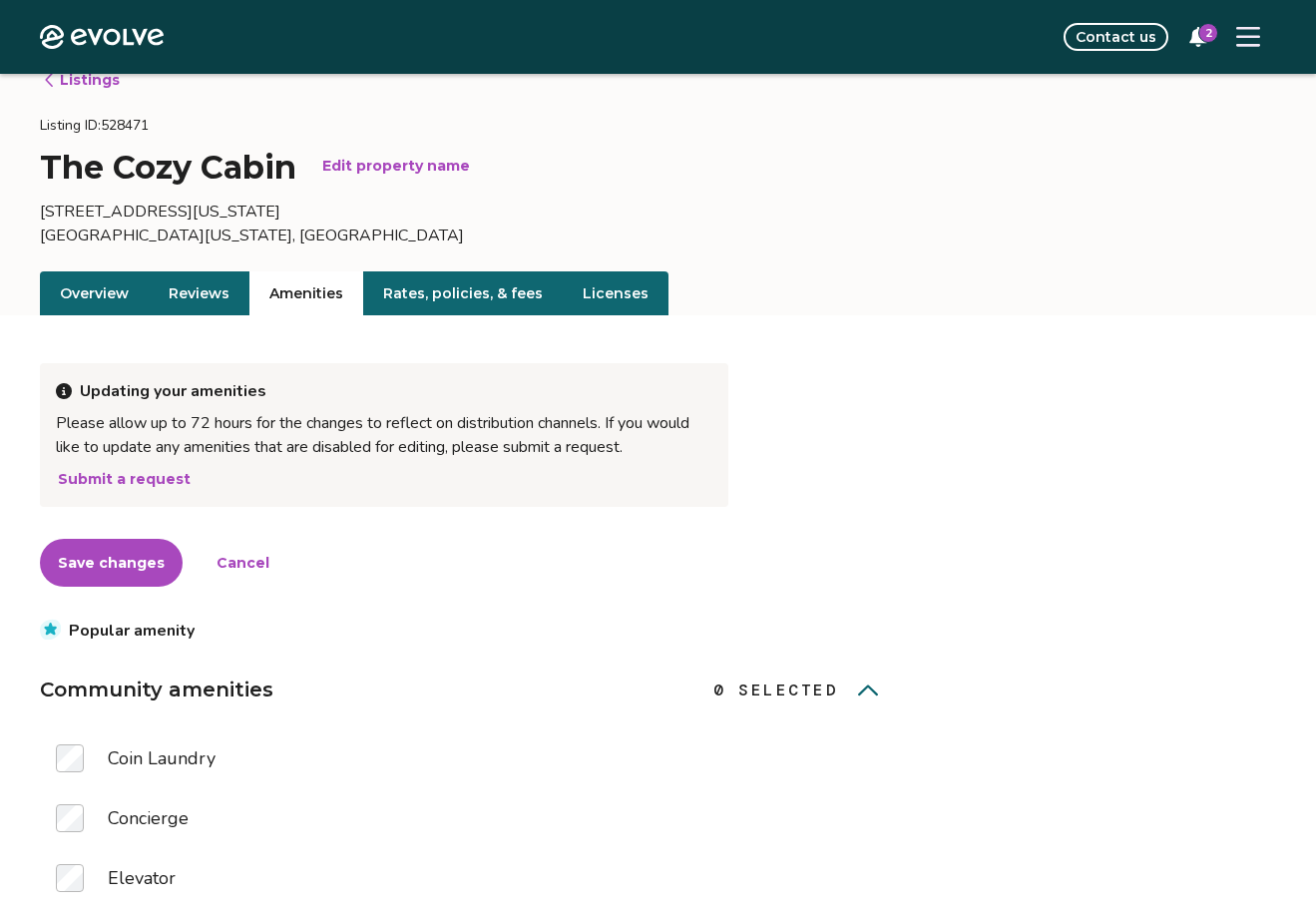 click on "Save changes" at bounding box center (111, 563) 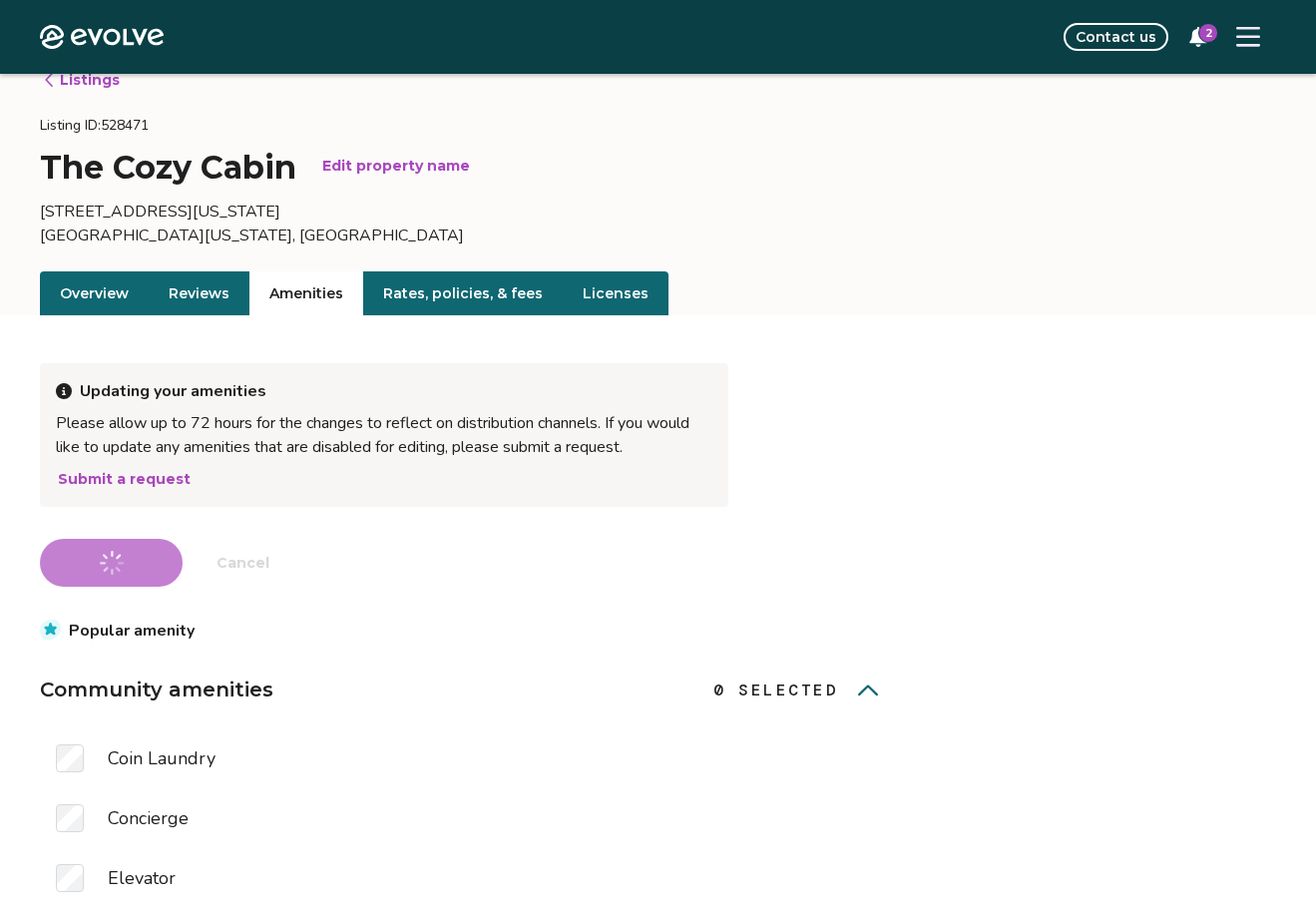 click on "Rates, policies, & fees" at bounding box center [463, 293] 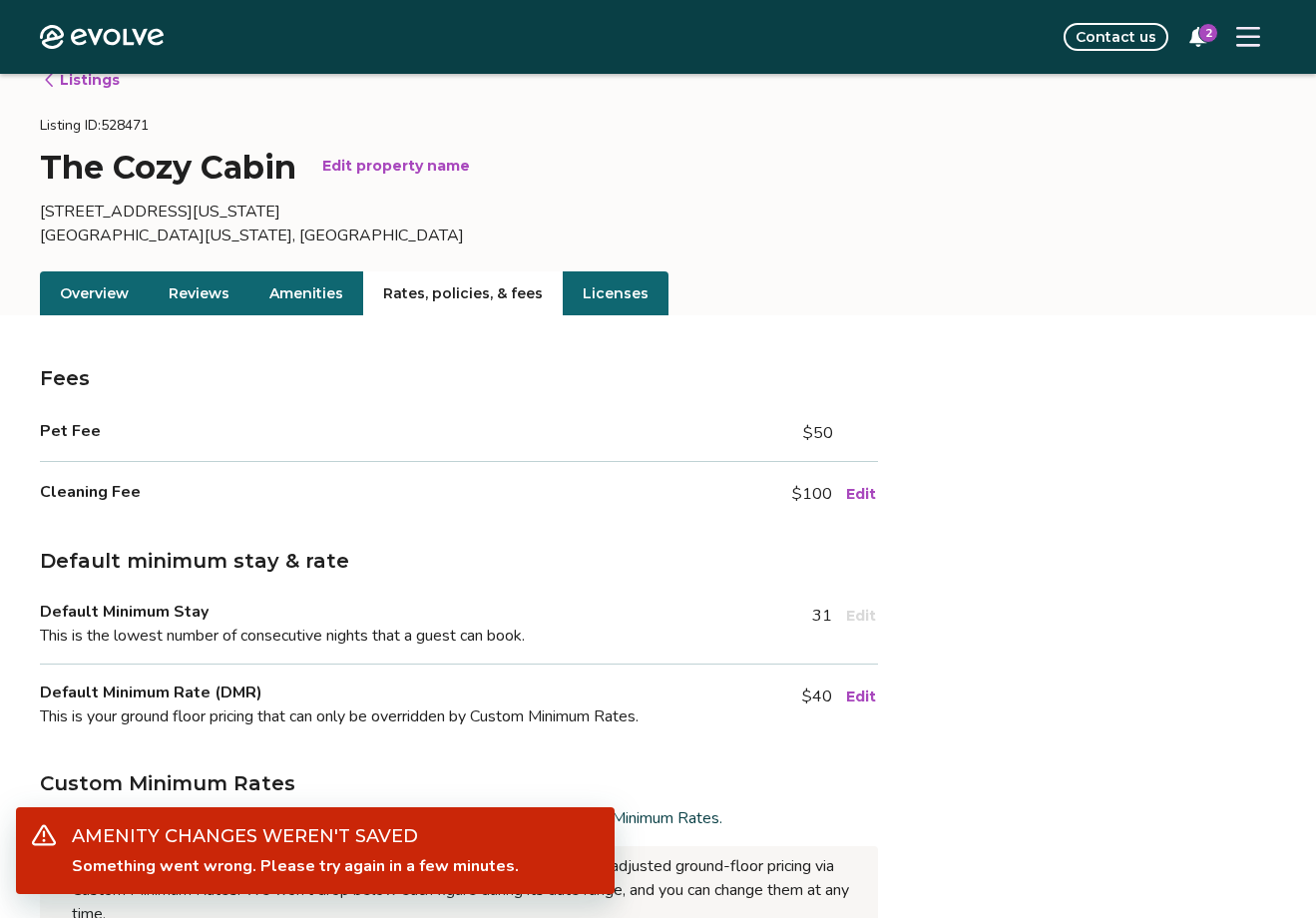 scroll, scrollTop: 202, scrollLeft: 0, axis: vertical 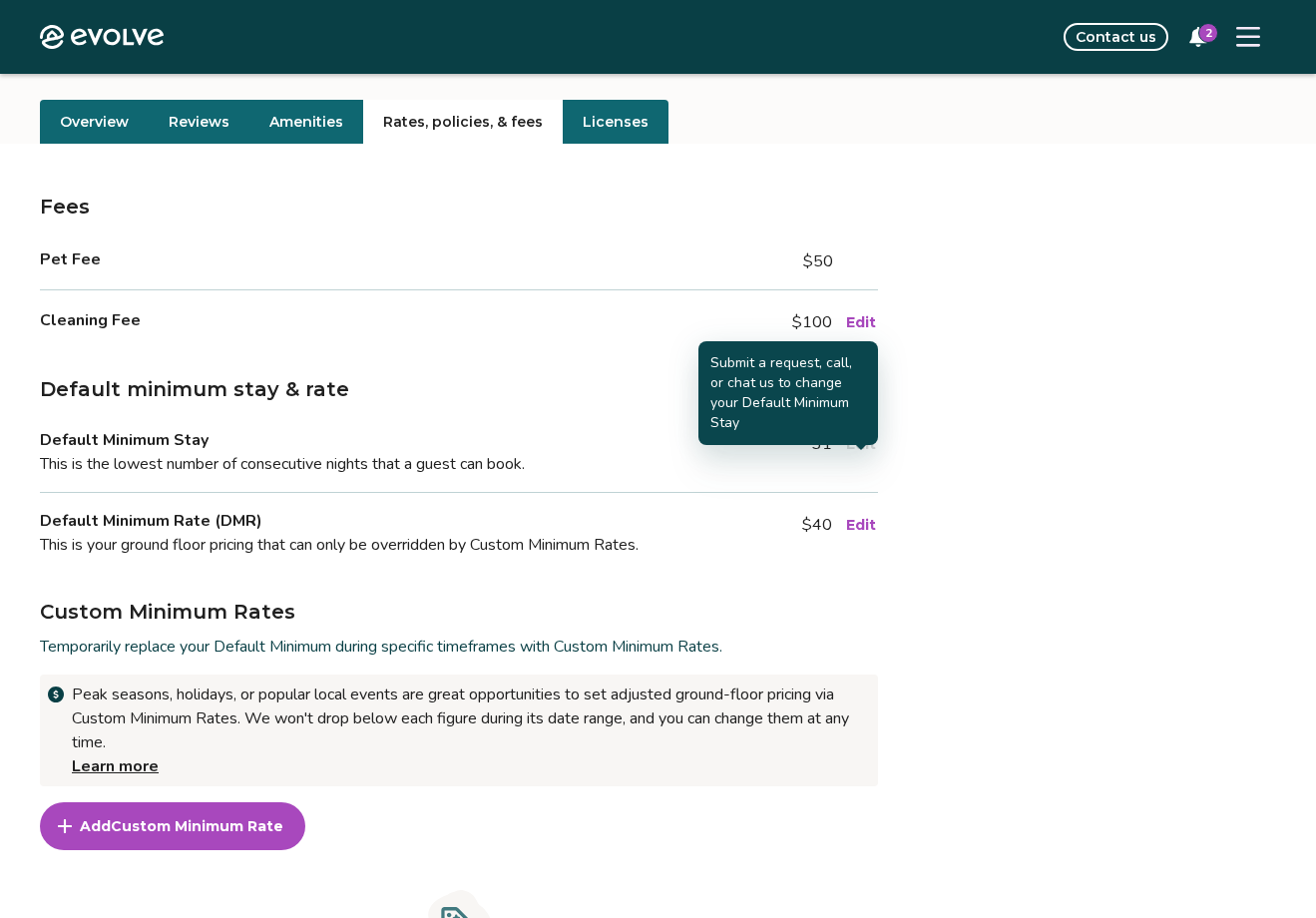 click on "Edit" at bounding box center (861, 444) 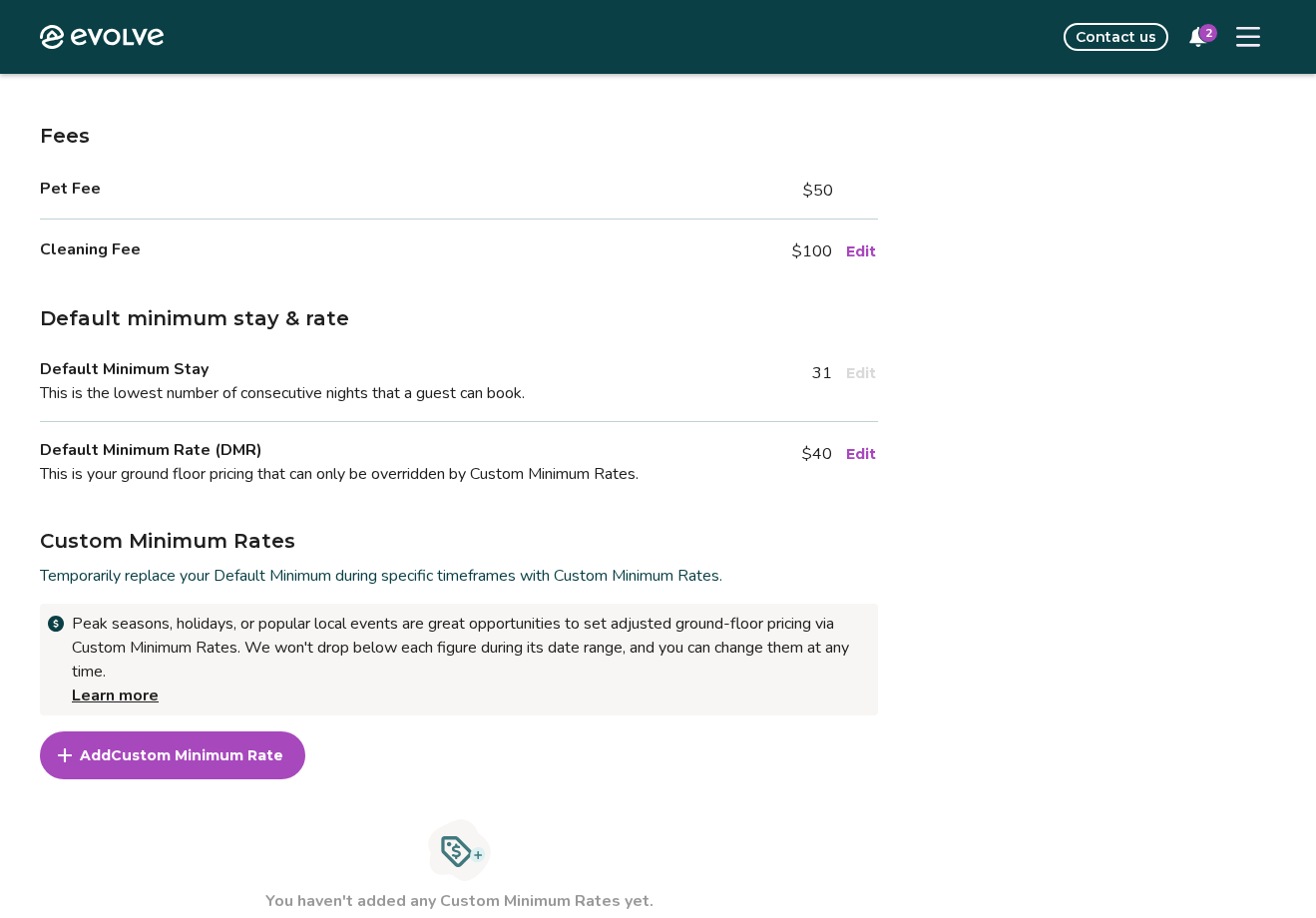scroll, scrollTop: 0, scrollLeft: 0, axis: both 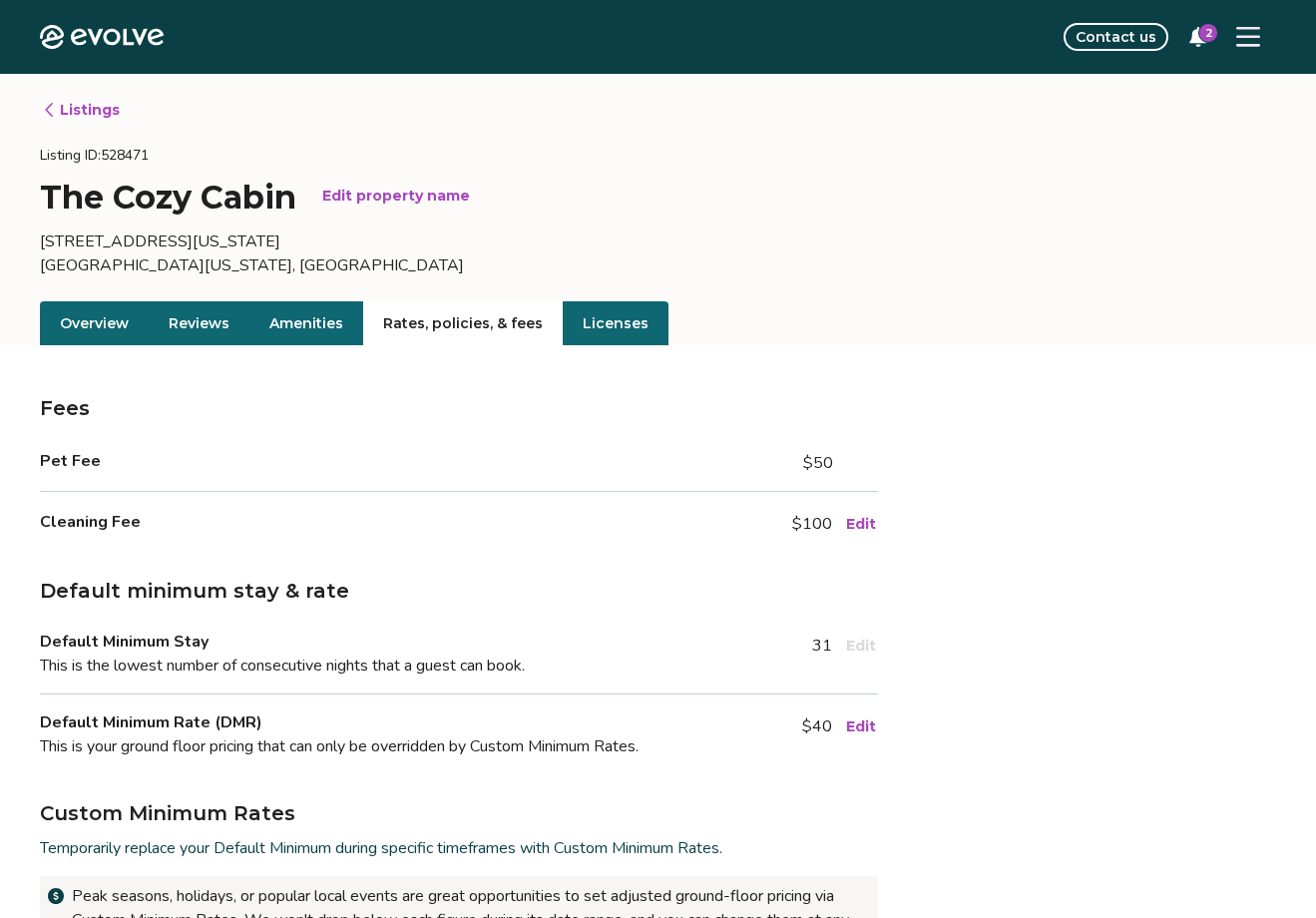 click on "Licenses" at bounding box center (616, 323) 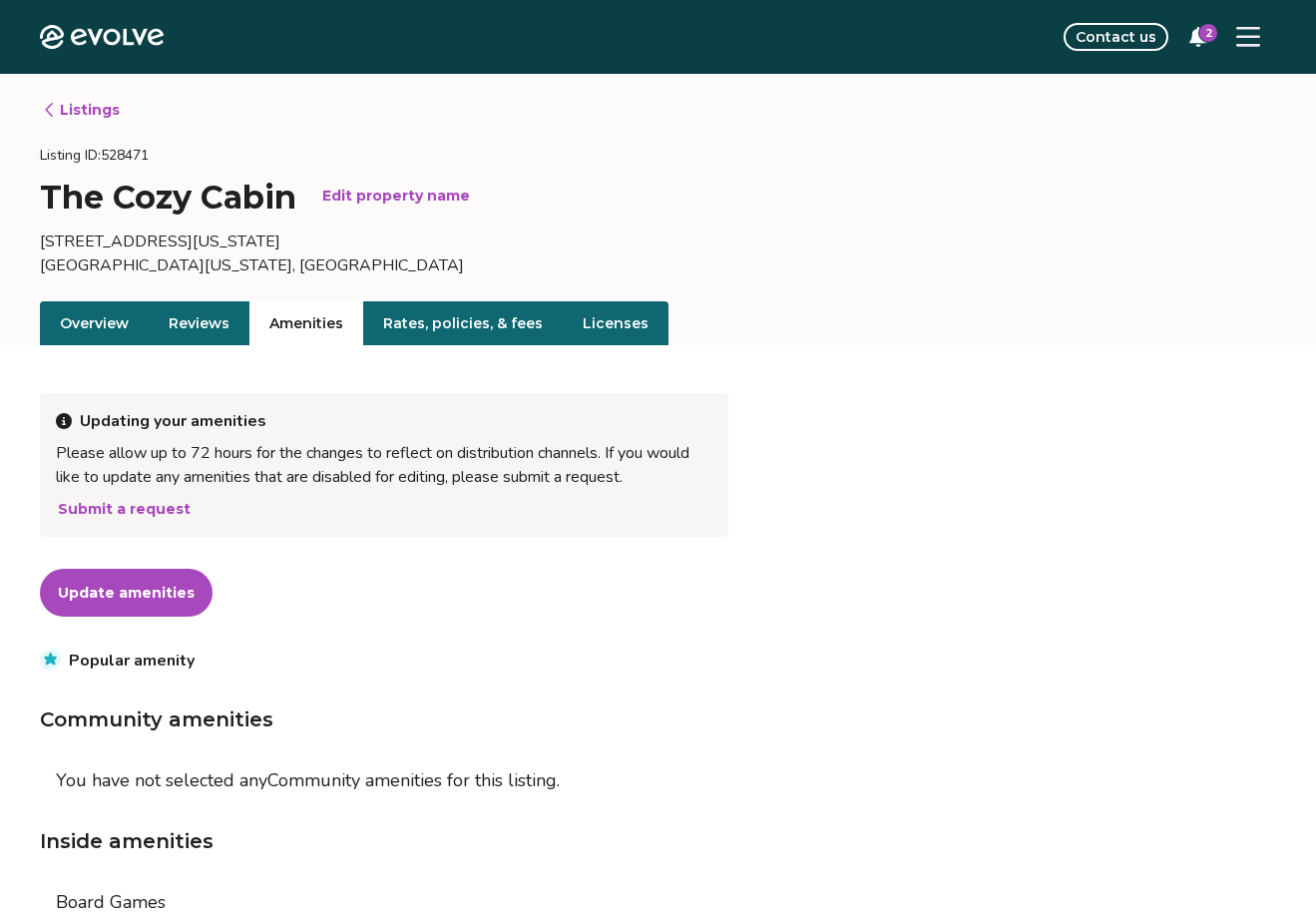 click on "Amenities" at bounding box center [306, 323] 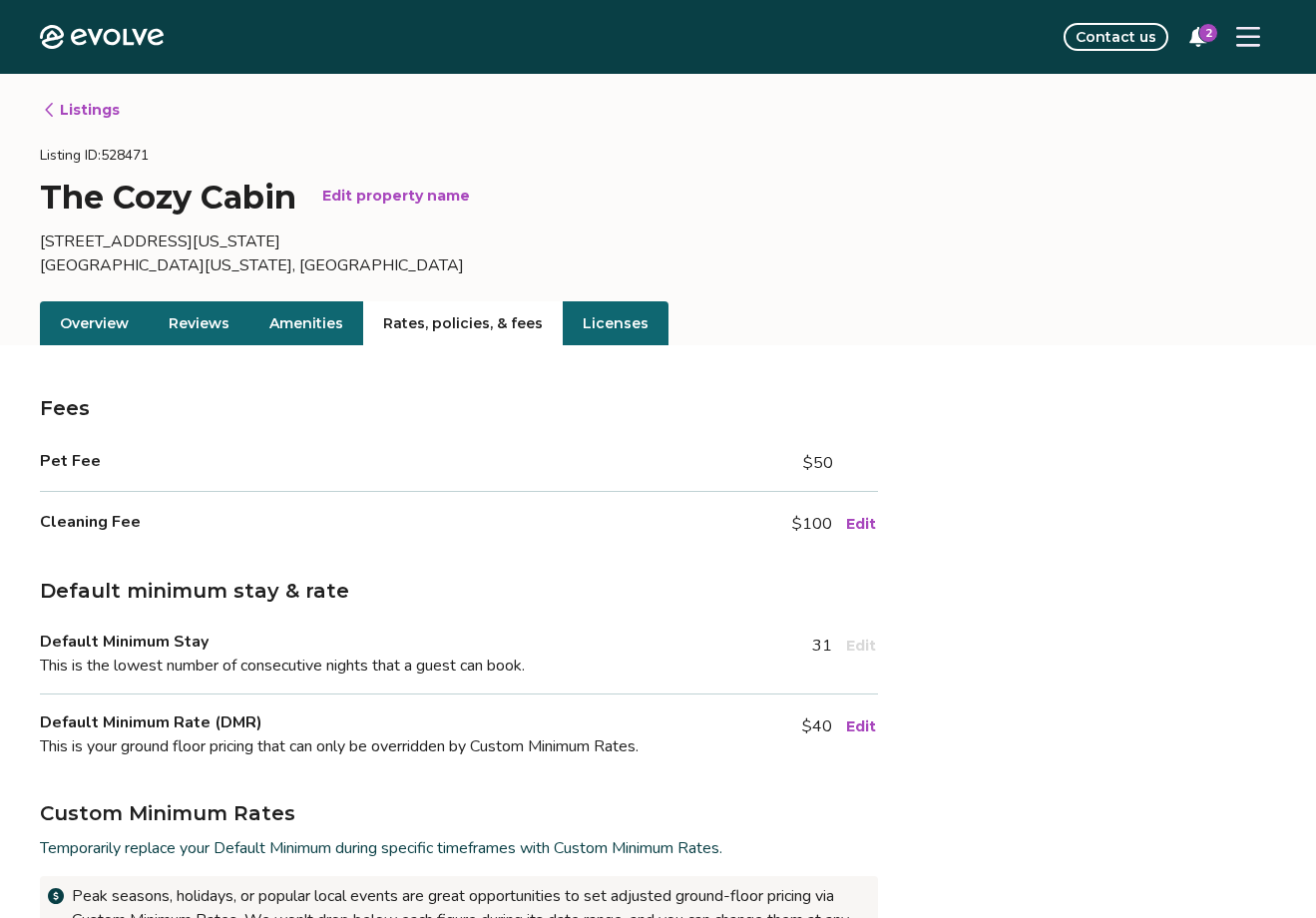 click on "Rates, policies, & fees" at bounding box center [463, 323] 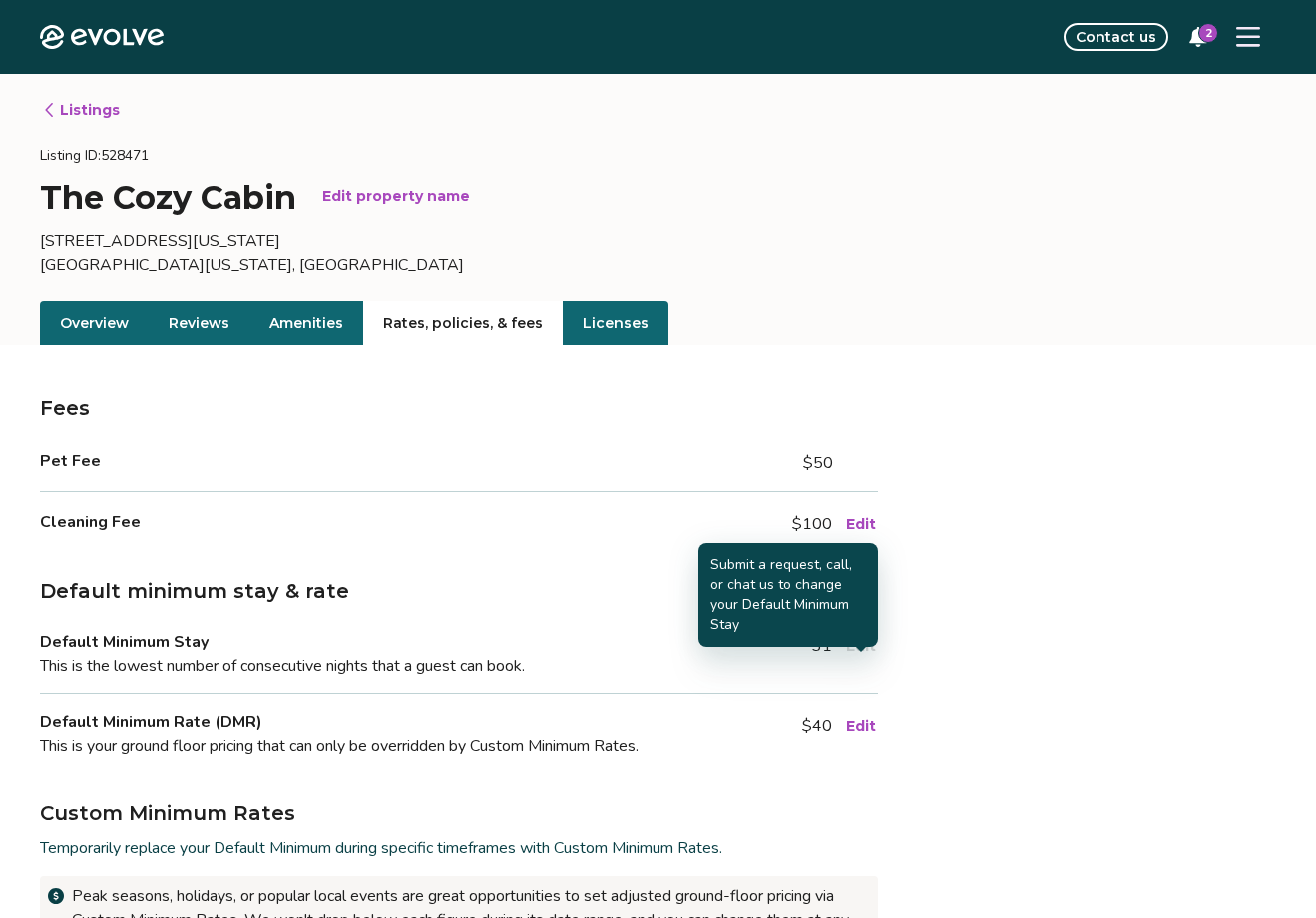 click on "Edit" at bounding box center (861, 646) 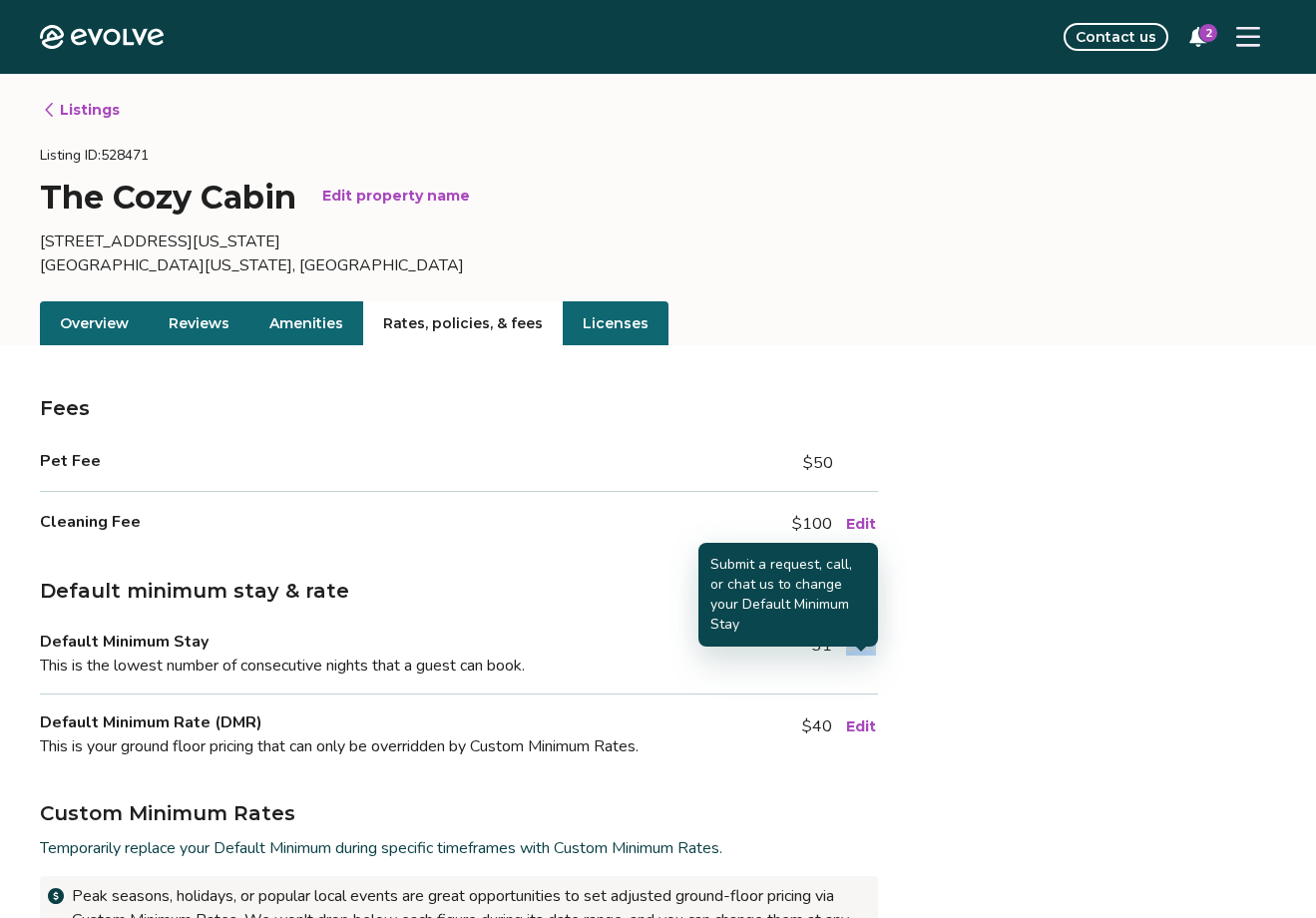 click on "Edit" at bounding box center [861, 646] 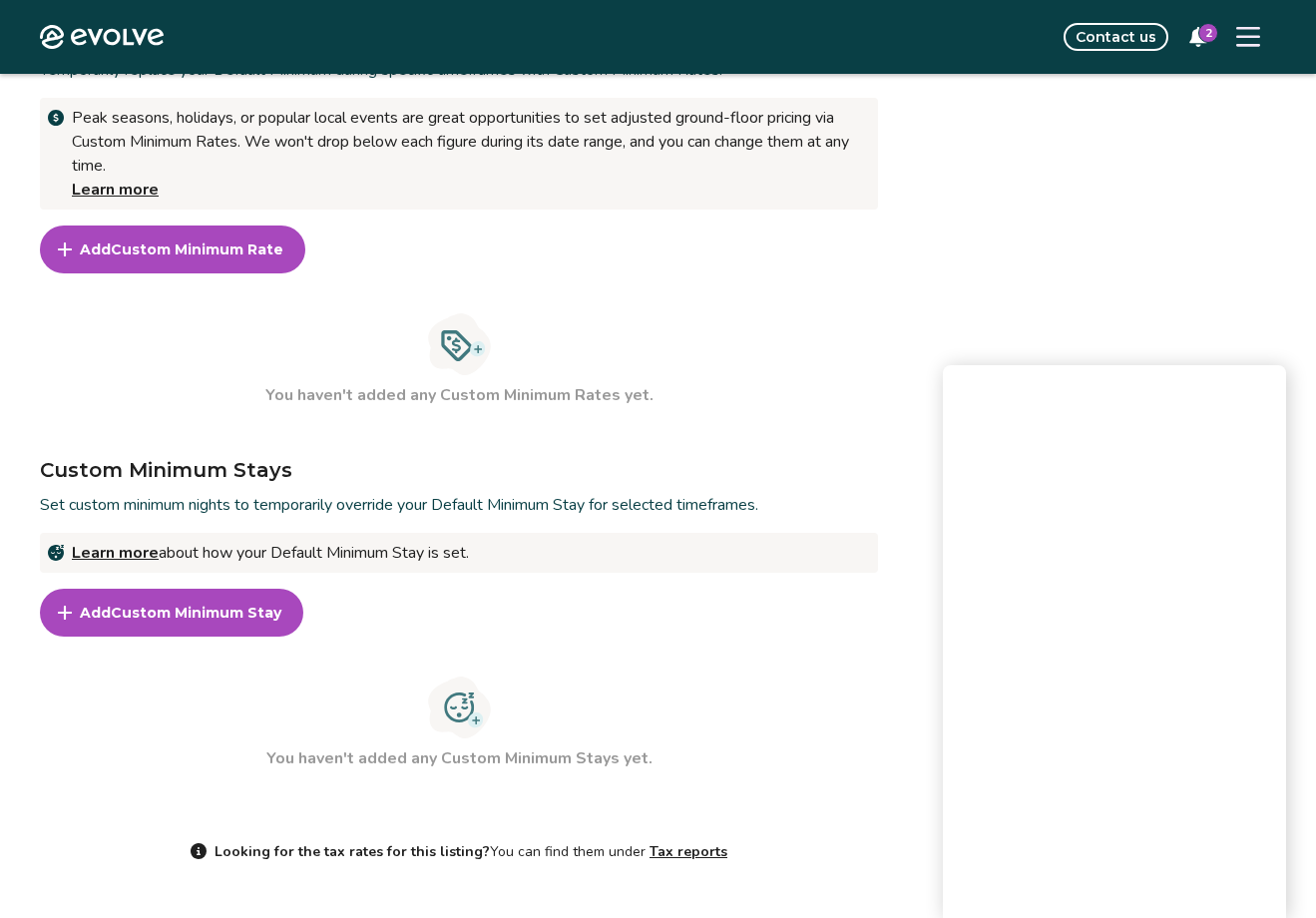 scroll, scrollTop: 882, scrollLeft: 0, axis: vertical 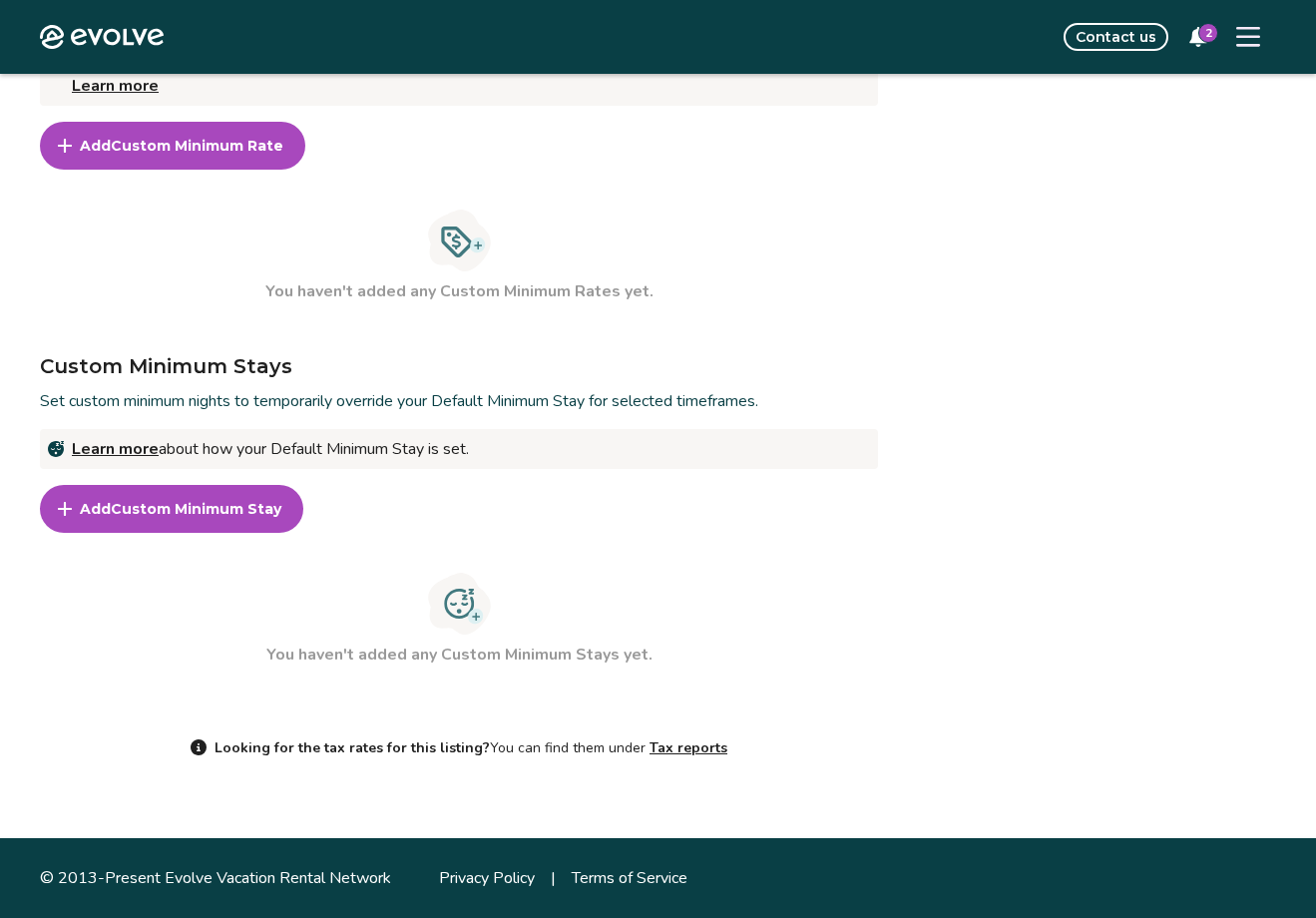 click on "2" at bounding box center [1198, 37] 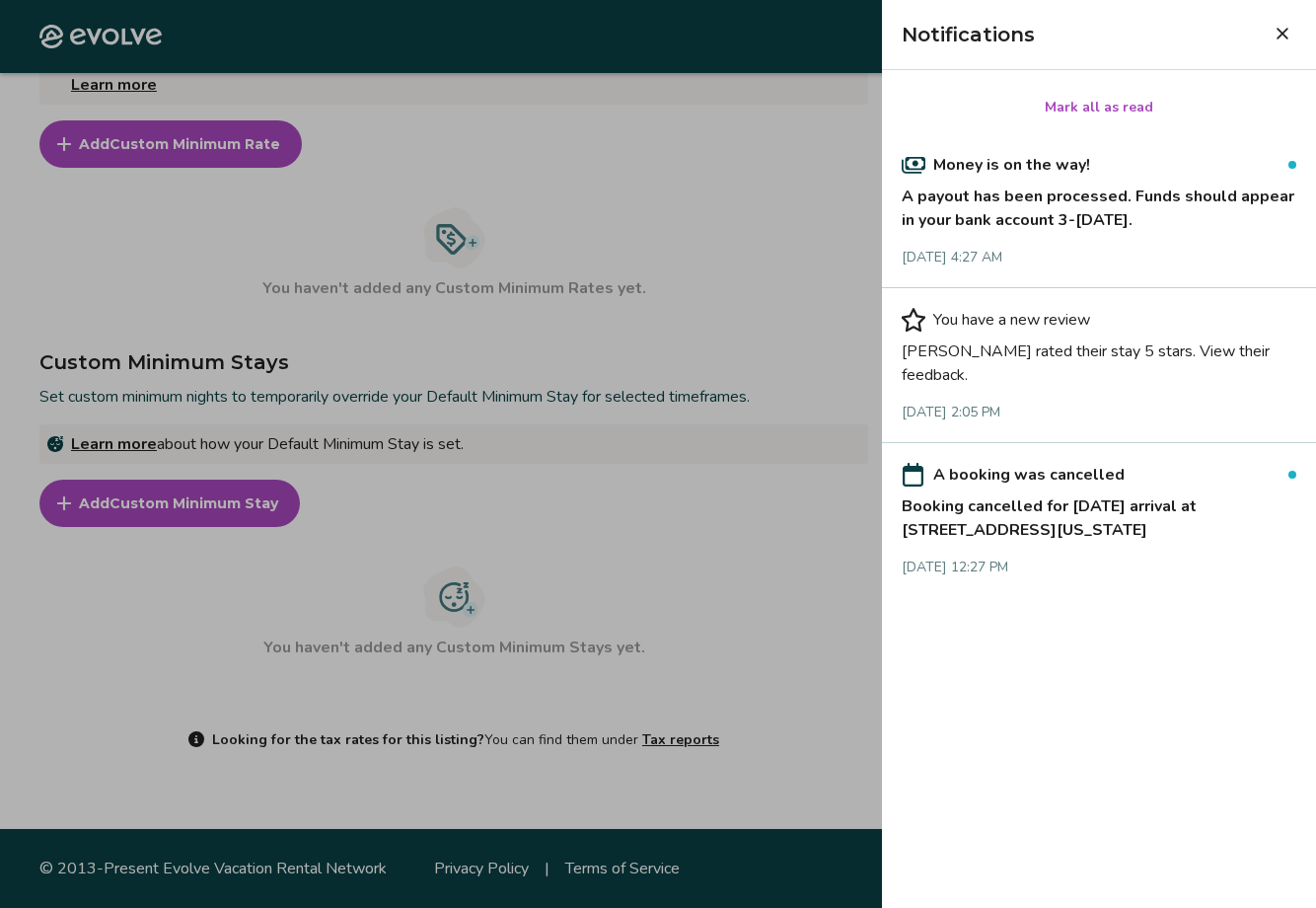 click on "Money is on the way!" at bounding box center [1099, 165] 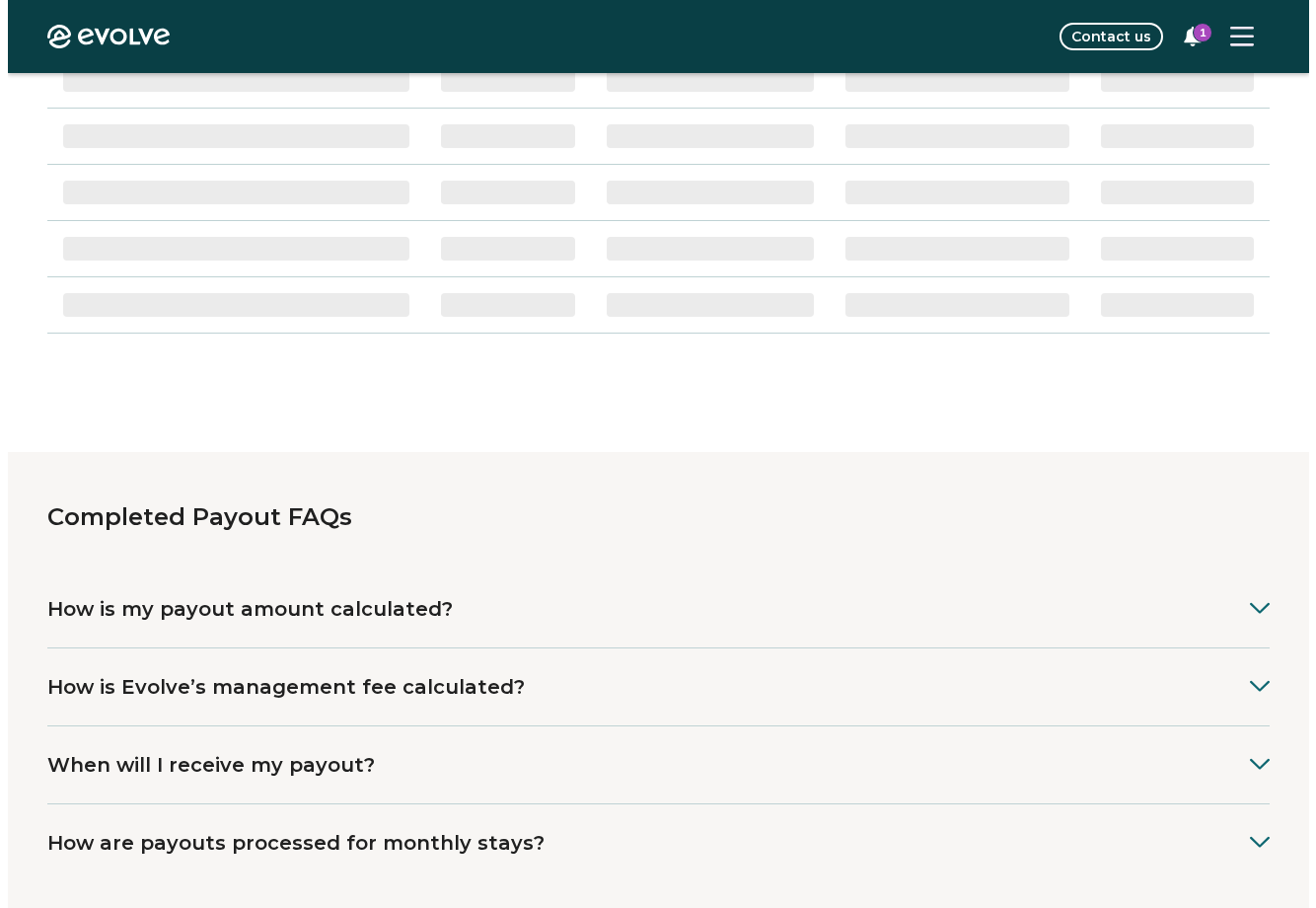 scroll, scrollTop: 0, scrollLeft: 0, axis: both 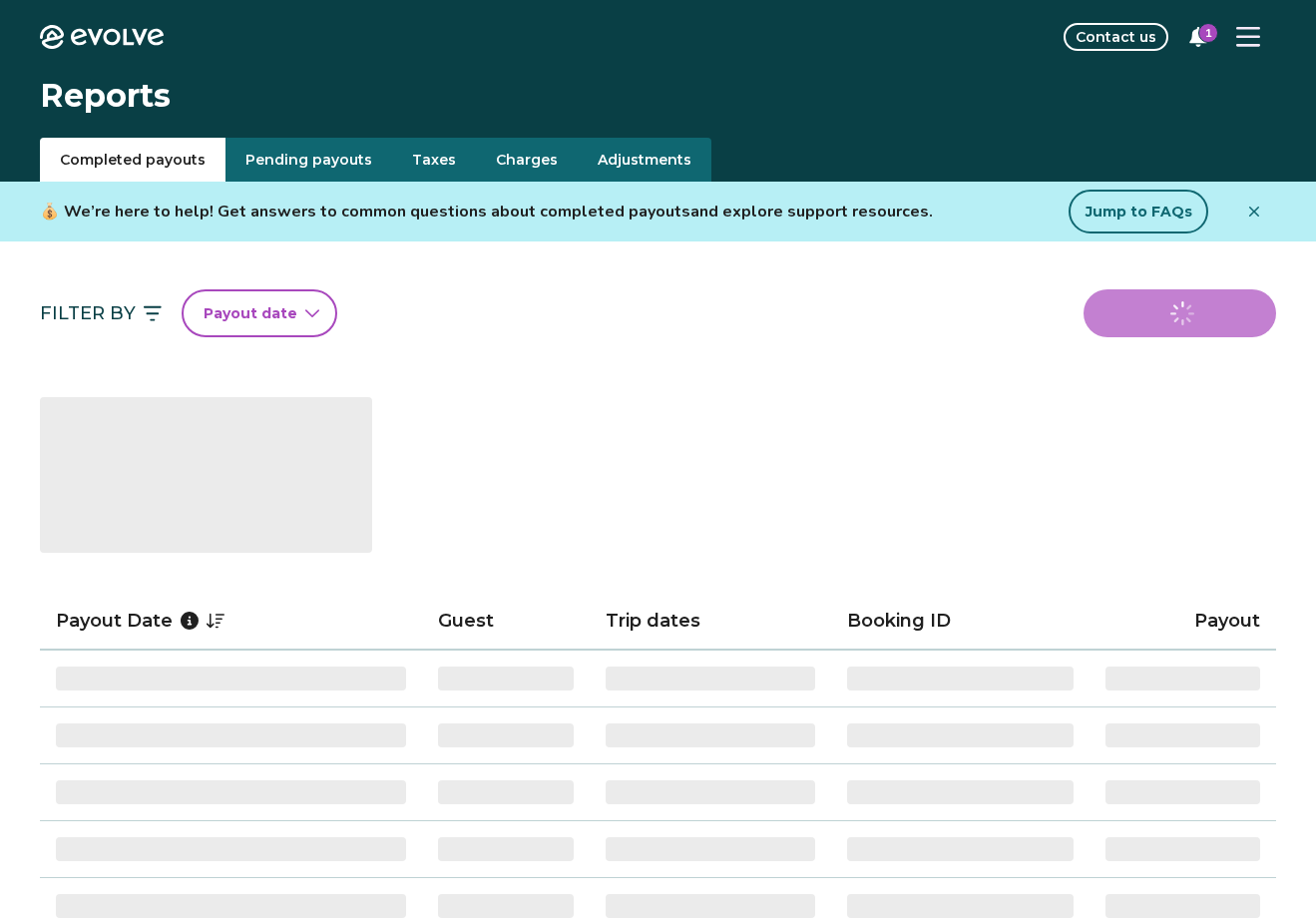 click 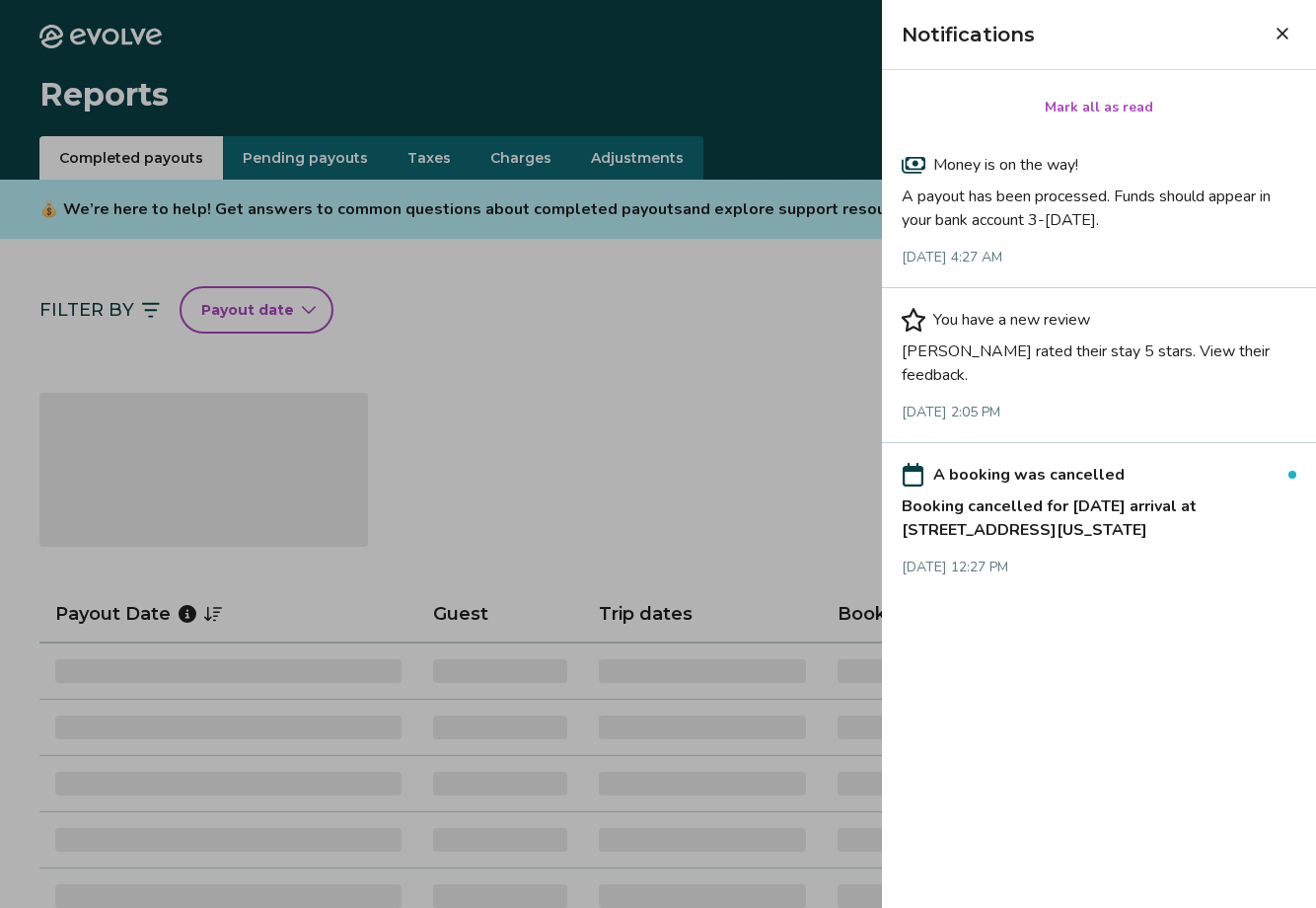 click on "Booking cancelled for Jun 15, 2025 arrival at 875 Virginia Ct." at bounding box center (1099, 514) 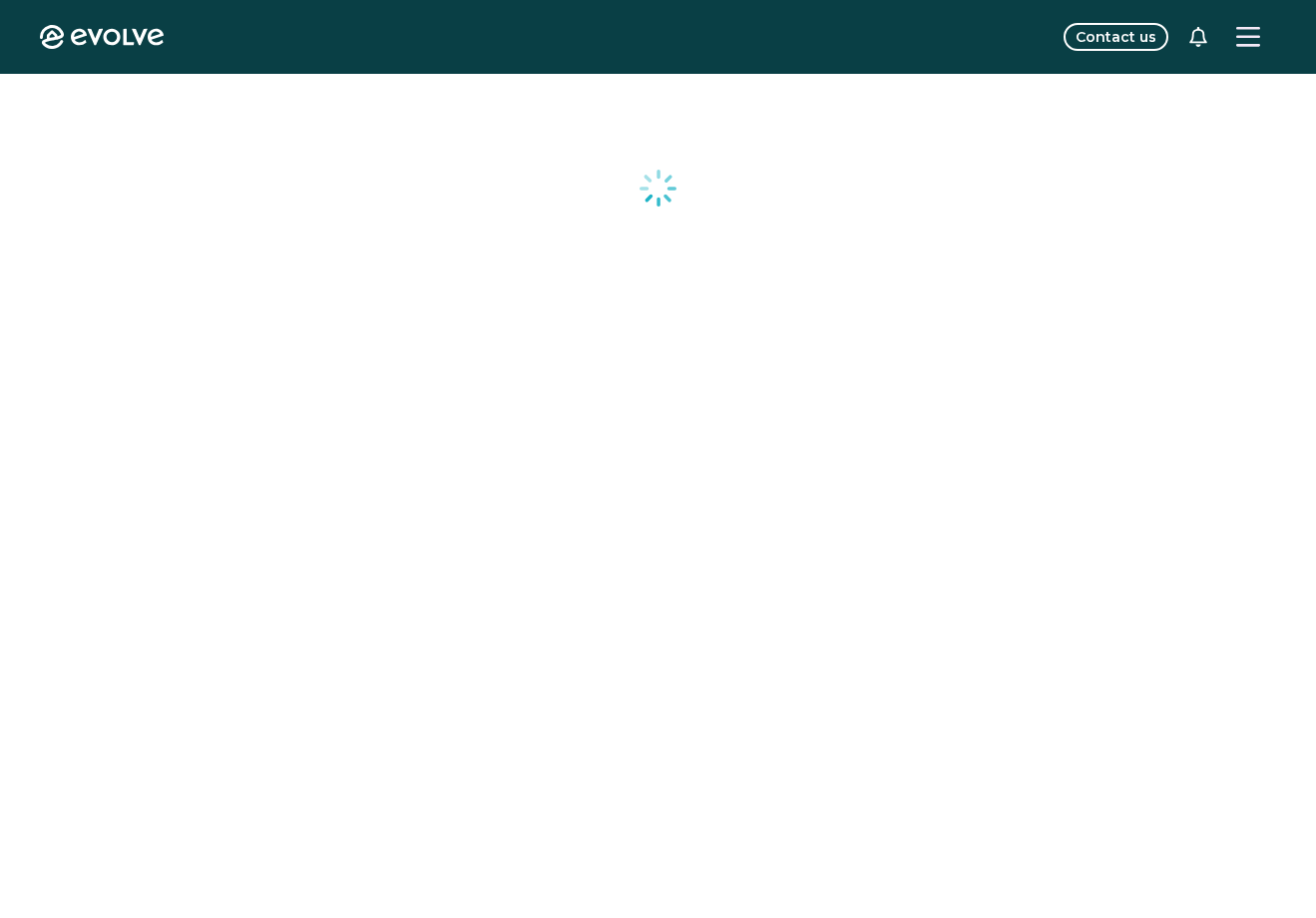 click 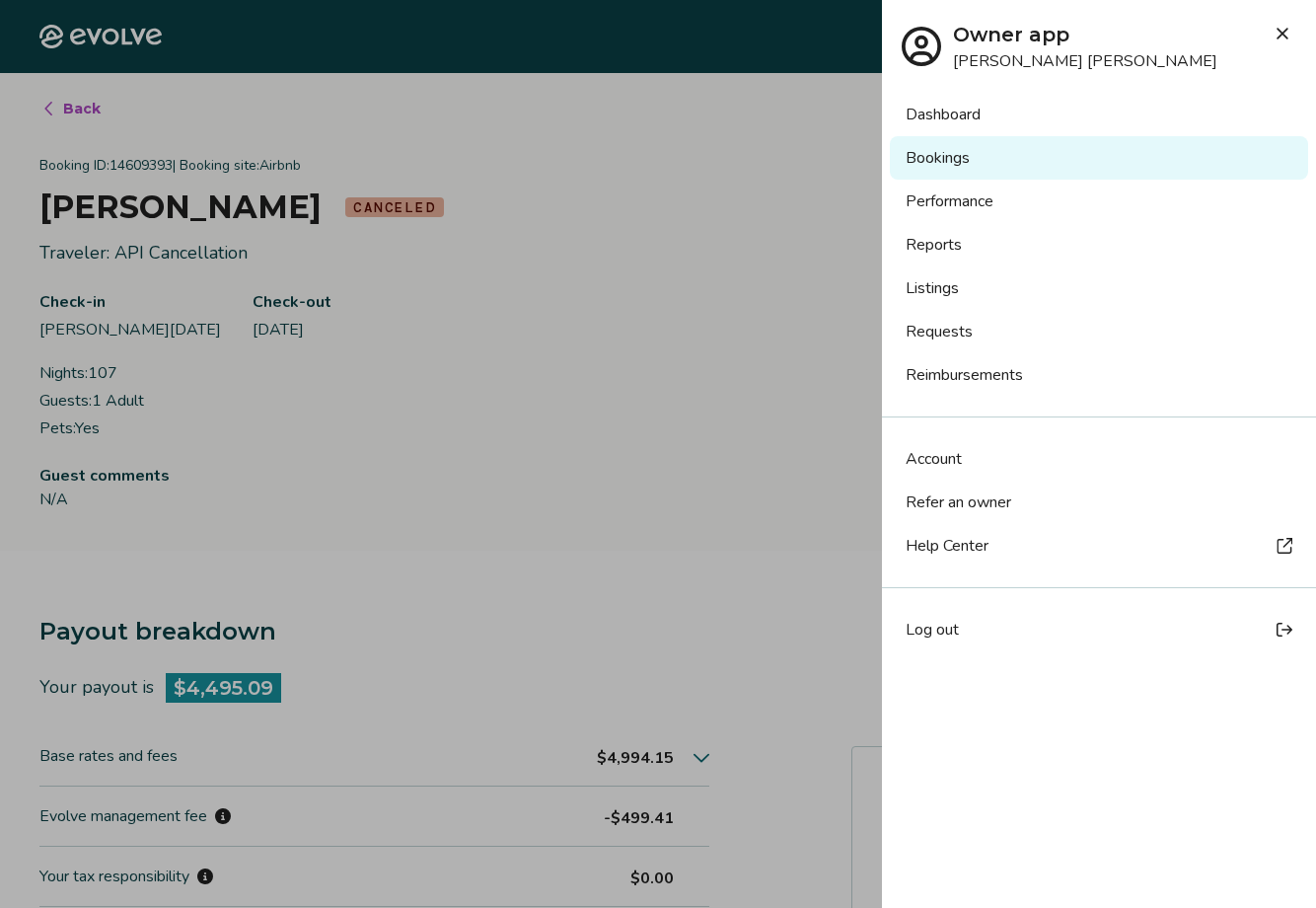 click on "Requests" at bounding box center [1099, 332] 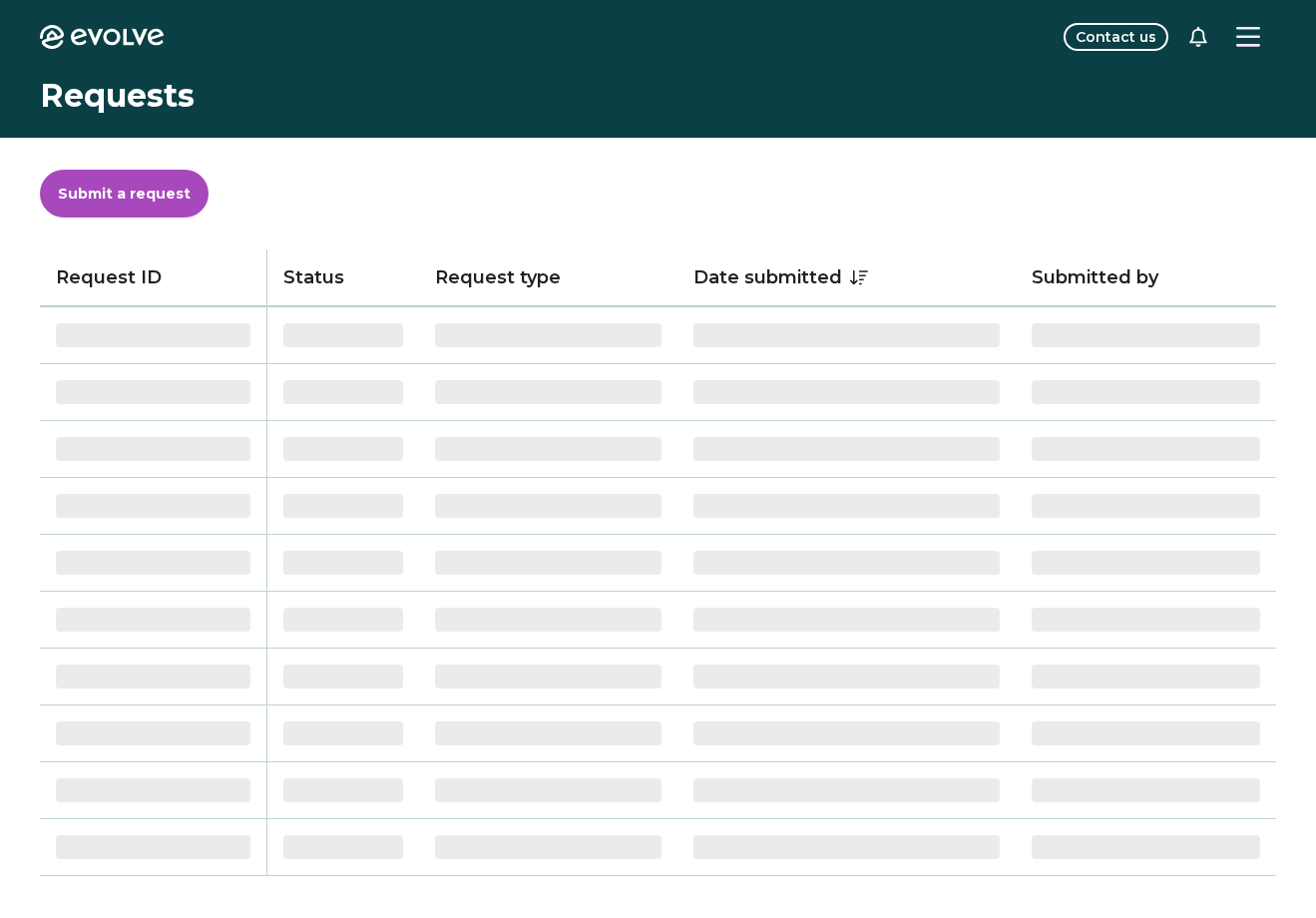 scroll, scrollTop: 0, scrollLeft: 0, axis: both 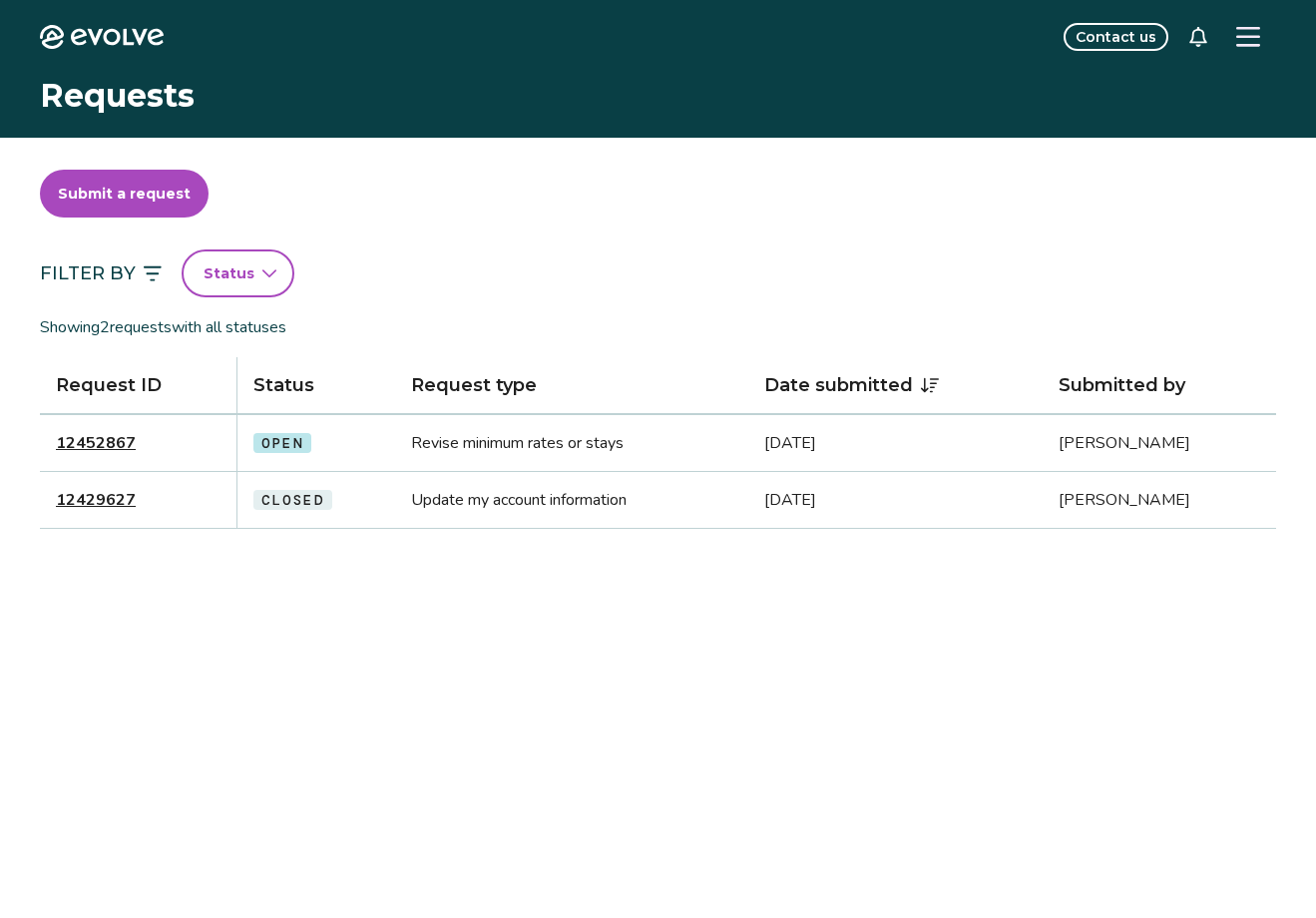 click on "12452867" at bounding box center (96, 443) 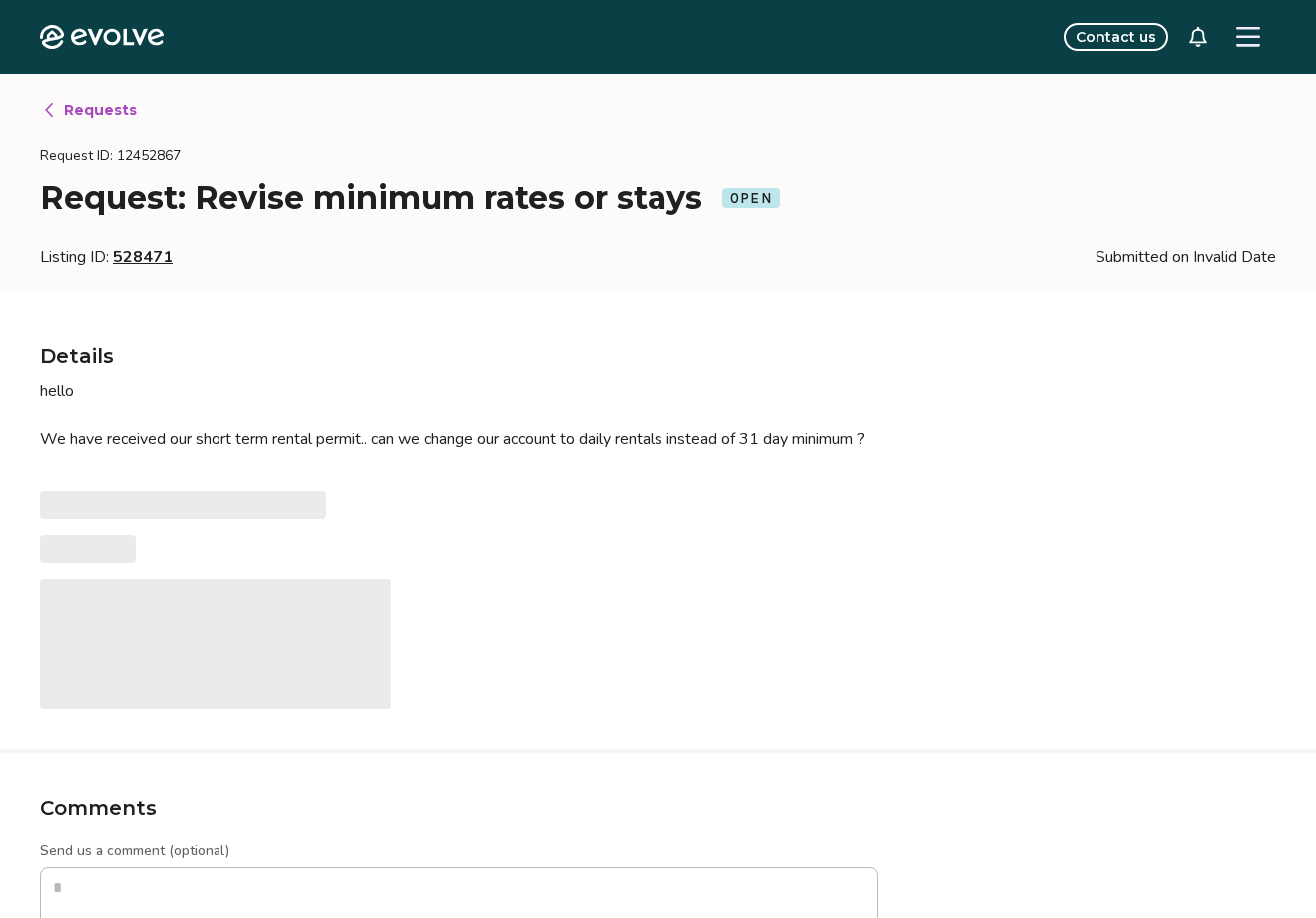 type on "*" 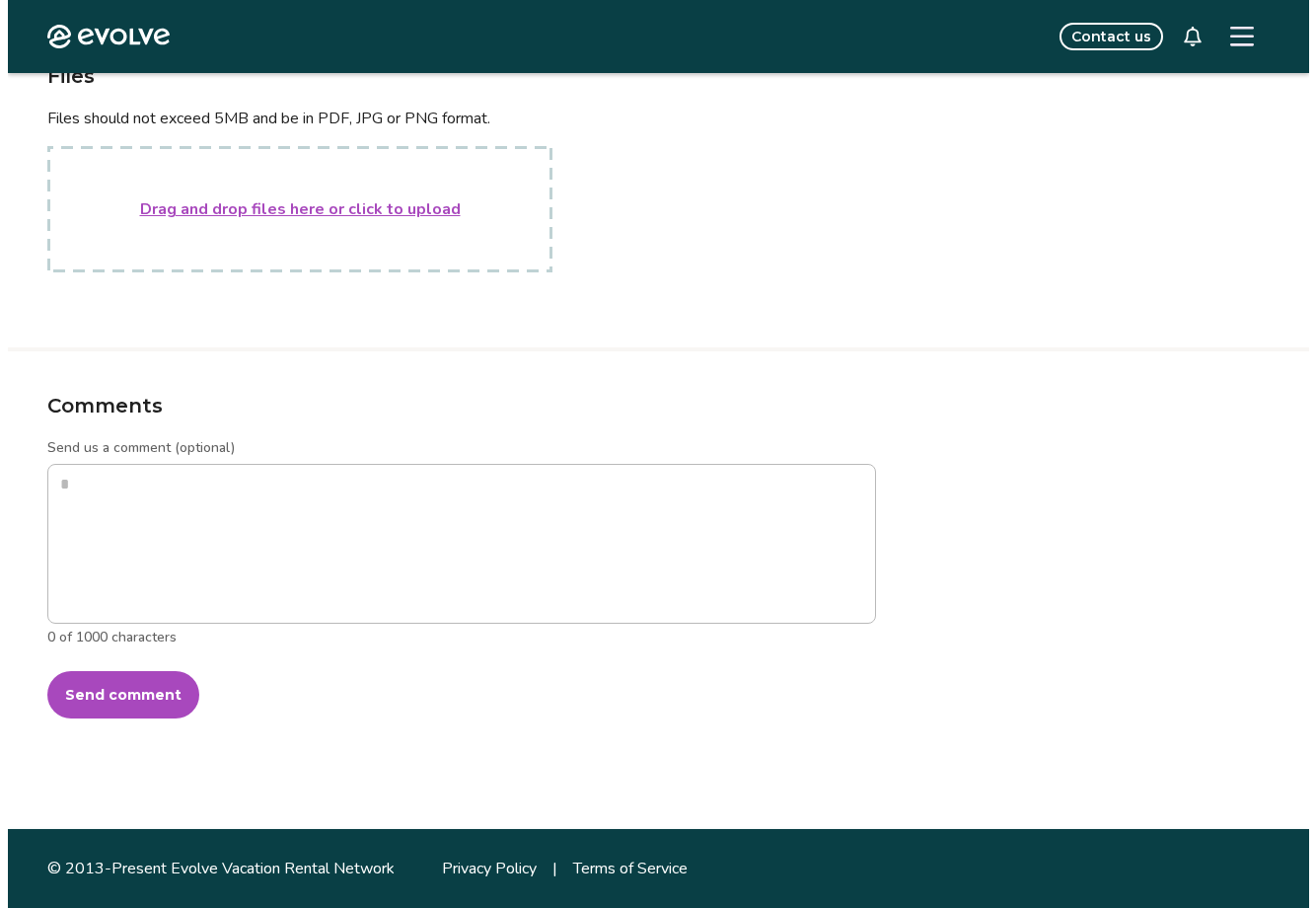 scroll, scrollTop: 0, scrollLeft: 0, axis: both 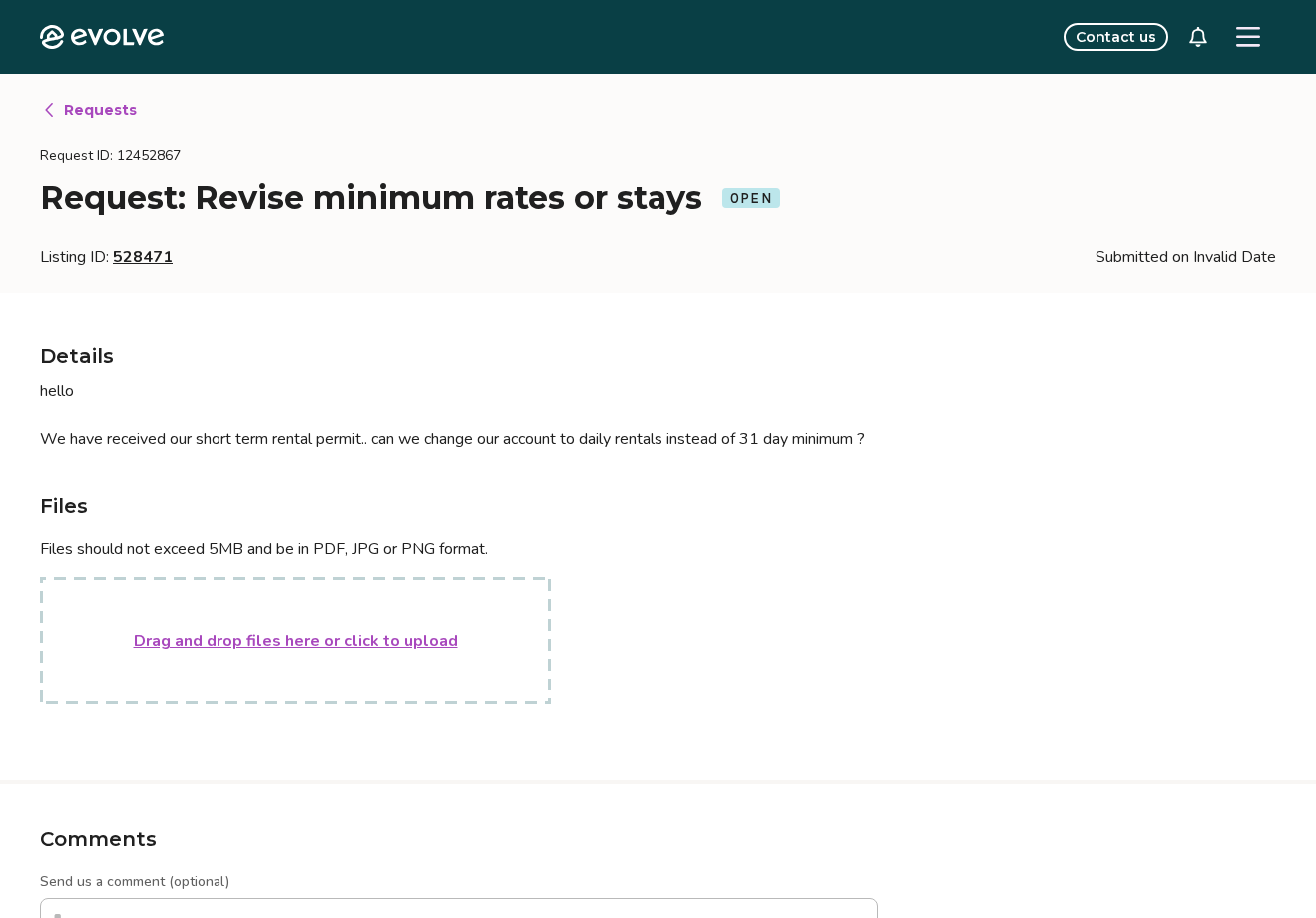 click on "Requests" at bounding box center [100, 110] 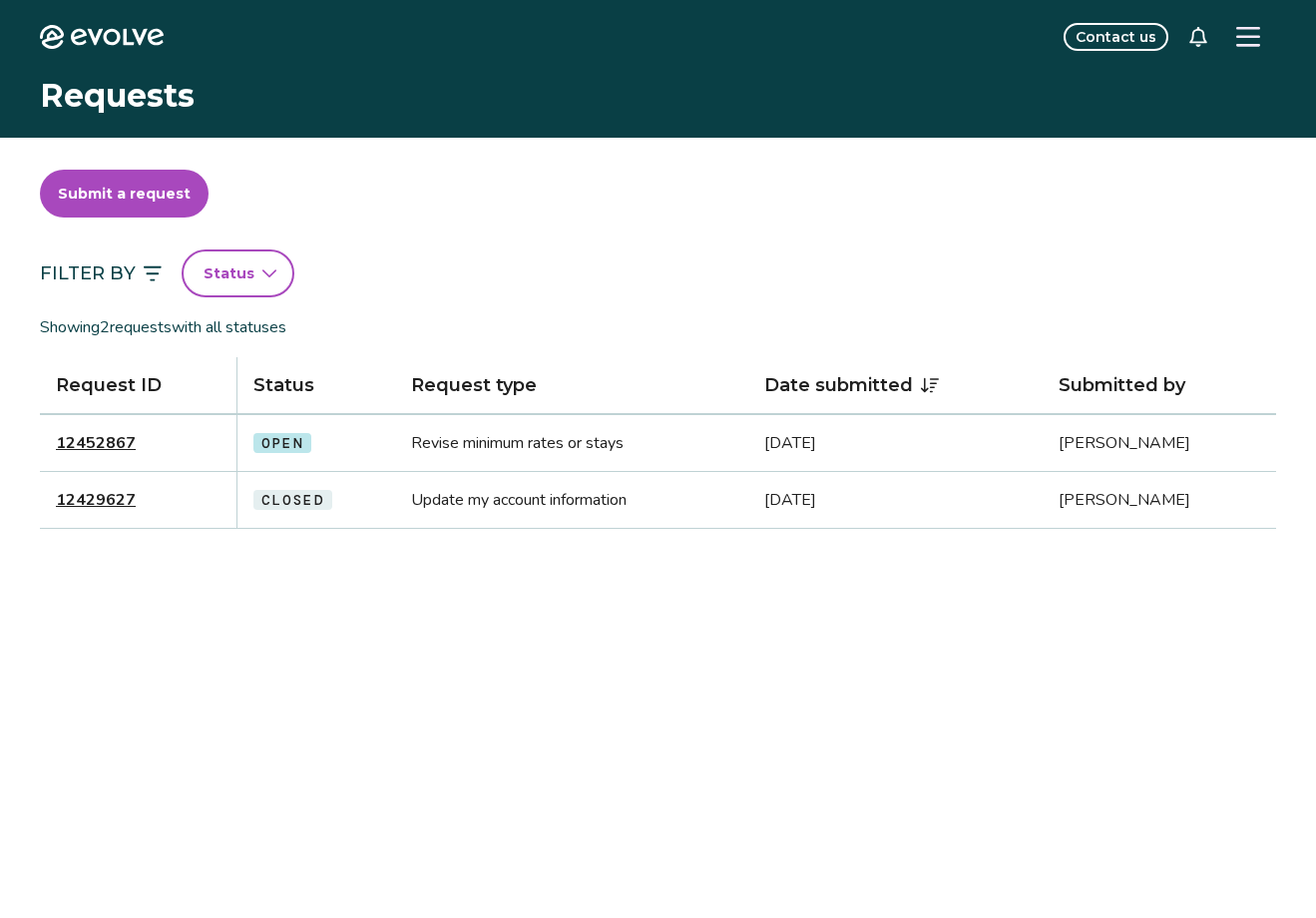 click at bounding box center (1248, 37) 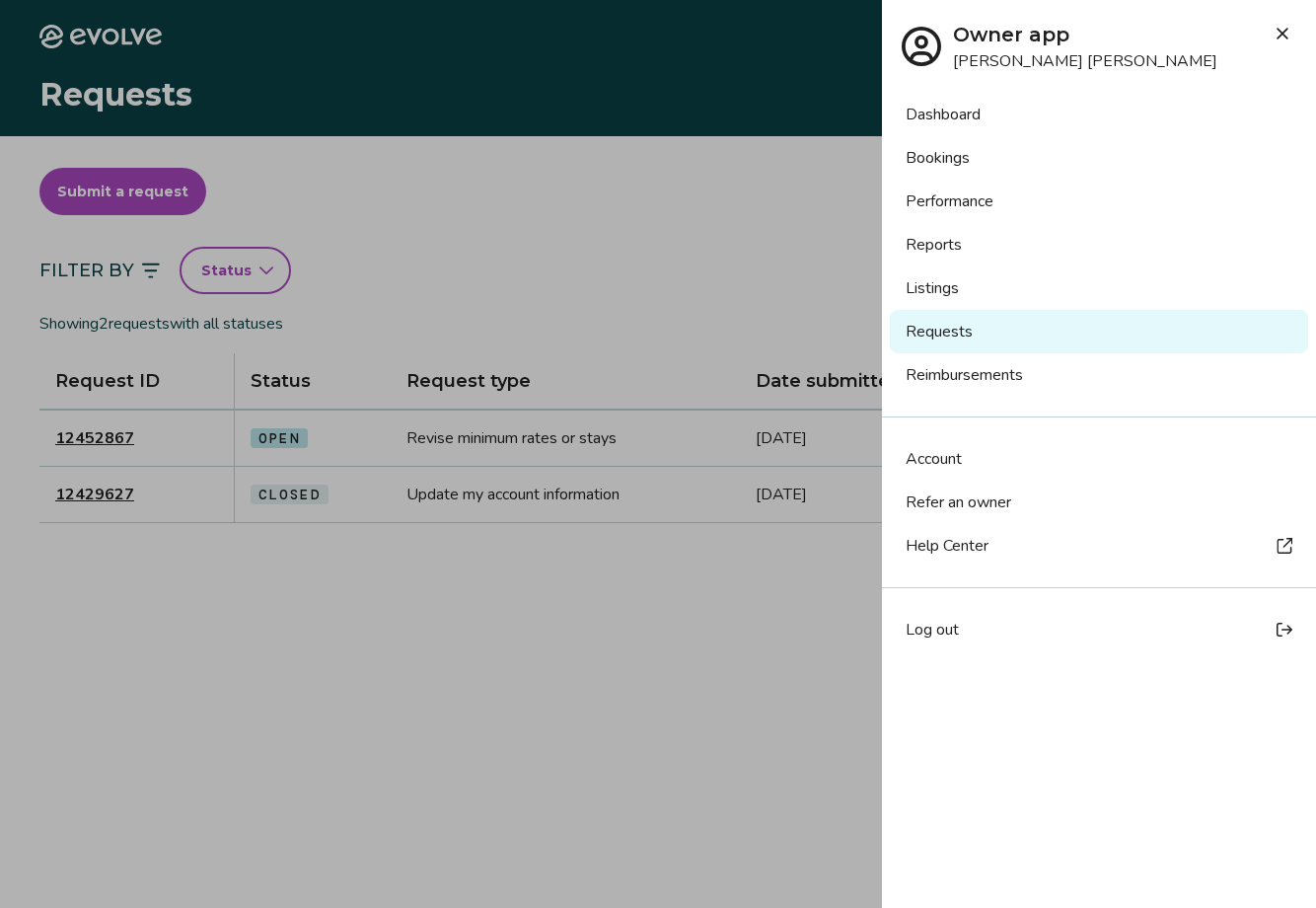 click at bounding box center (1282, 34) 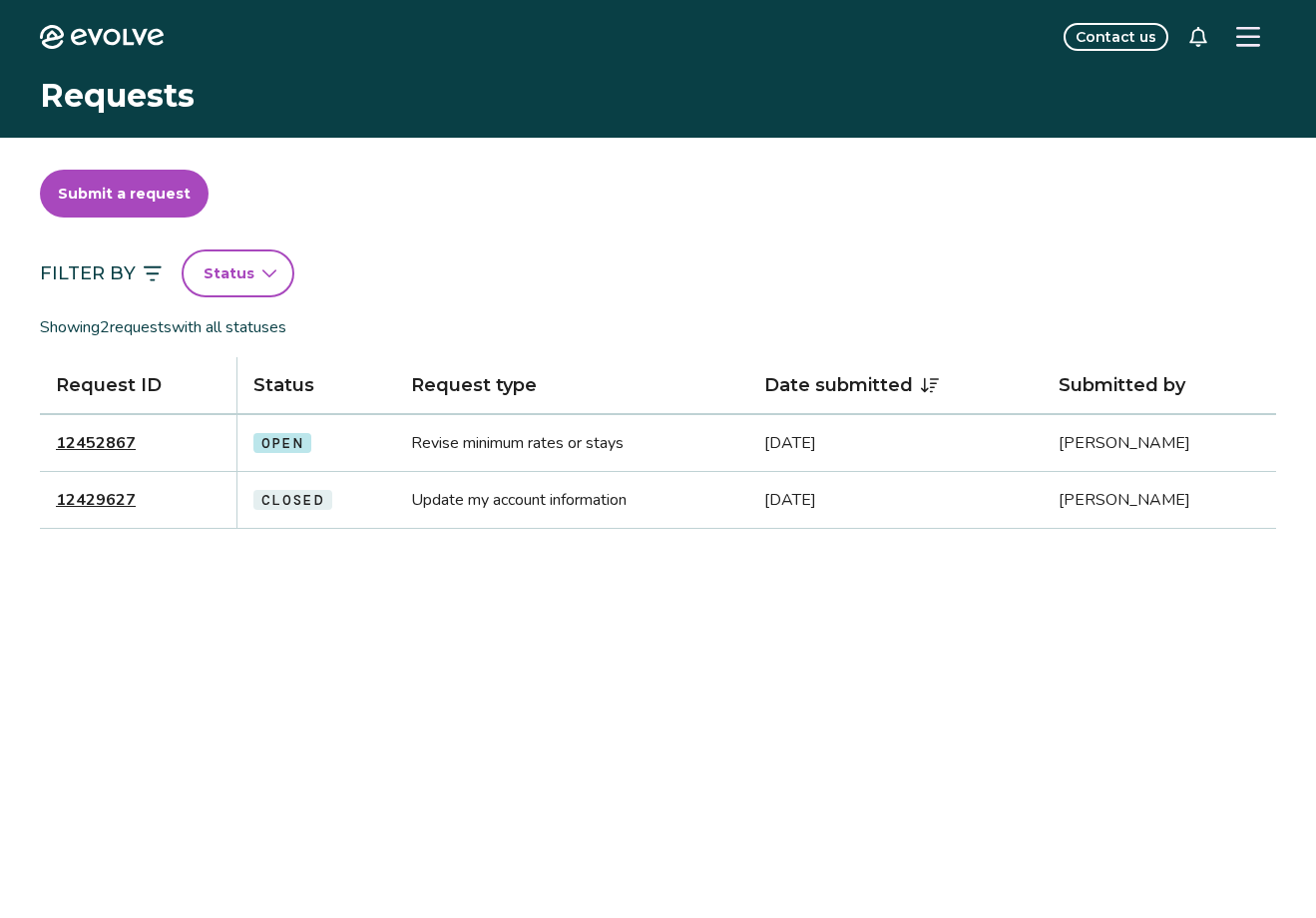 click 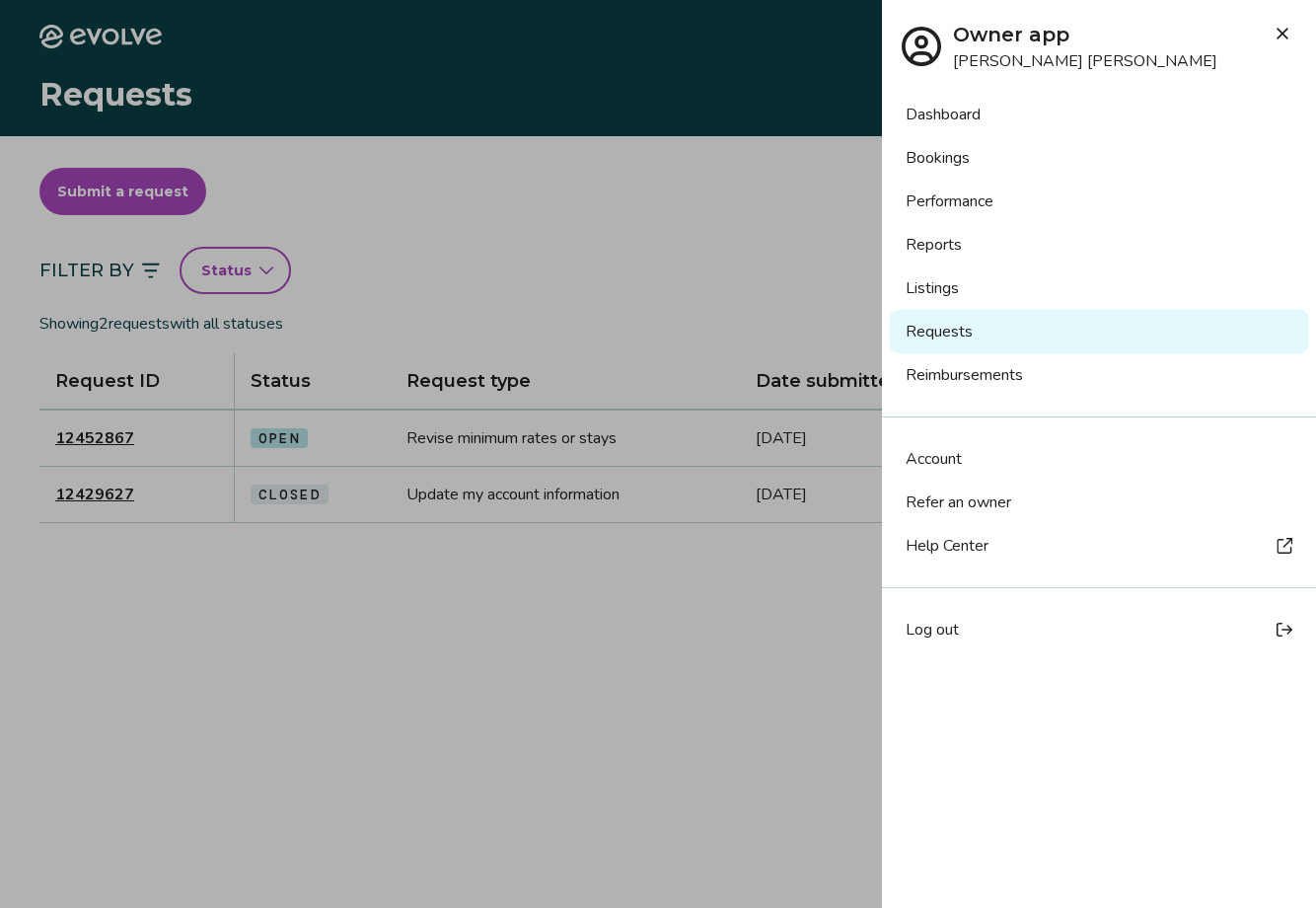 click on "Log out" at bounding box center [932, 630] 